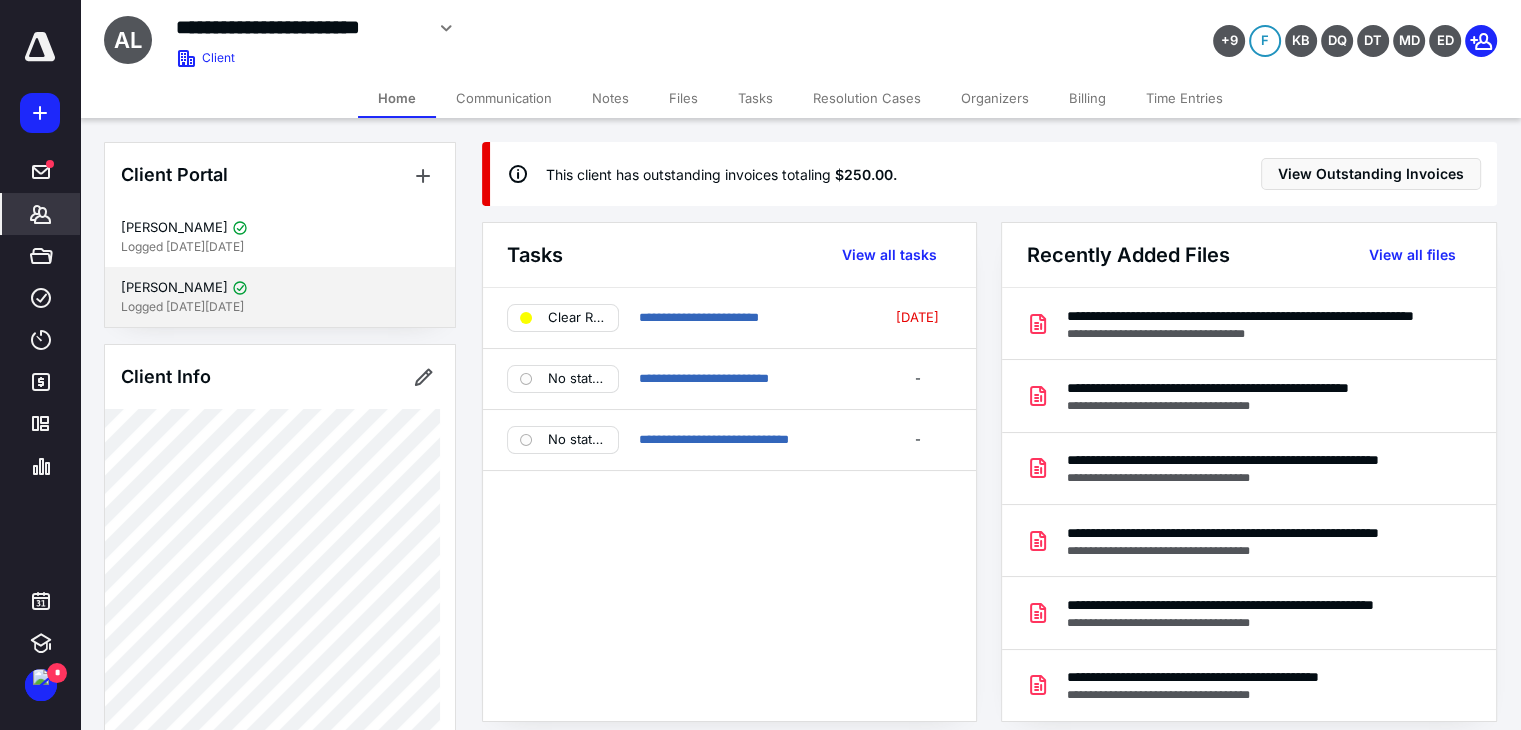 scroll, scrollTop: 0, scrollLeft: 0, axis: both 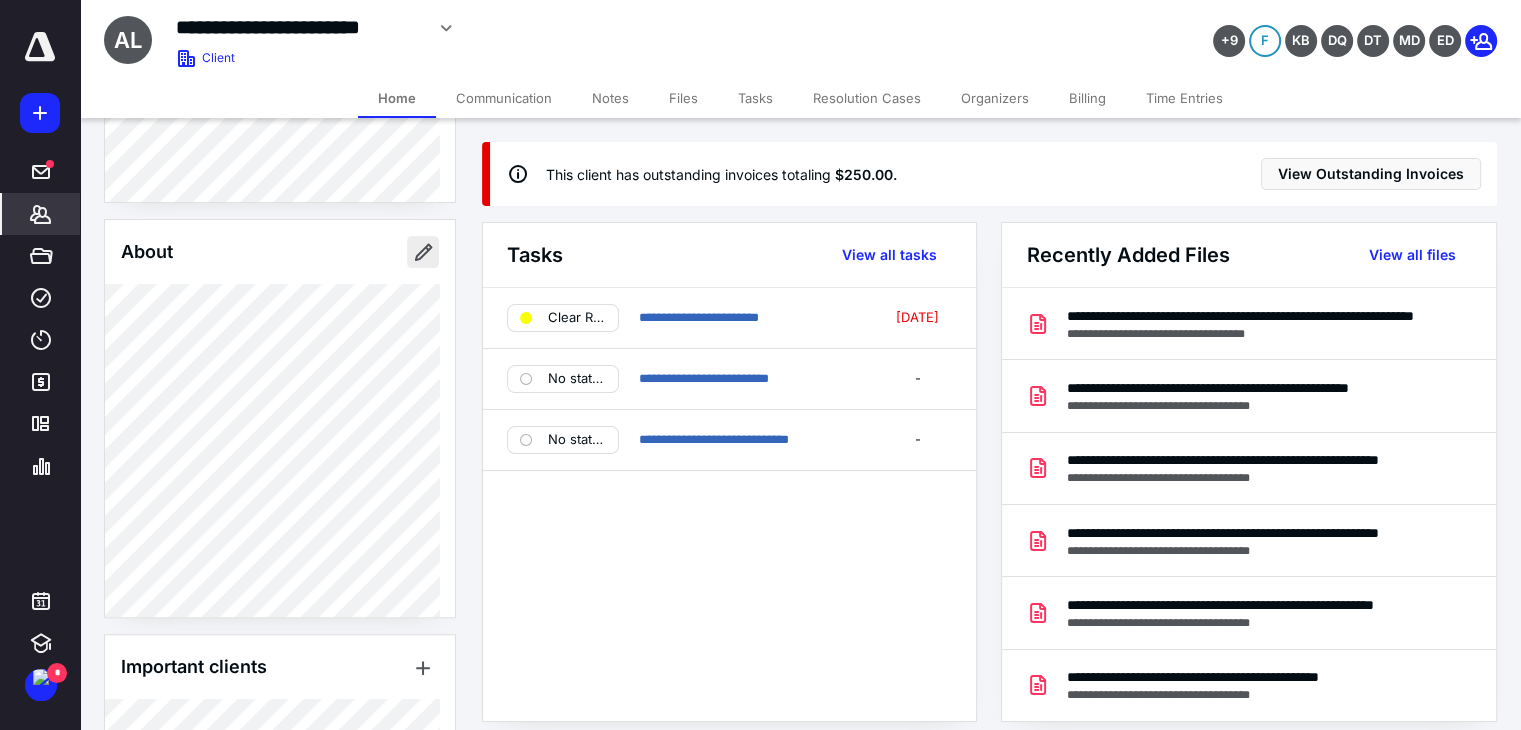 click at bounding box center (423, 252) 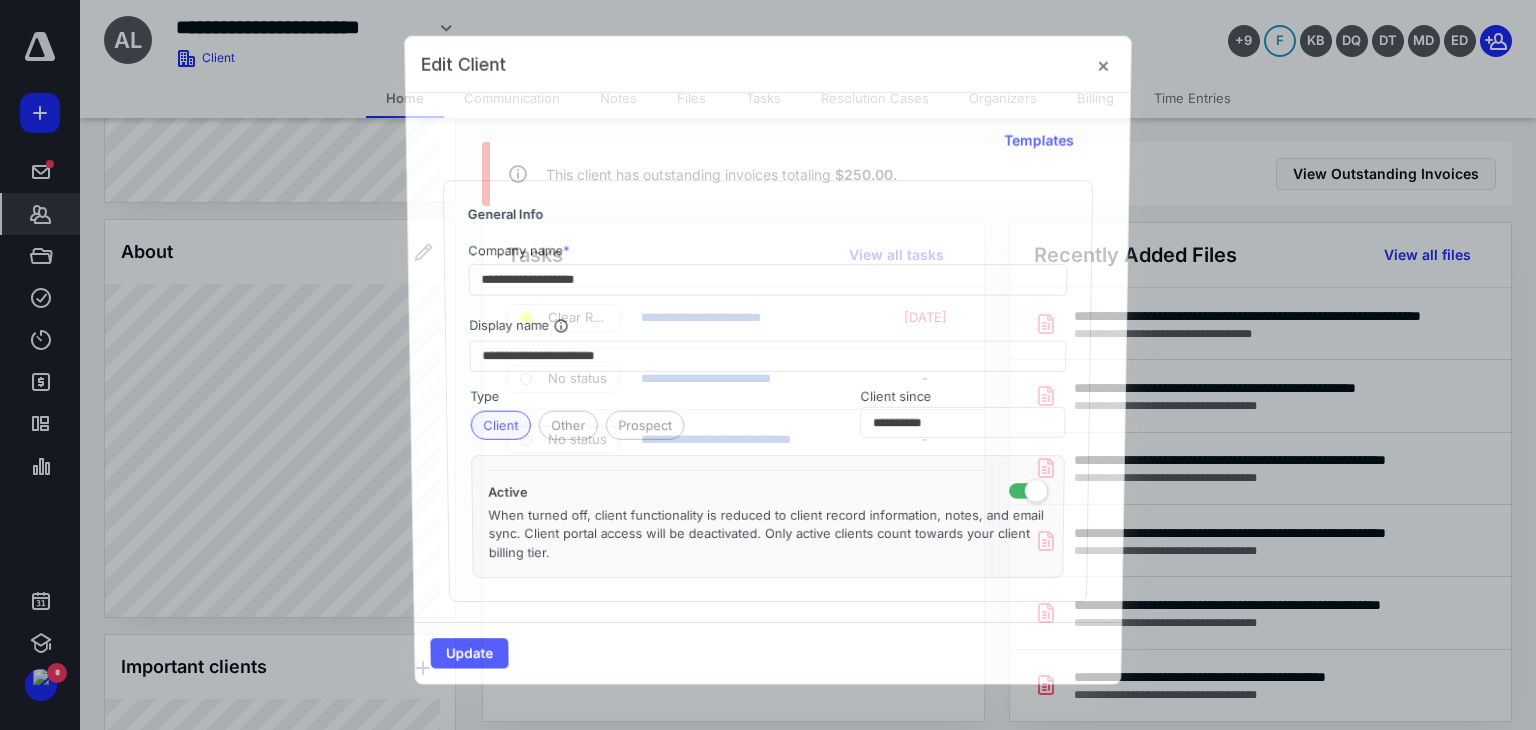 type on "**********" 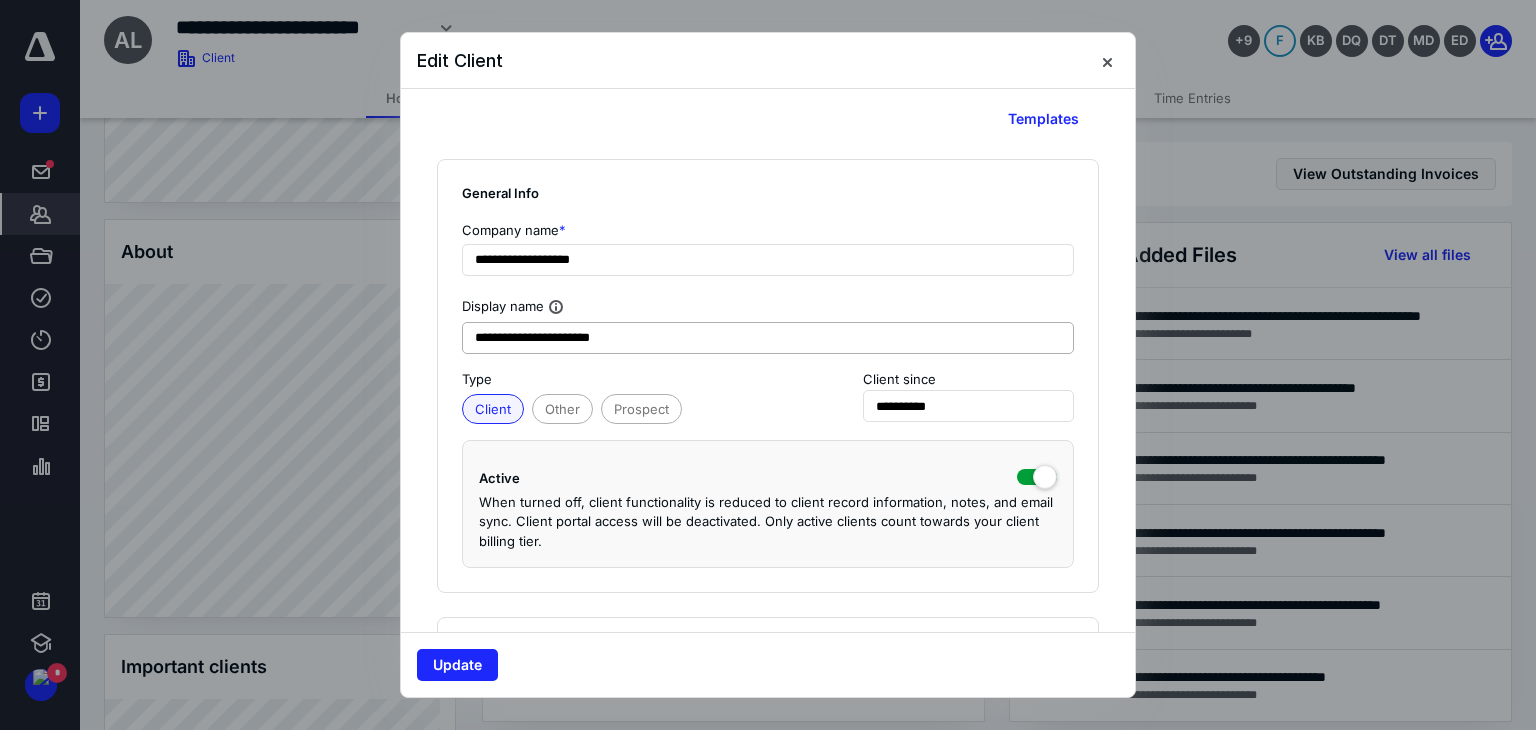 scroll, scrollTop: 0, scrollLeft: 0, axis: both 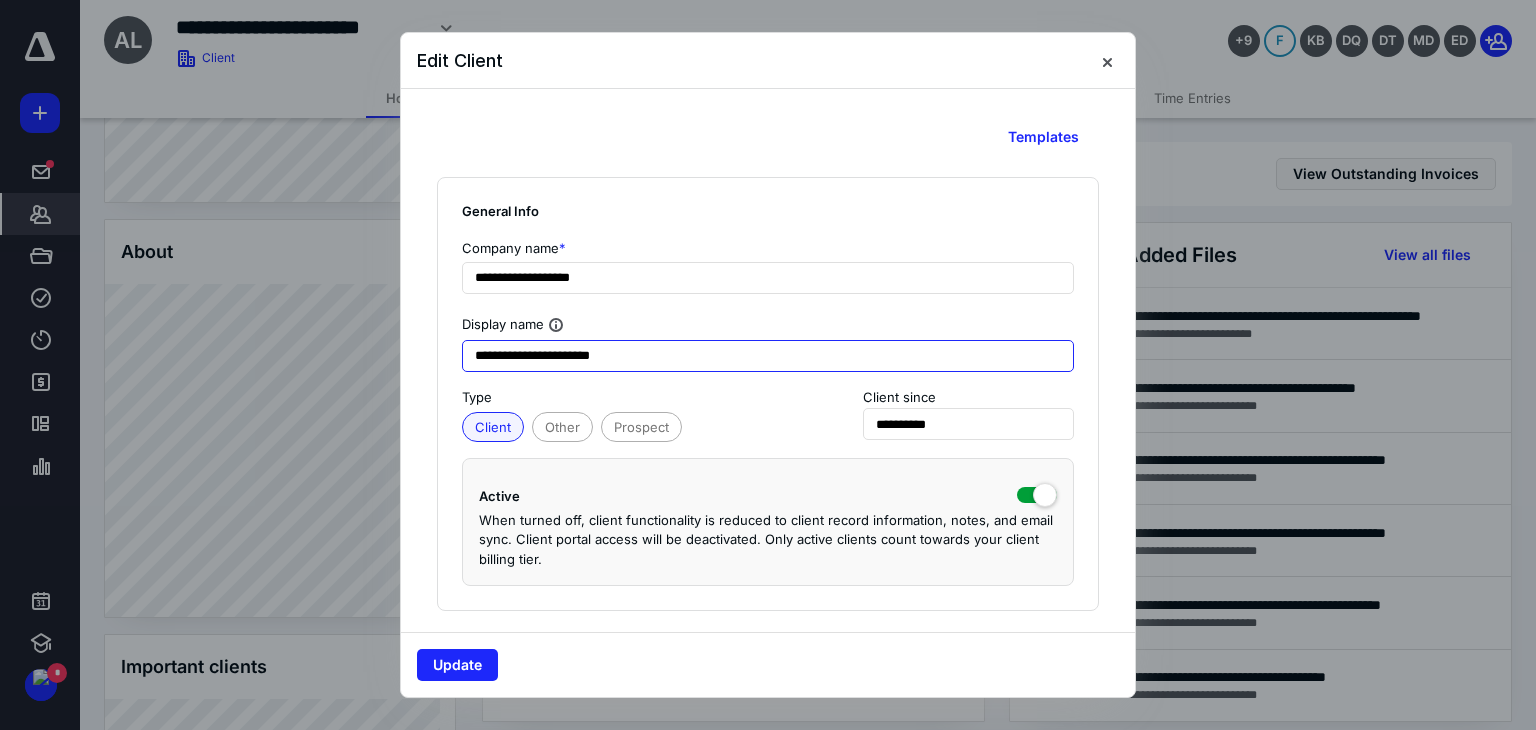 drag, startPoint x: 504, startPoint y: 352, endPoint x: 156, endPoint y: 352, distance: 348 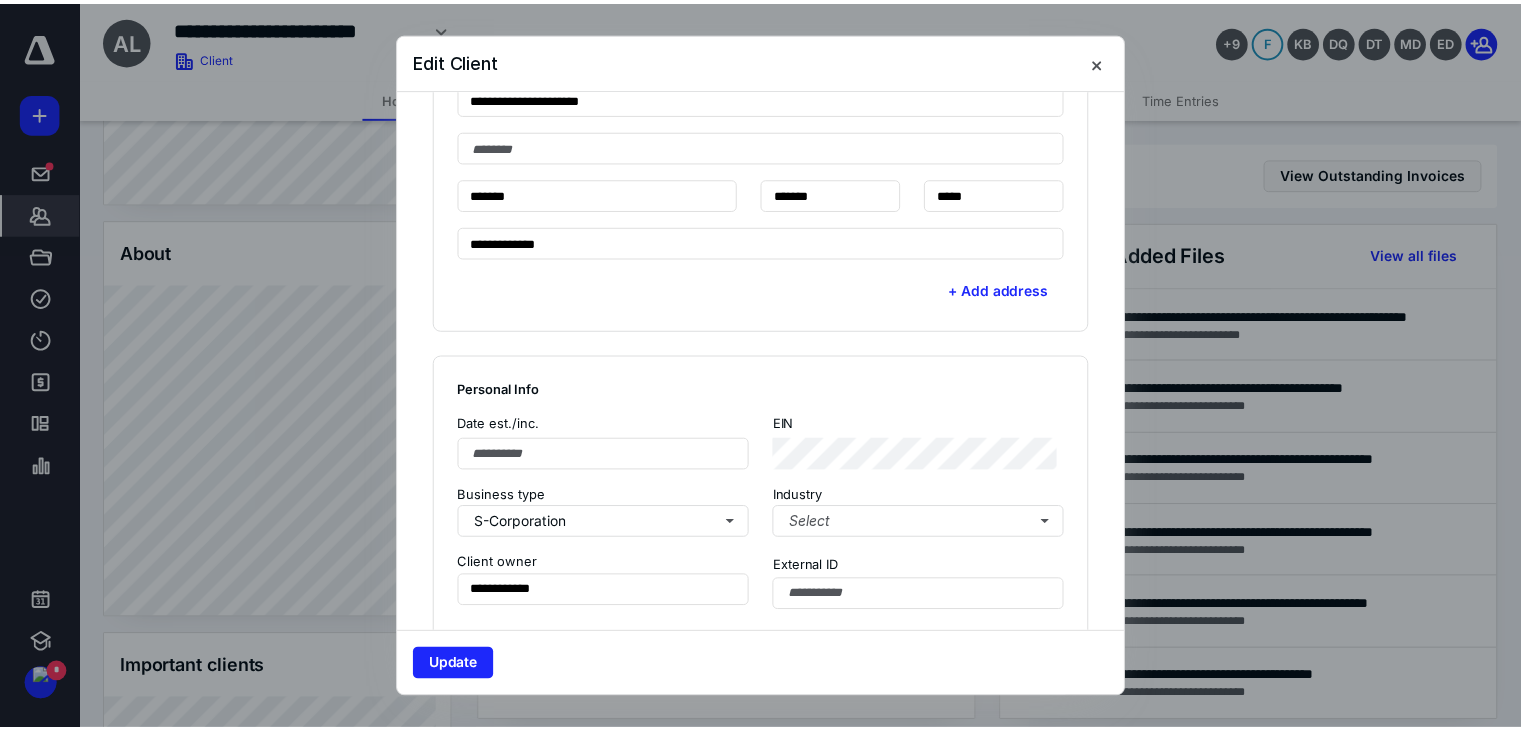 scroll, scrollTop: 1100, scrollLeft: 0, axis: vertical 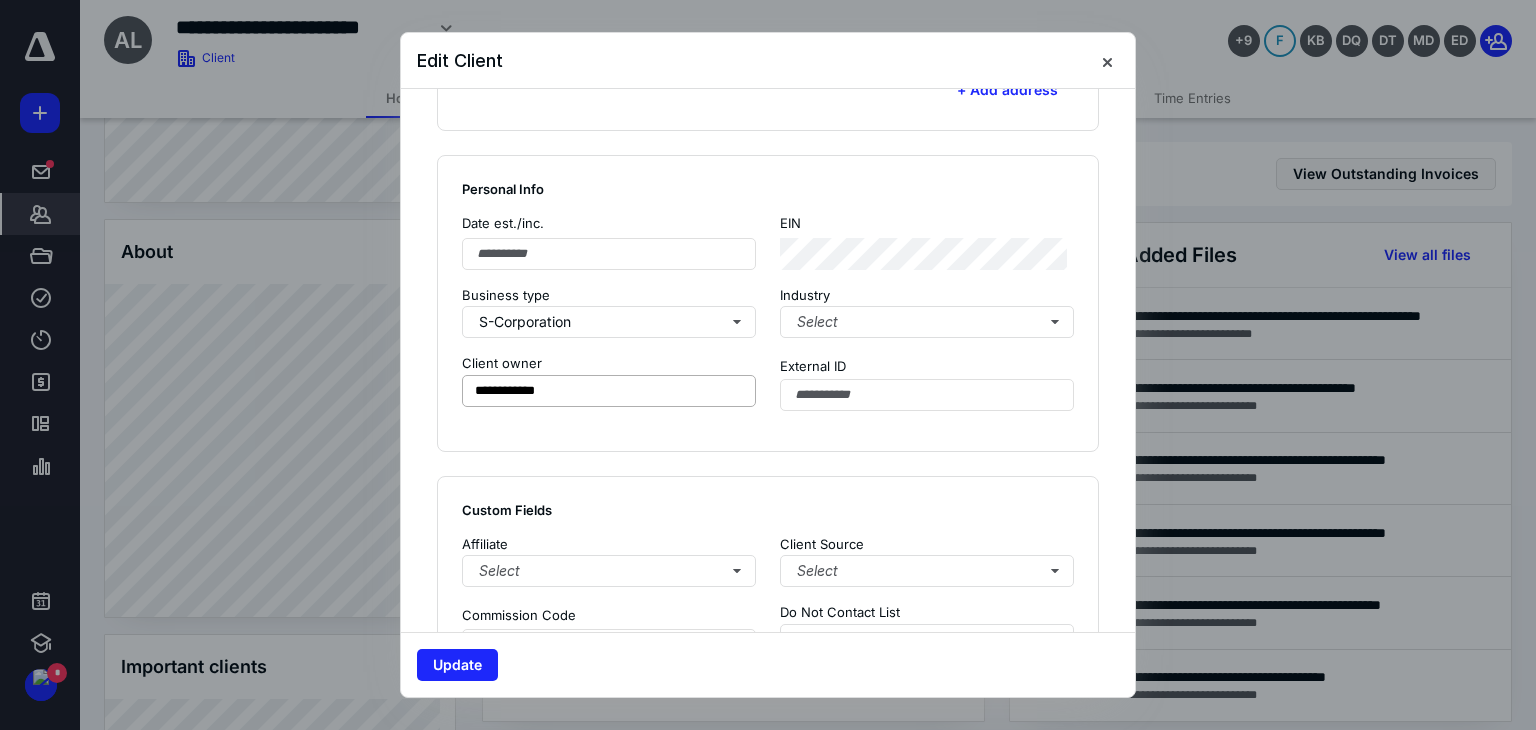 type on "**********" 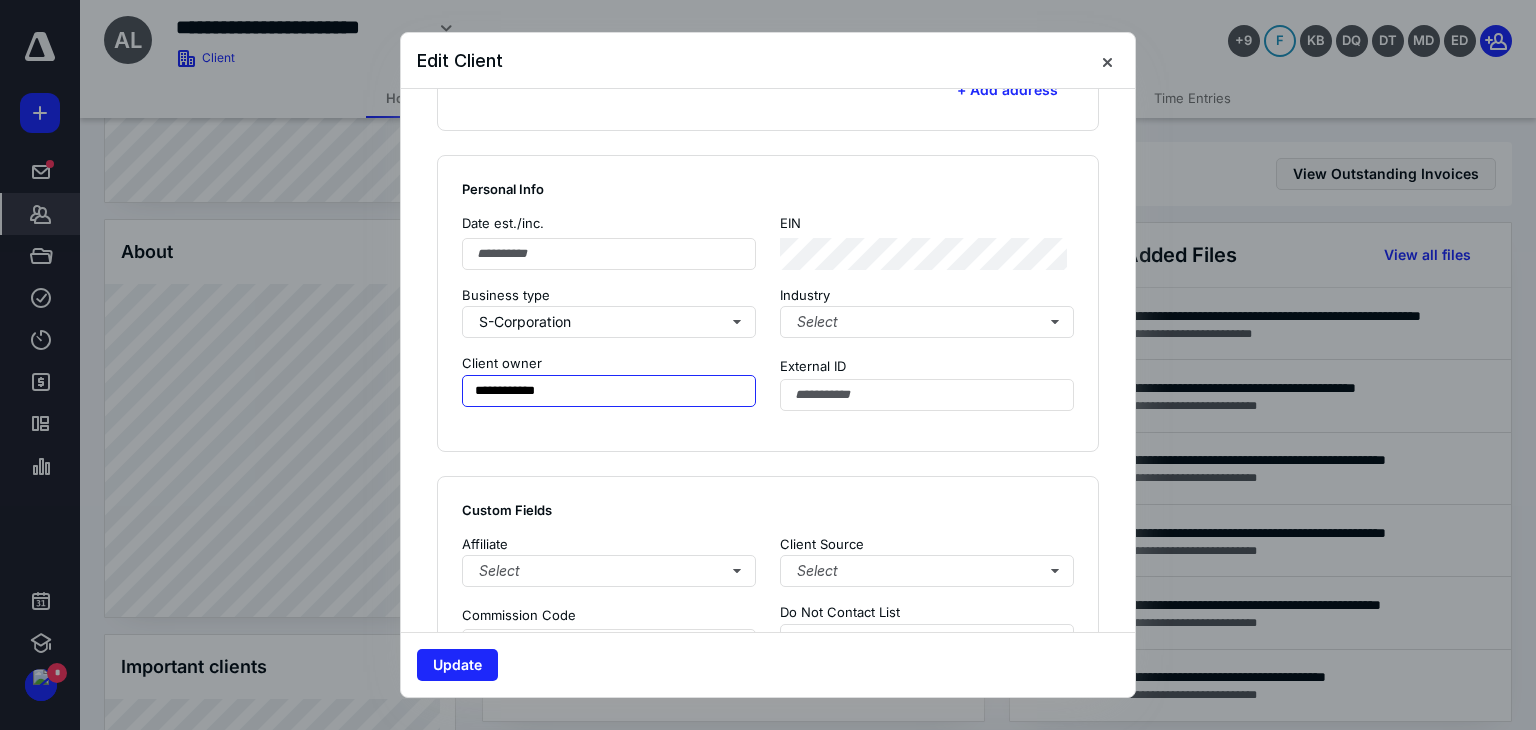 drag, startPoint x: 588, startPoint y: 384, endPoint x: 0, endPoint y: 360, distance: 588.48956 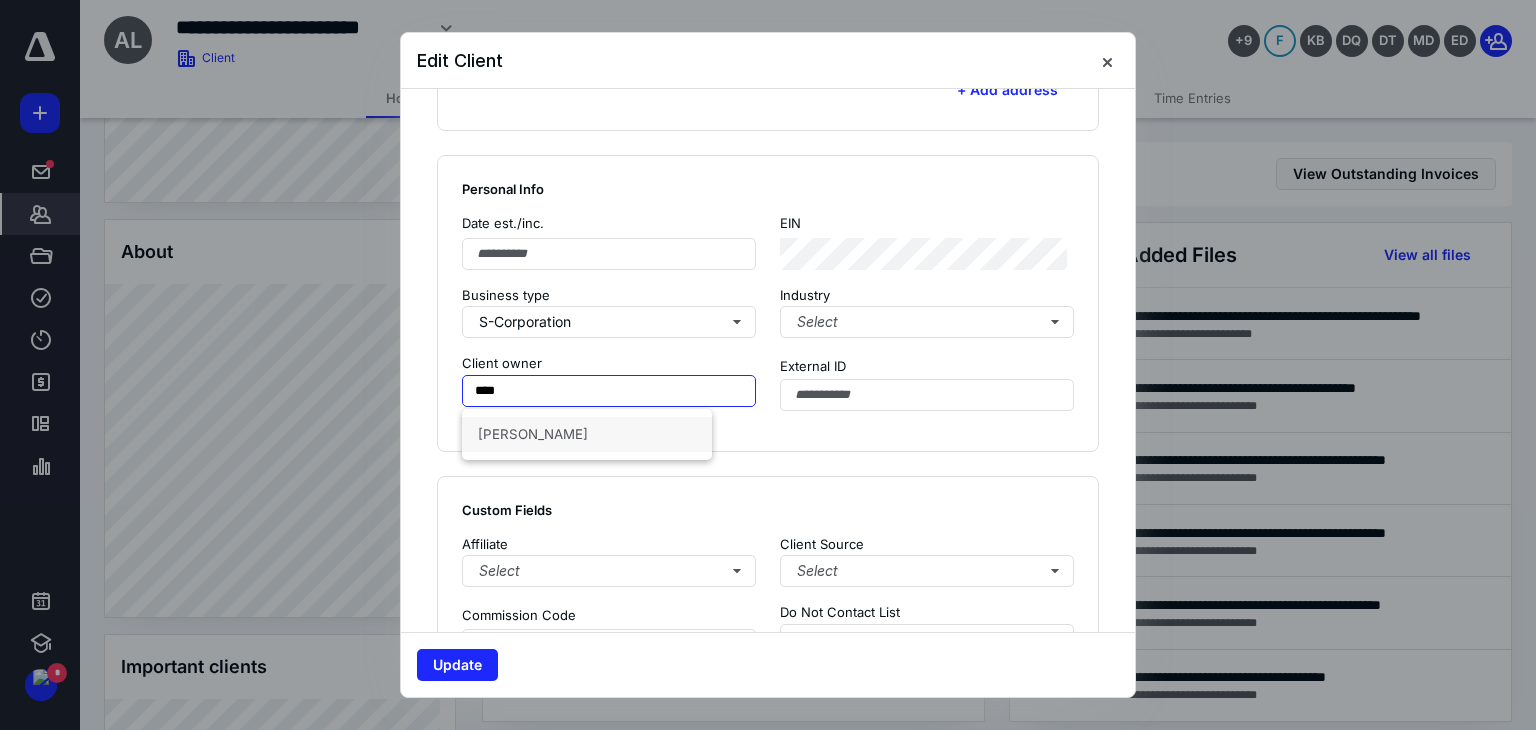 click on "[PERSON_NAME]" at bounding box center [587, 434] 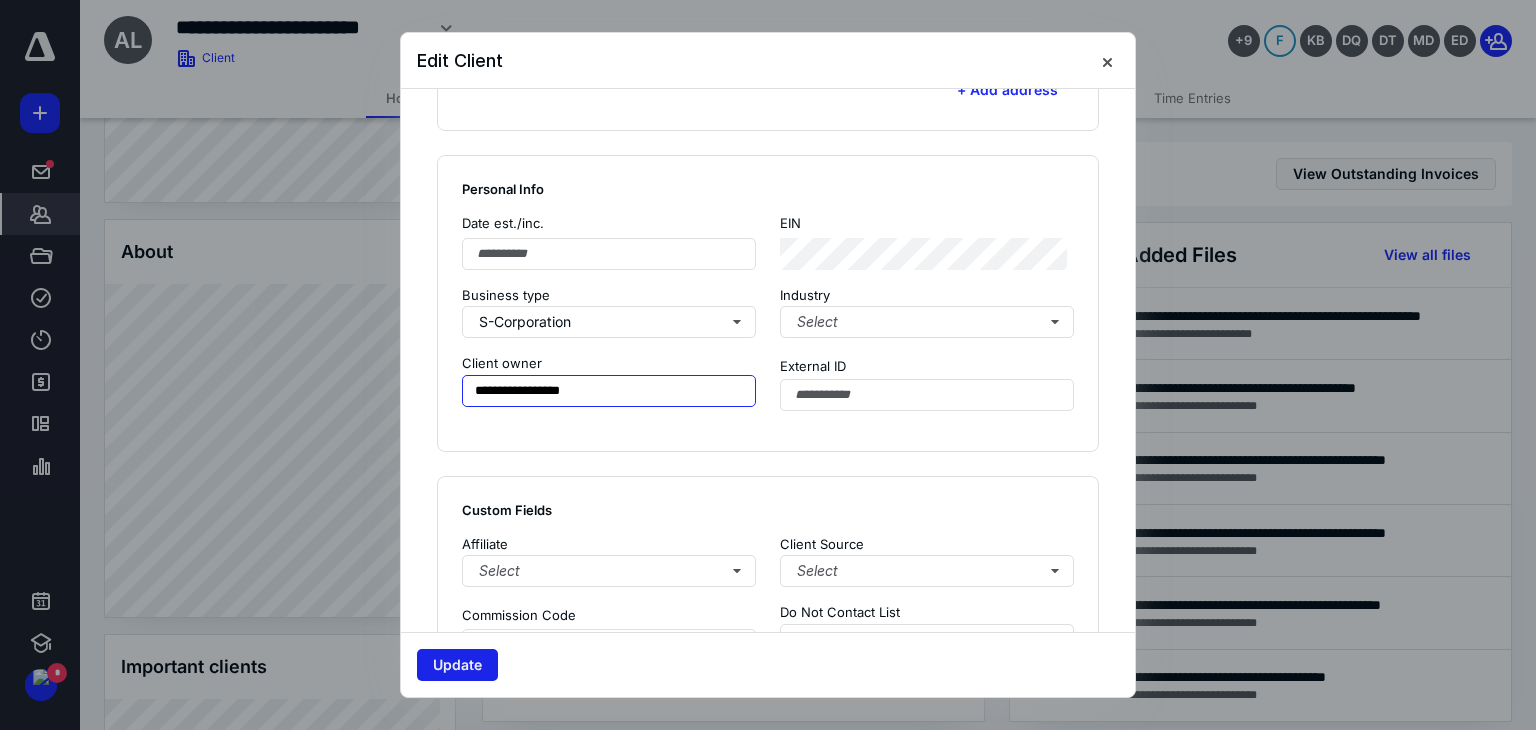 type on "**********" 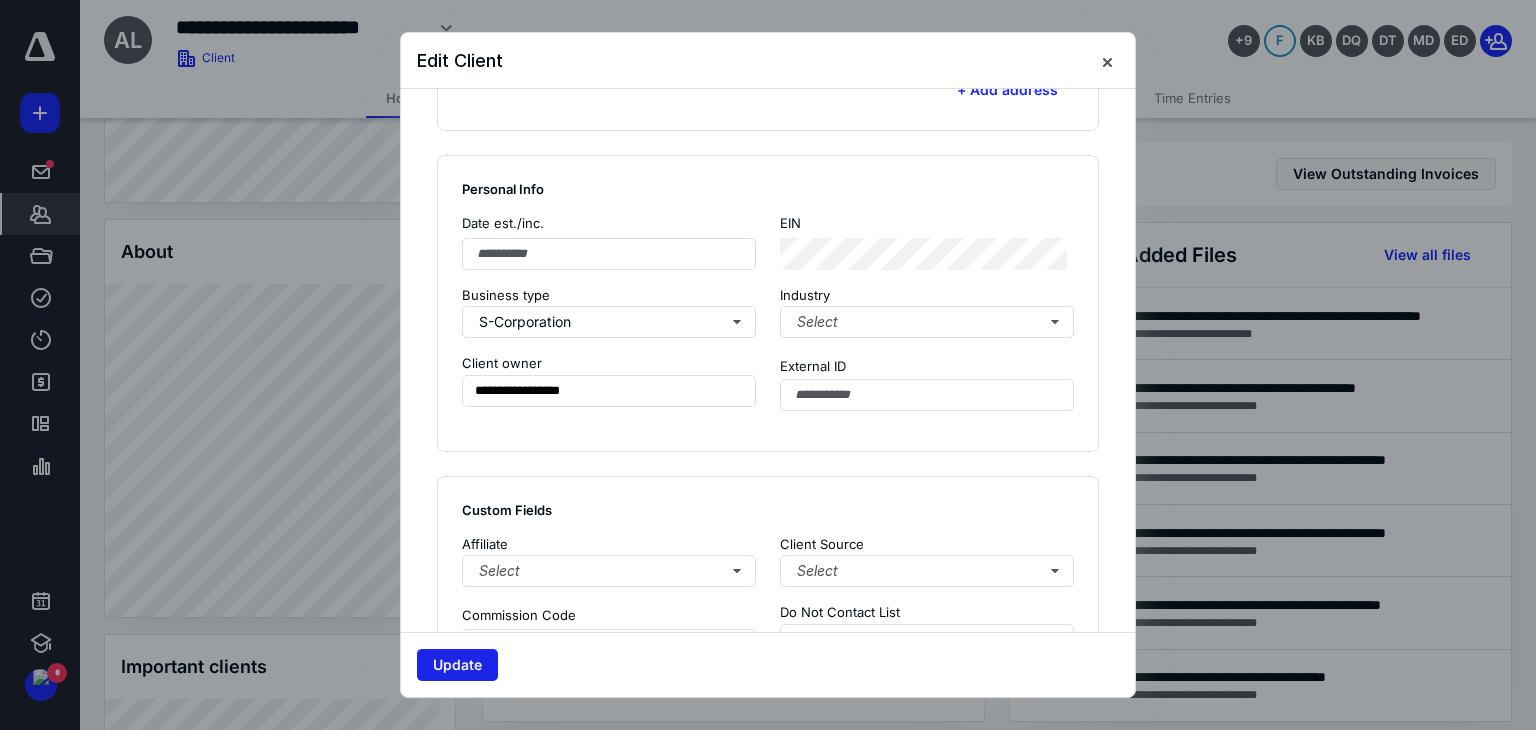 click on "Update" at bounding box center [457, 665] 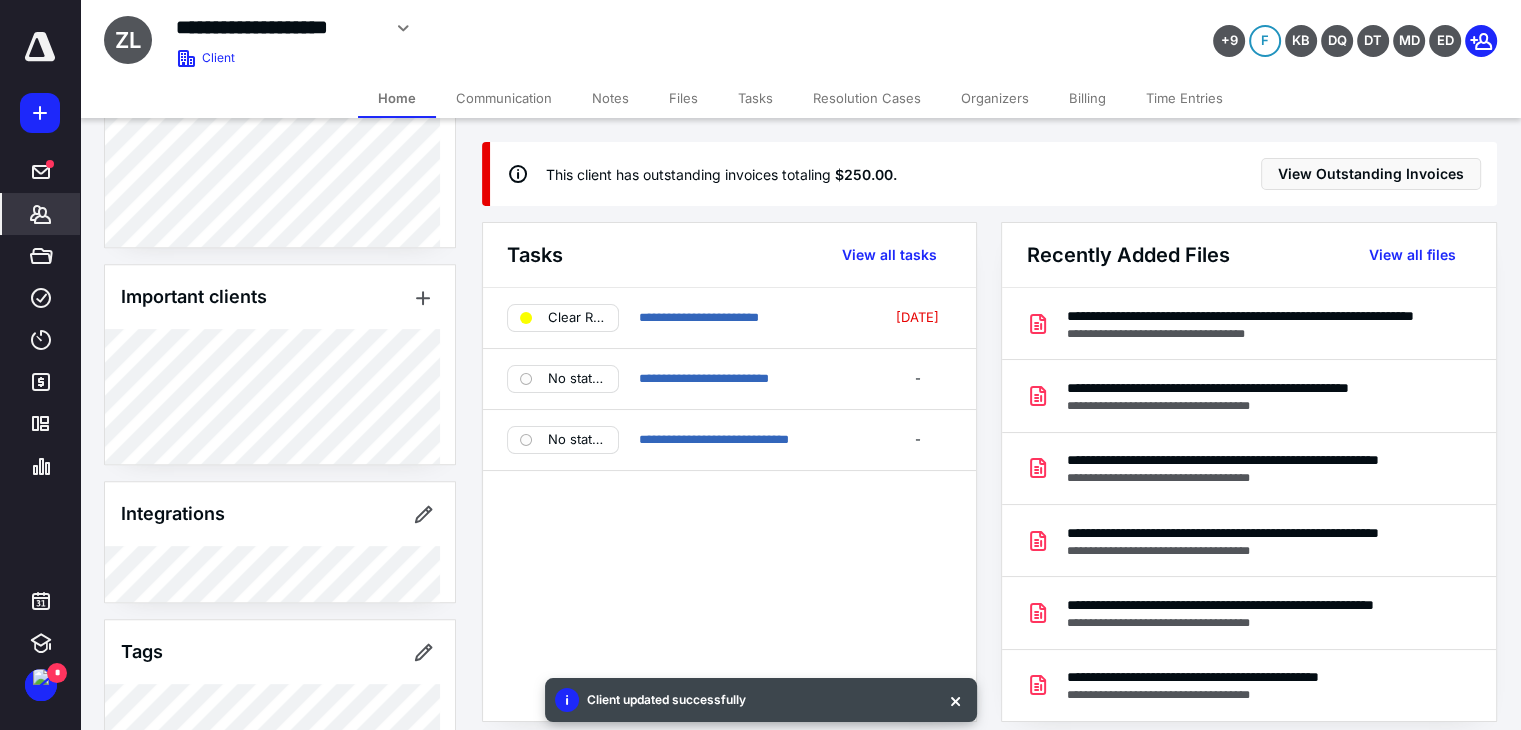 scroll, scrollTop: 1000, scrollLeft: 0, axis: vertical 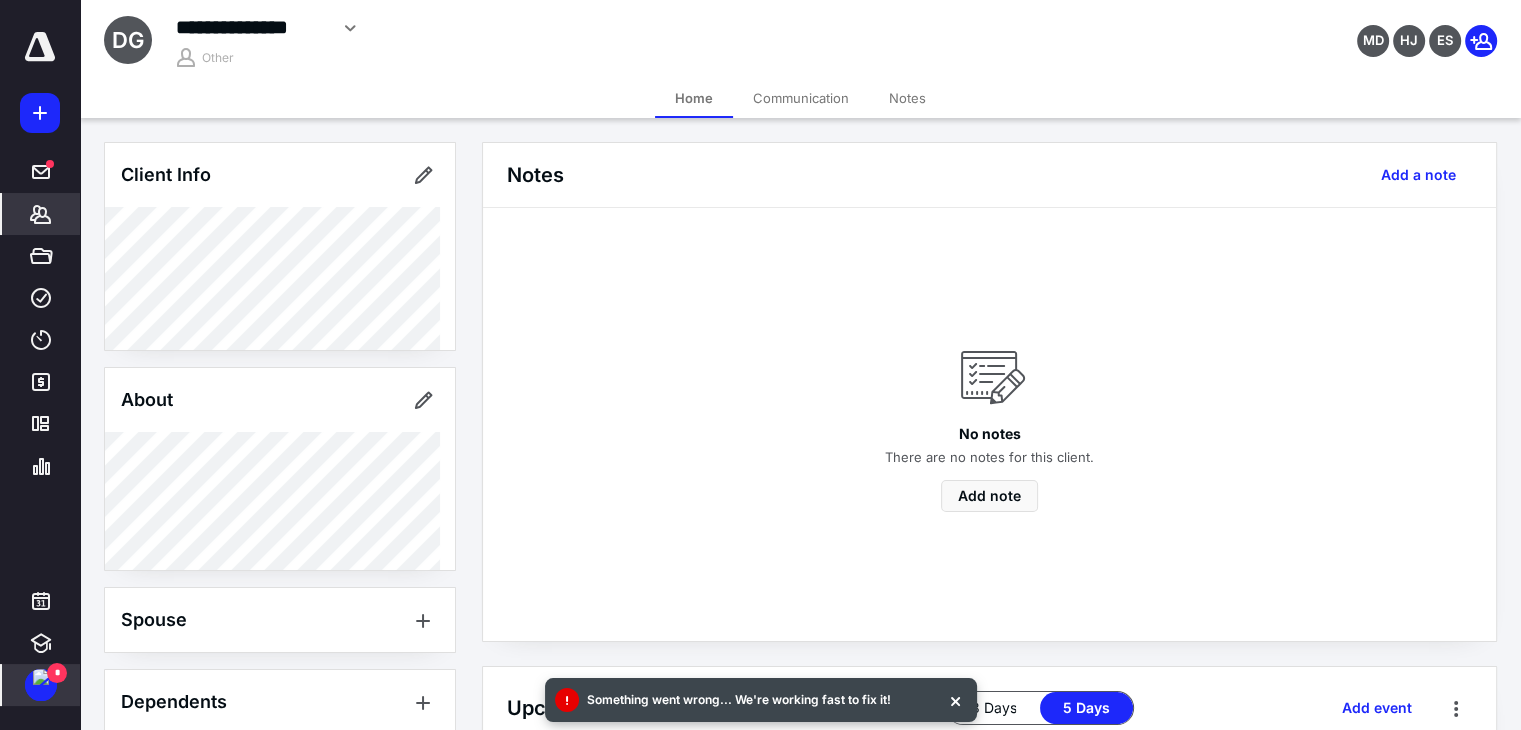 click at bounding box center (41, 677) 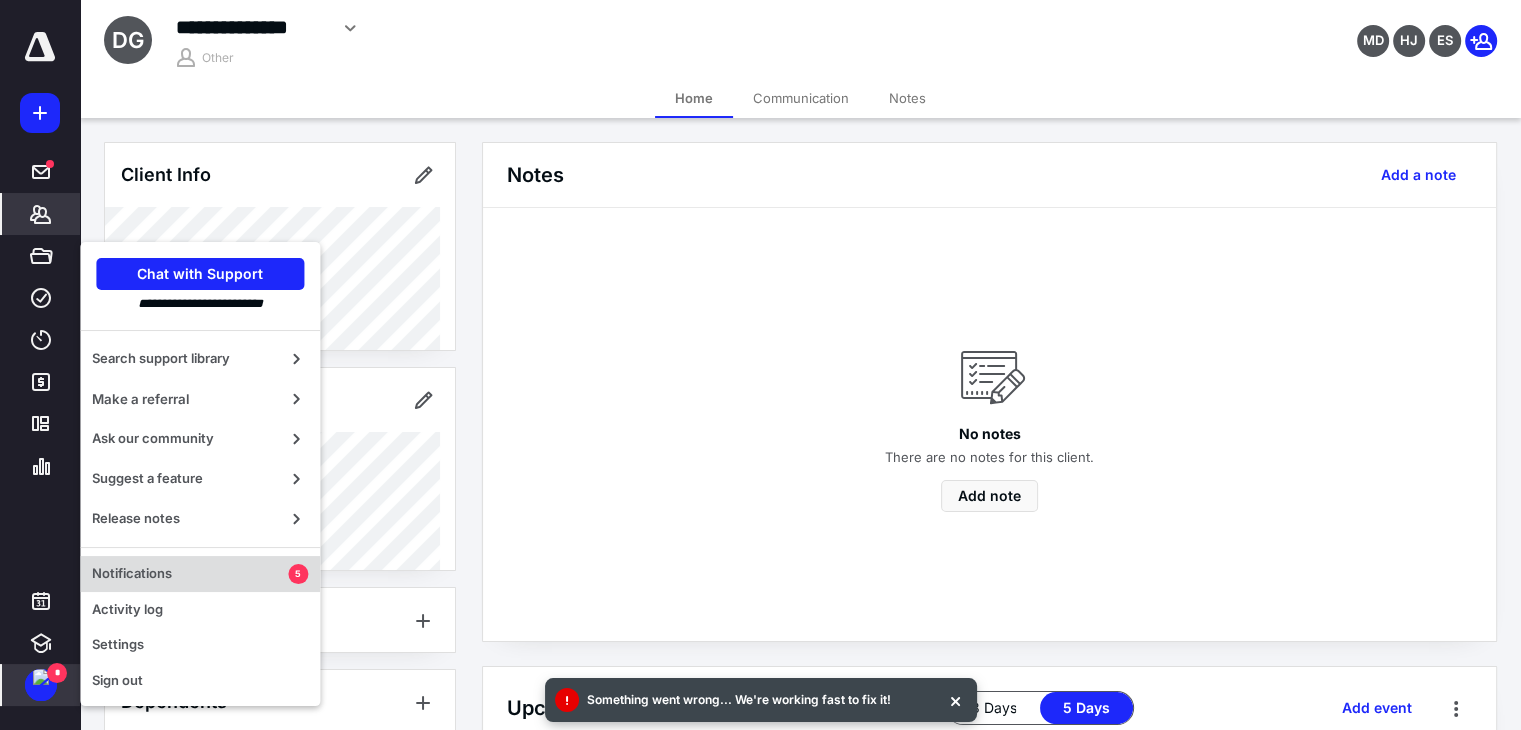 click on "Notifications" at bounding box center (190, 574) 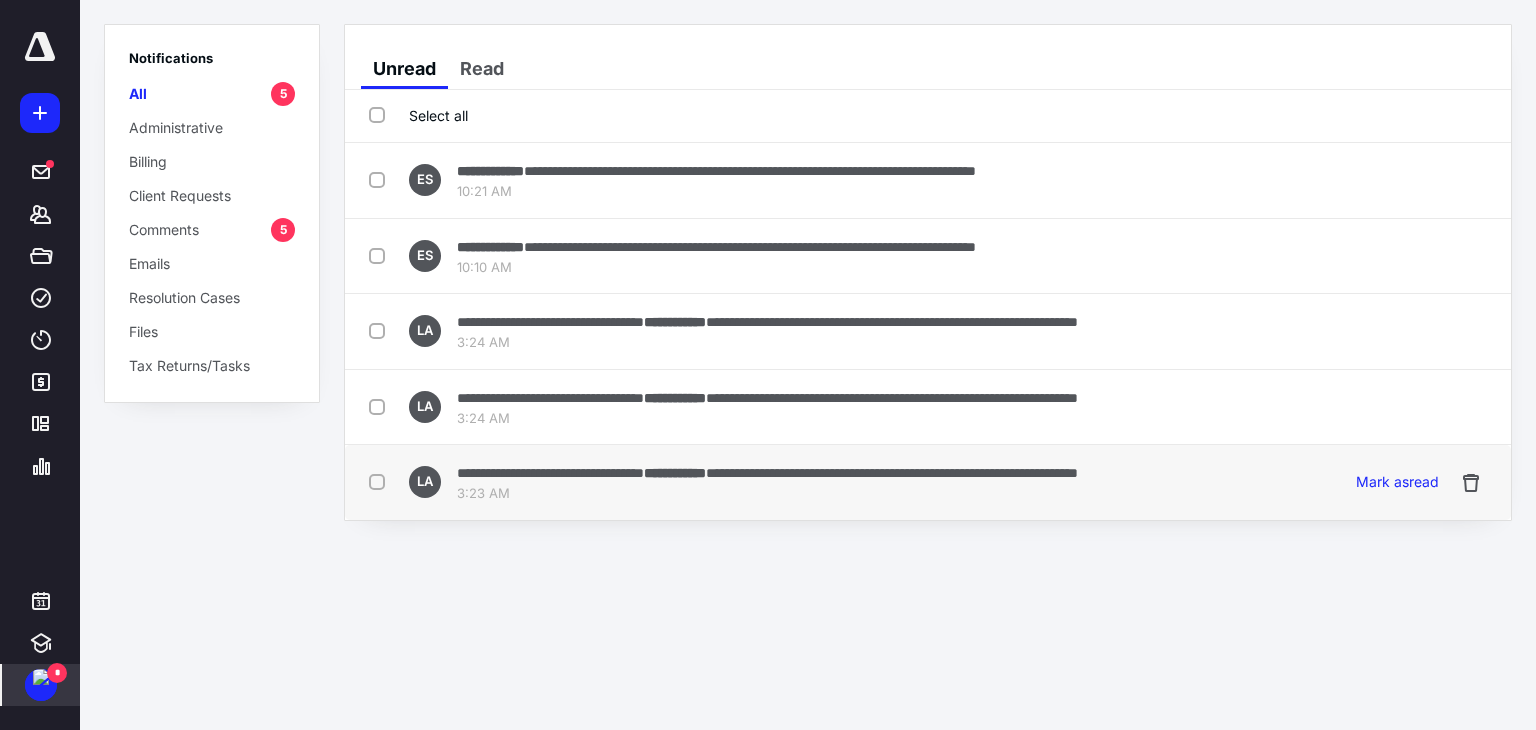 click on "**********" at bounding box center [550, 473] 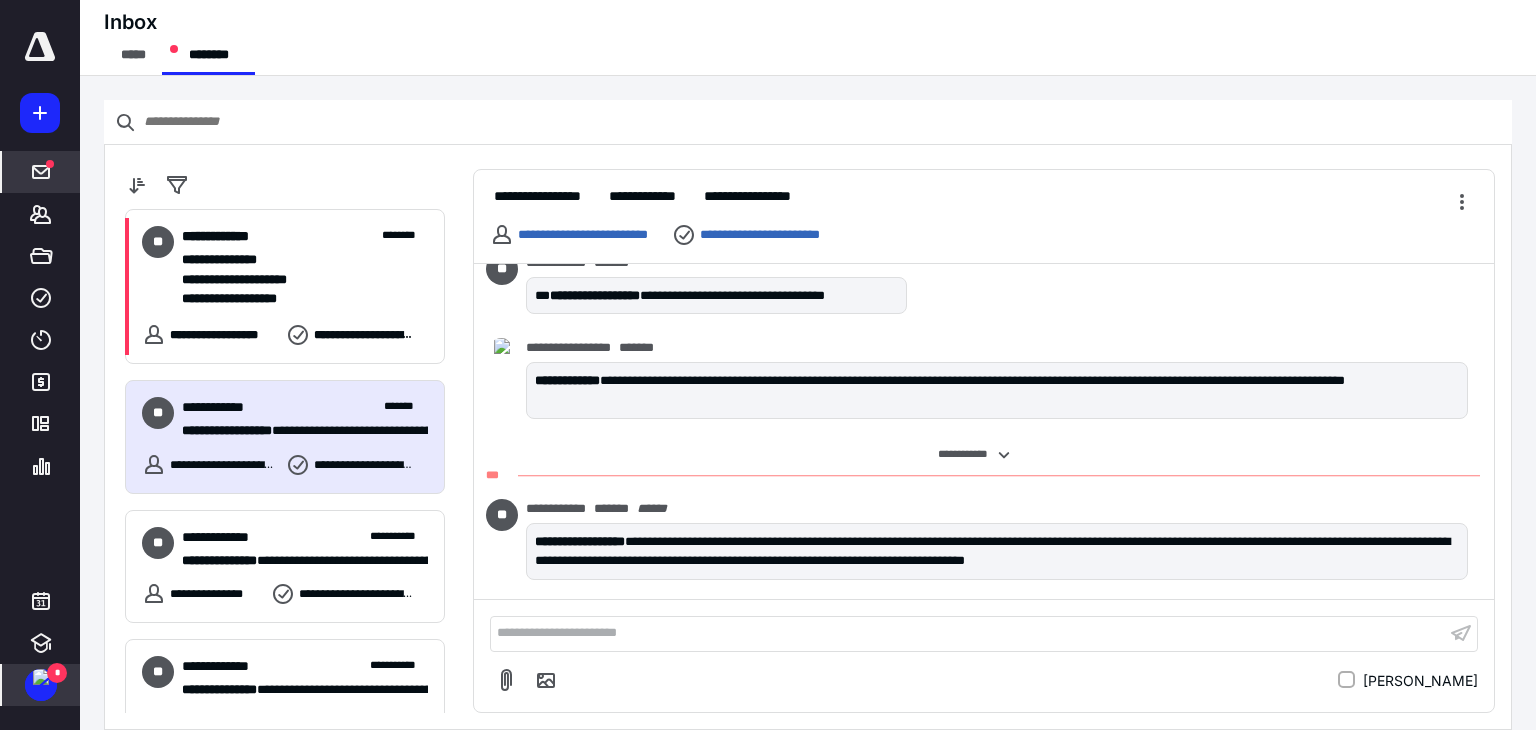 scroll, scrollTop: 1481, scrollLeft: 0, axis: vertical 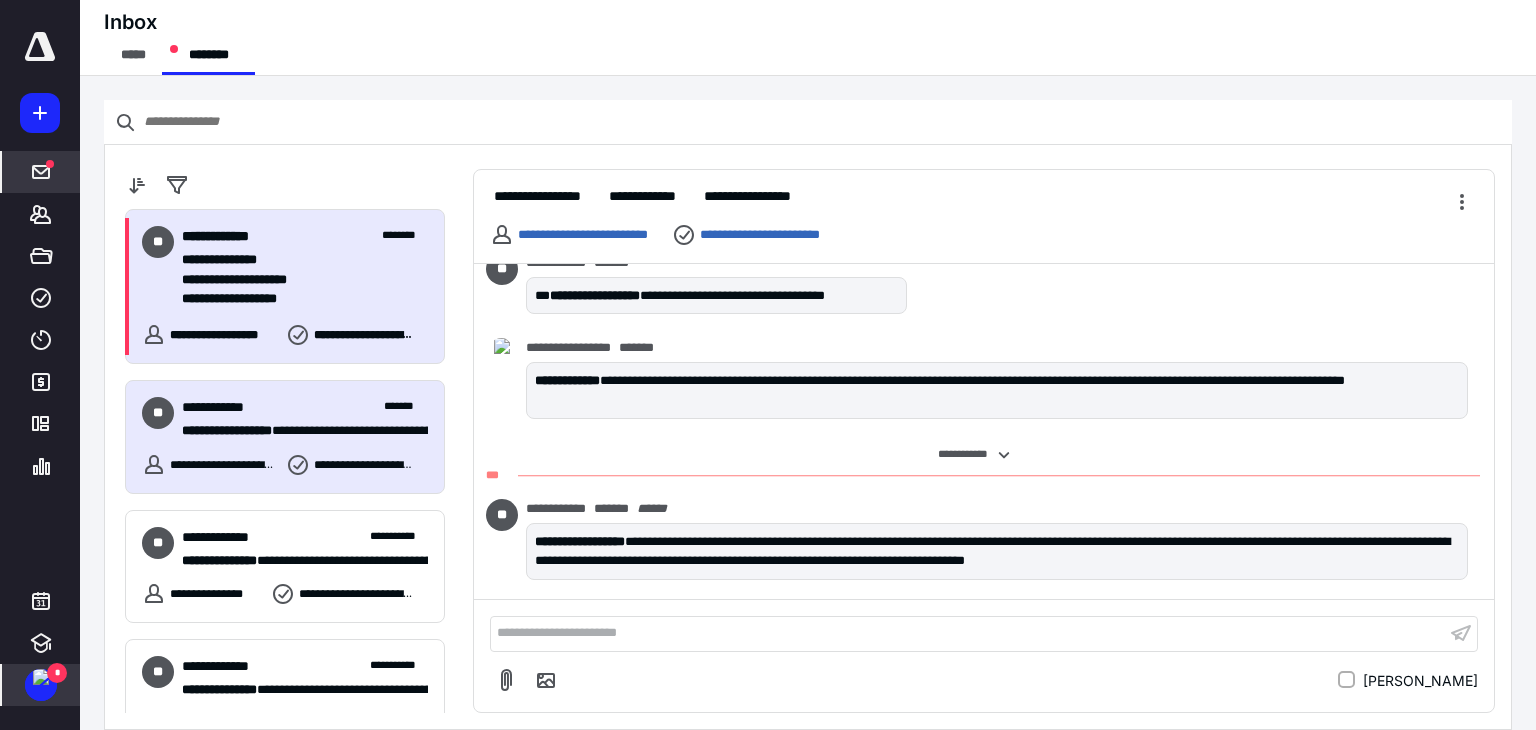 click on "**********" at bounding box center (297, 280) 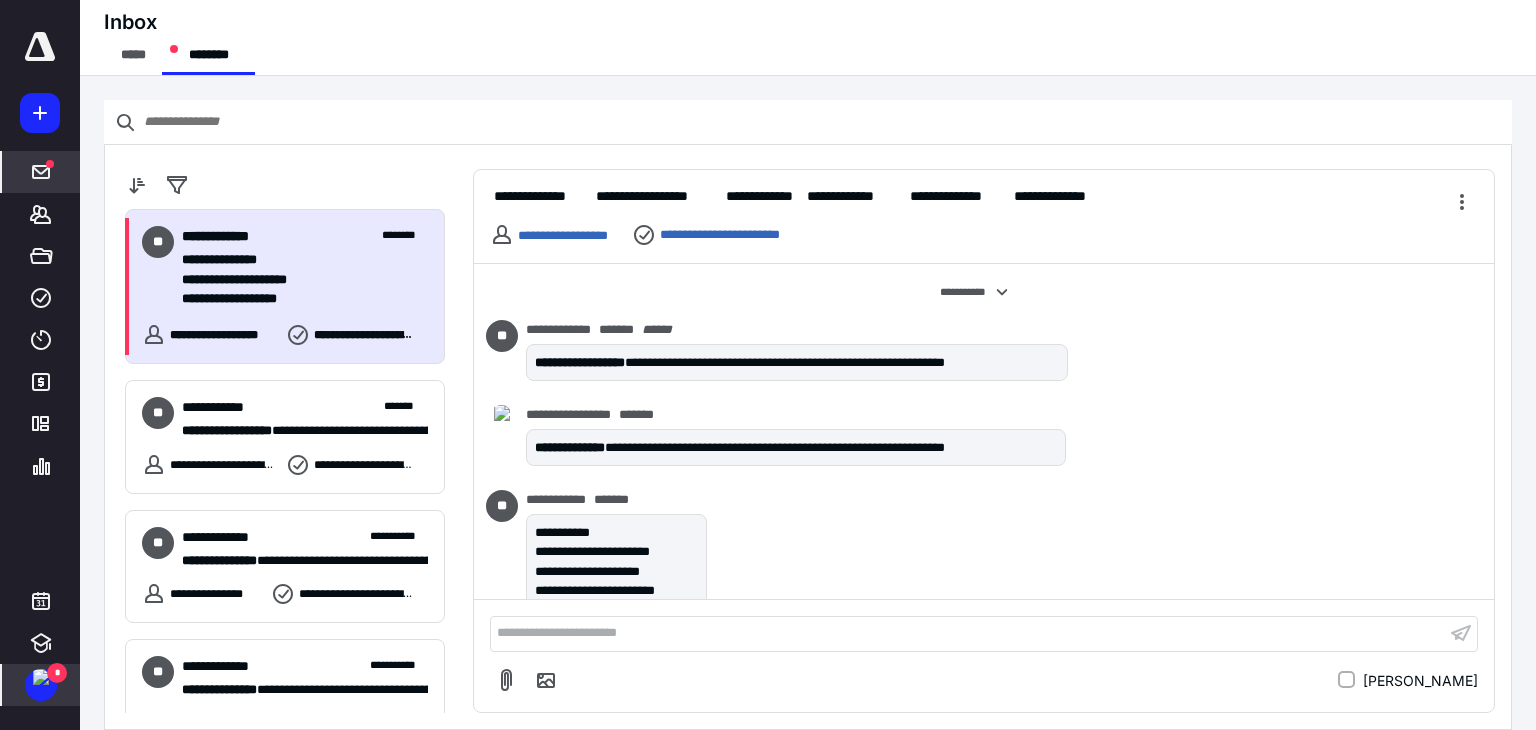 scroll, scrollTop: 575, scrollLeft: 0, axis: vertical 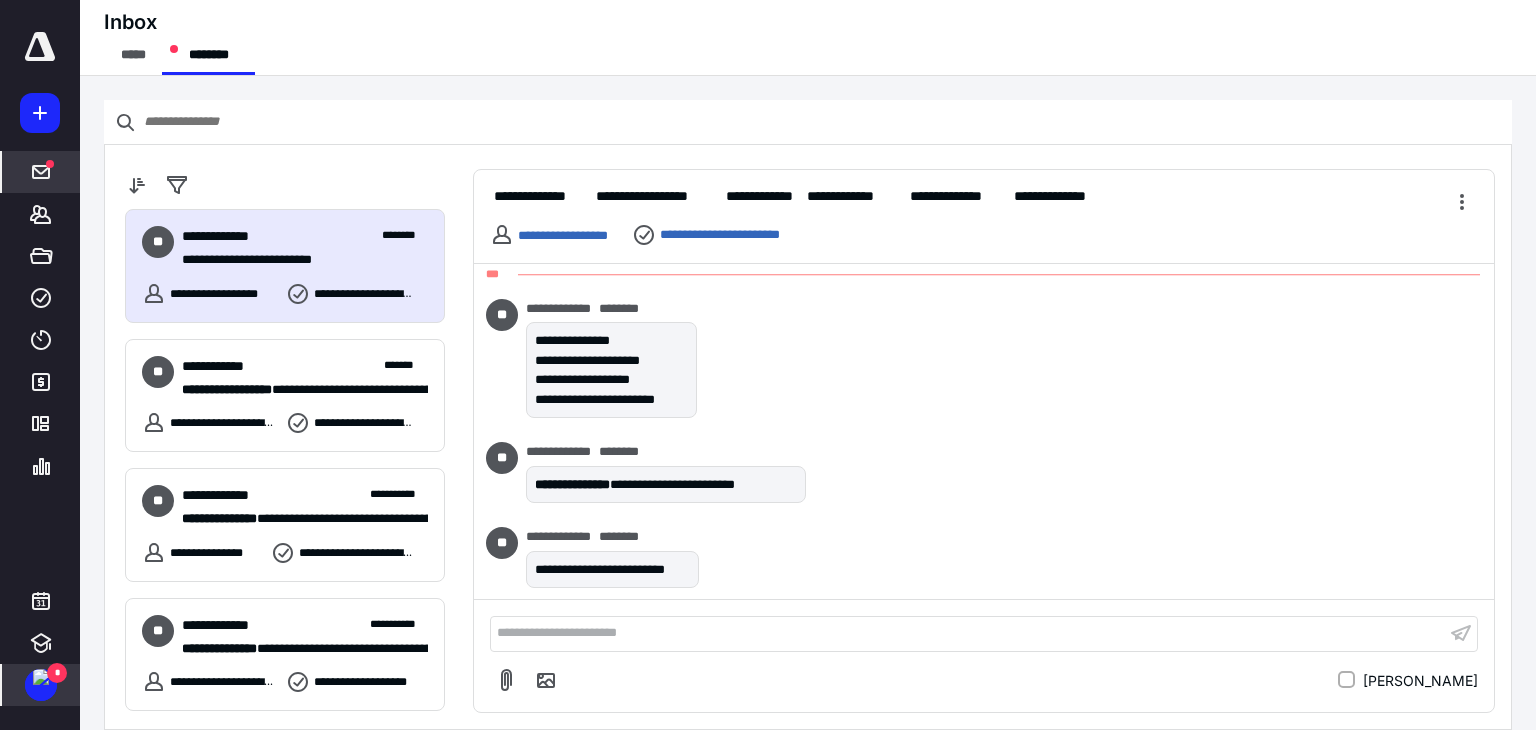 click at bounding box center [41, 677] 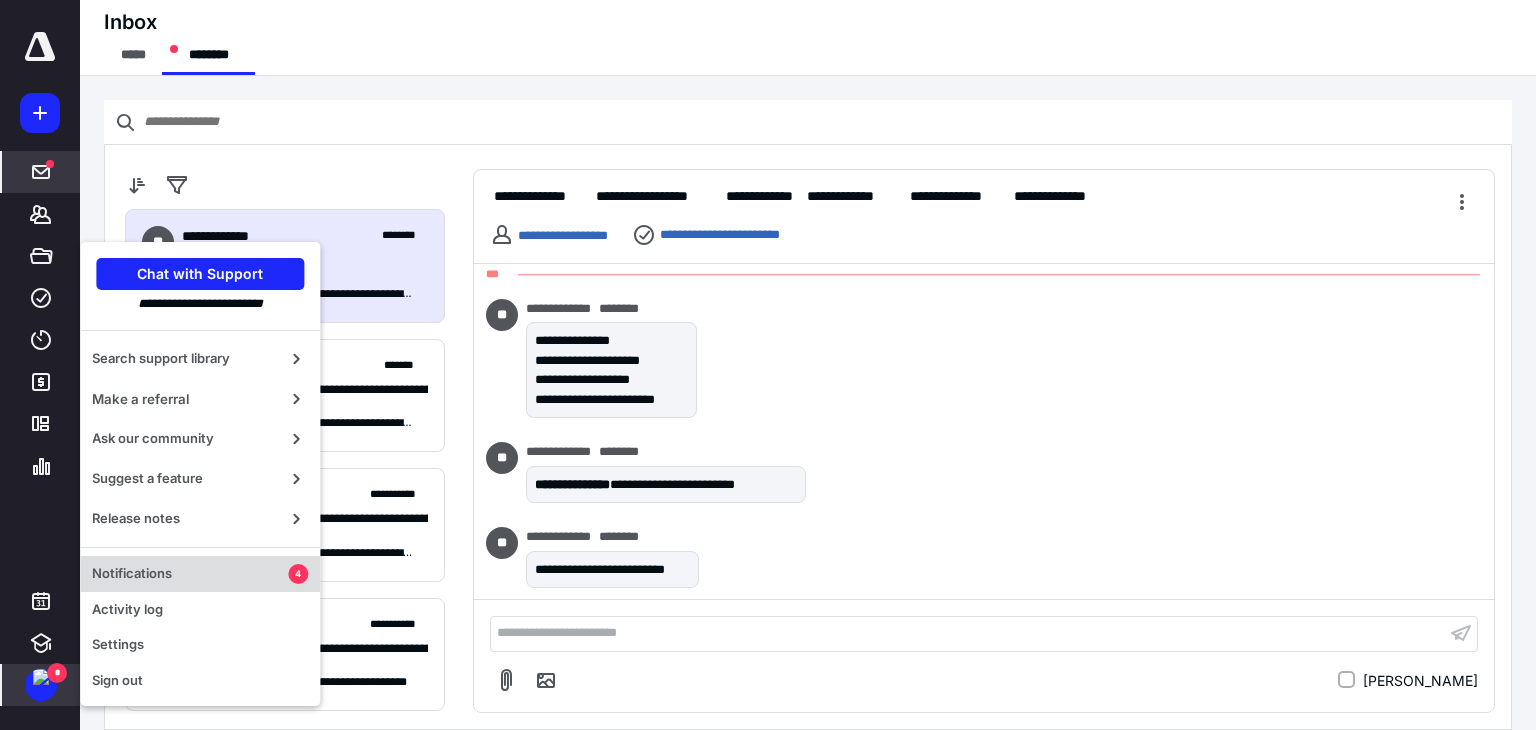 click on "Notifications" at bounding box center [190, 574] 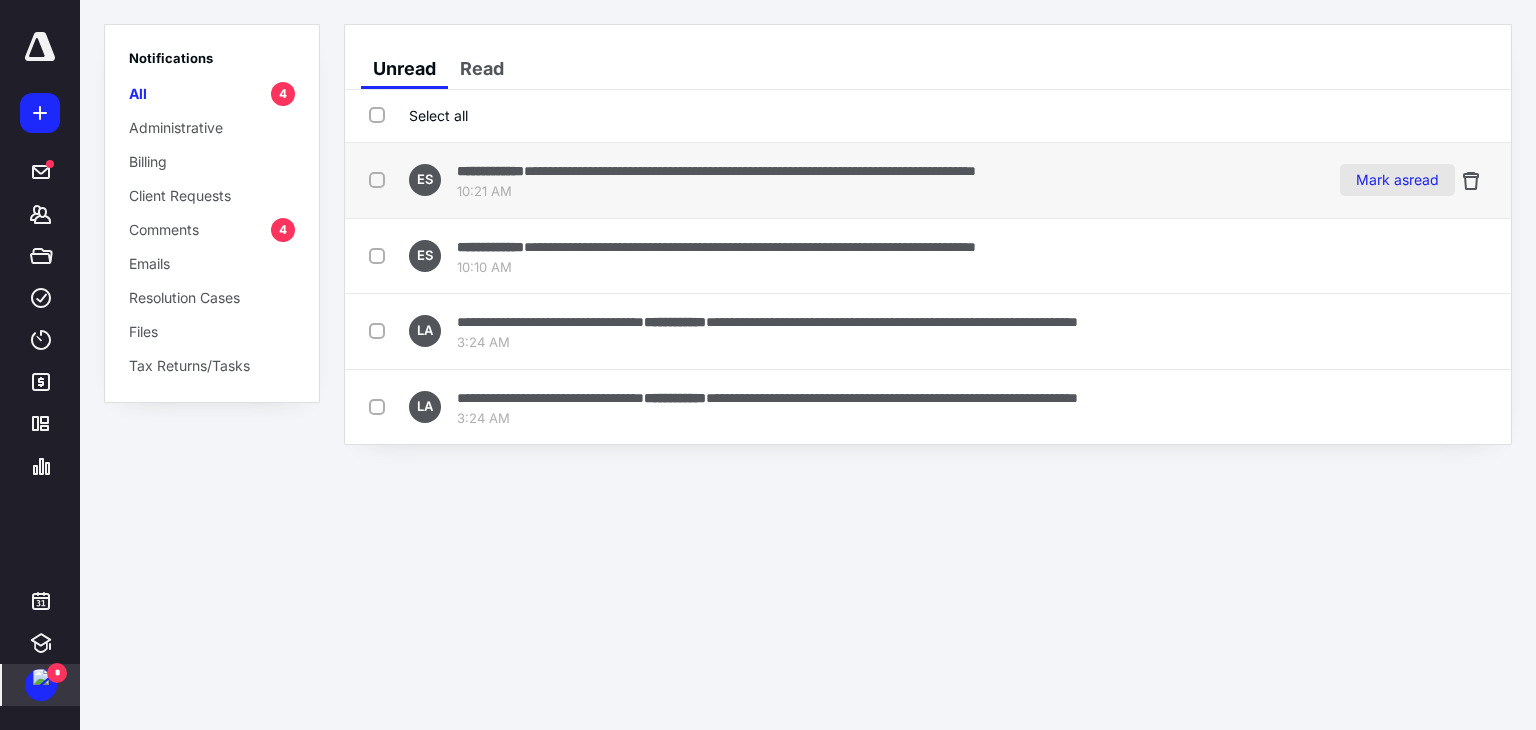 click on "Mark as  read" at bounding box center [1397, 180] 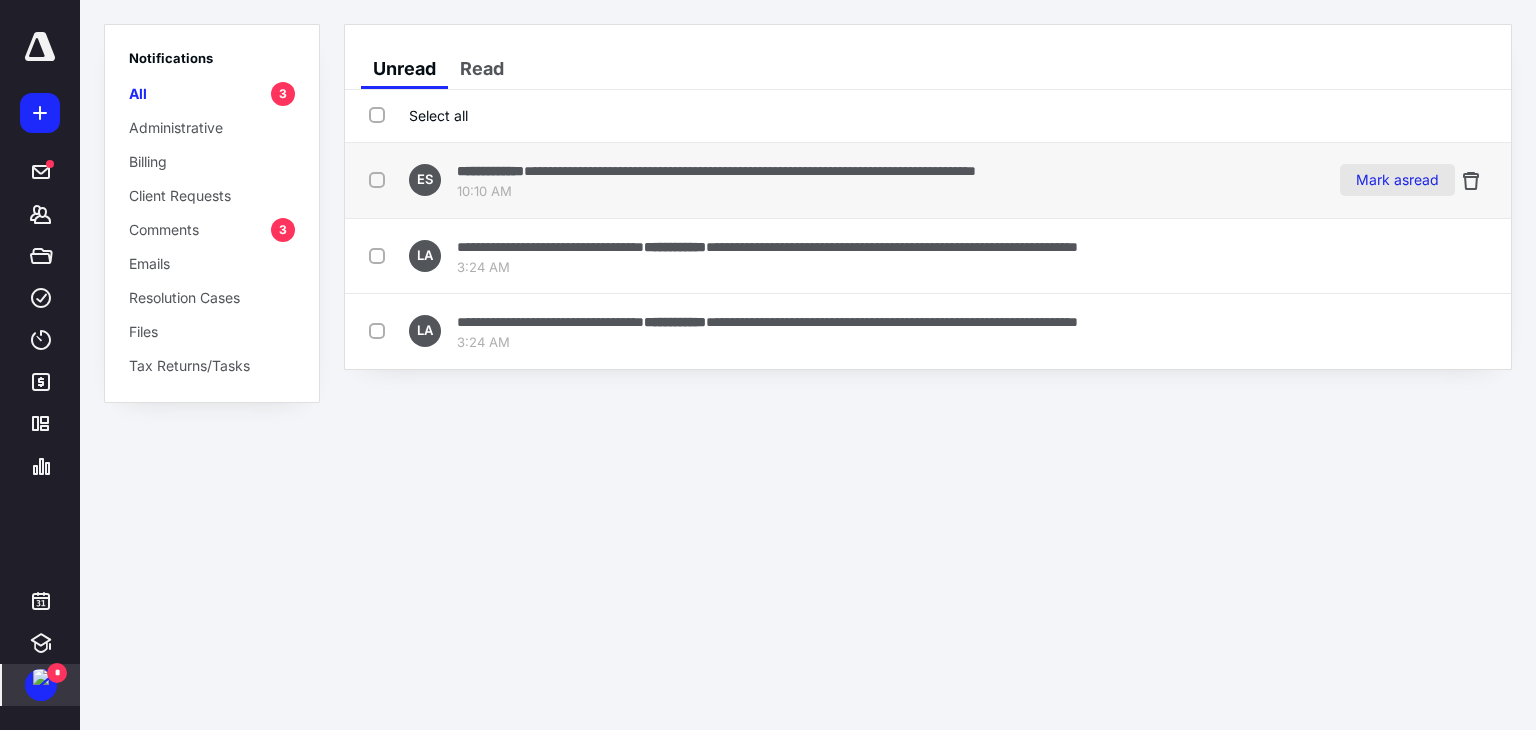 click on "Mark as  read" at bounding box center (1397, 180) 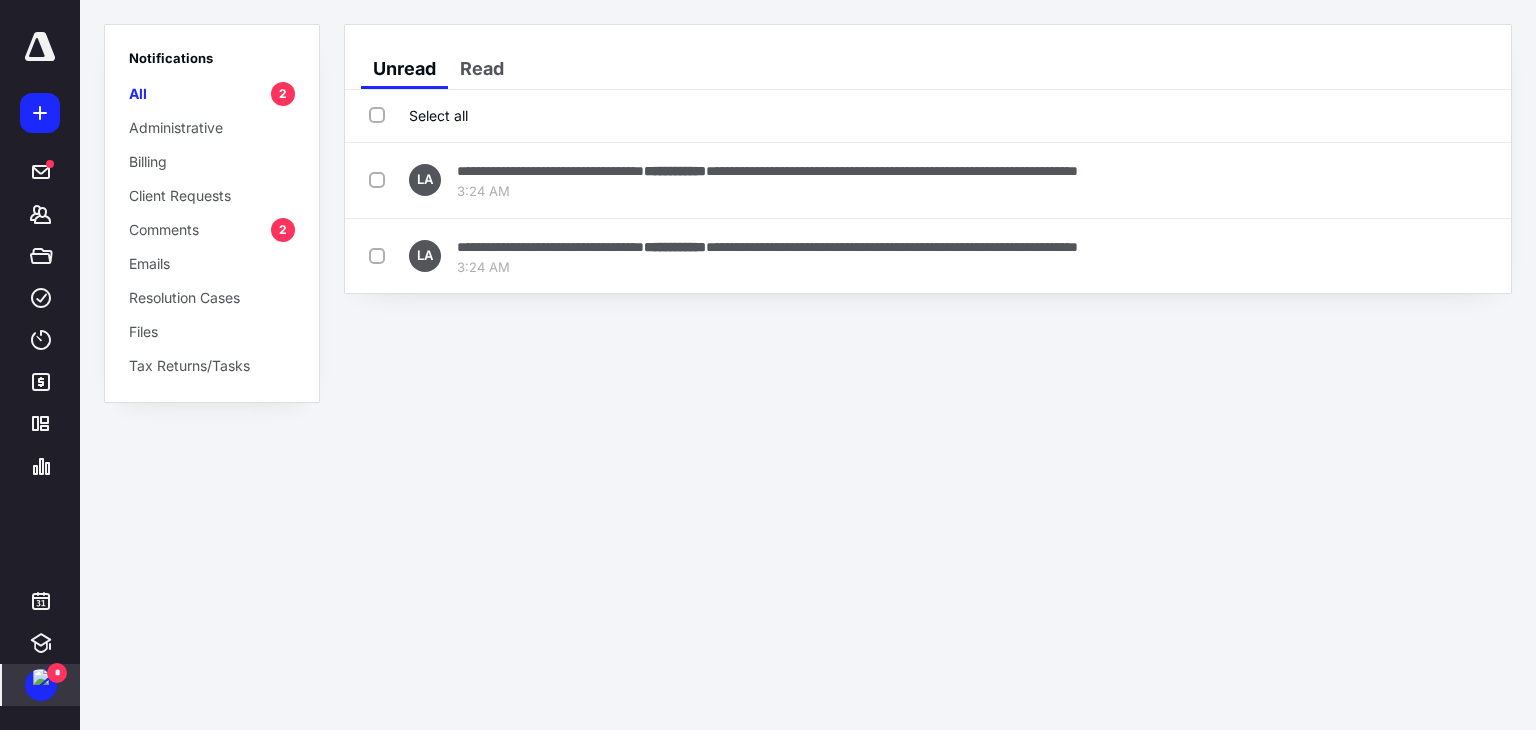 click on "**********" at bounding box center (928, 181) 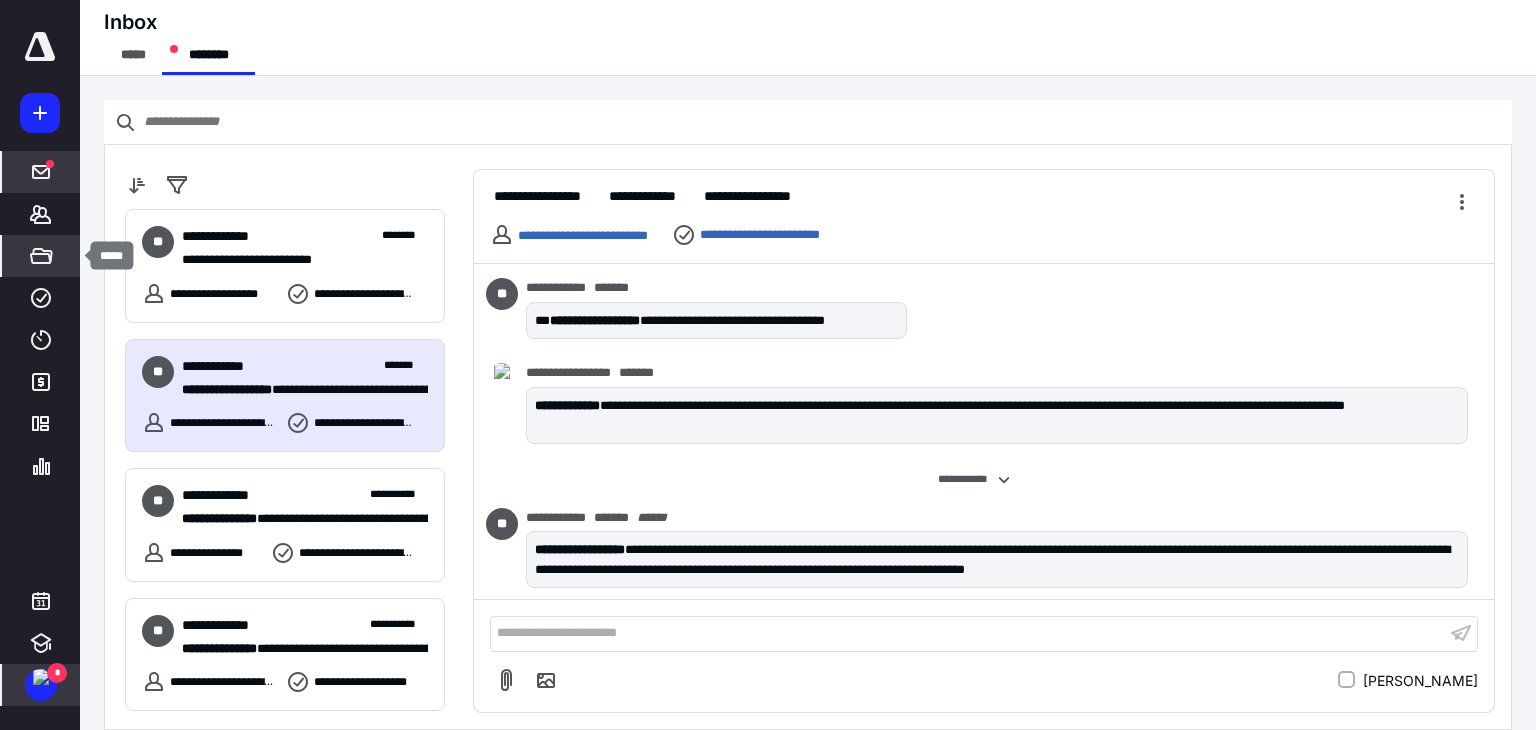 scroll, scrollTop: 1465, scrollLeft: 0, axis: vertical 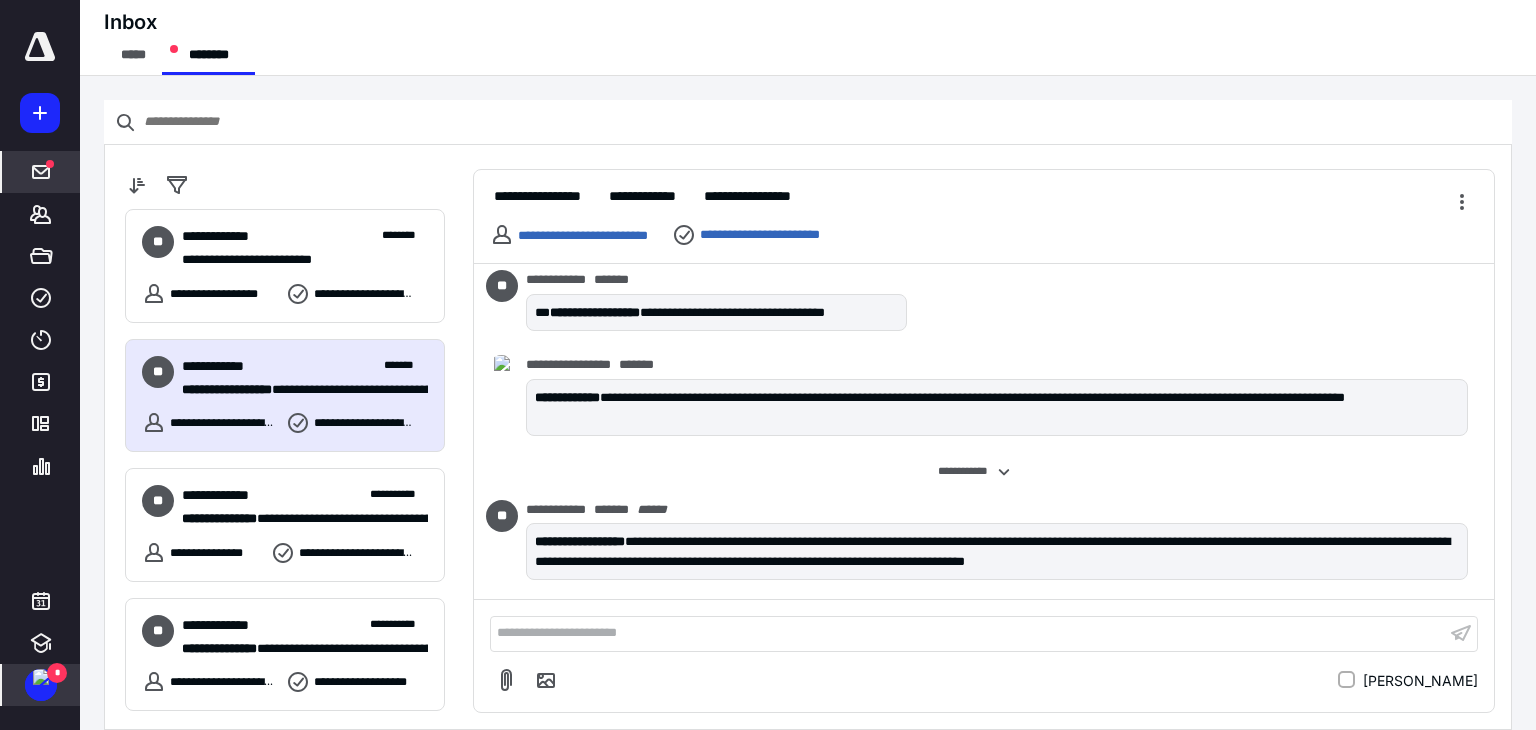 click at bounding box center (41, 677) 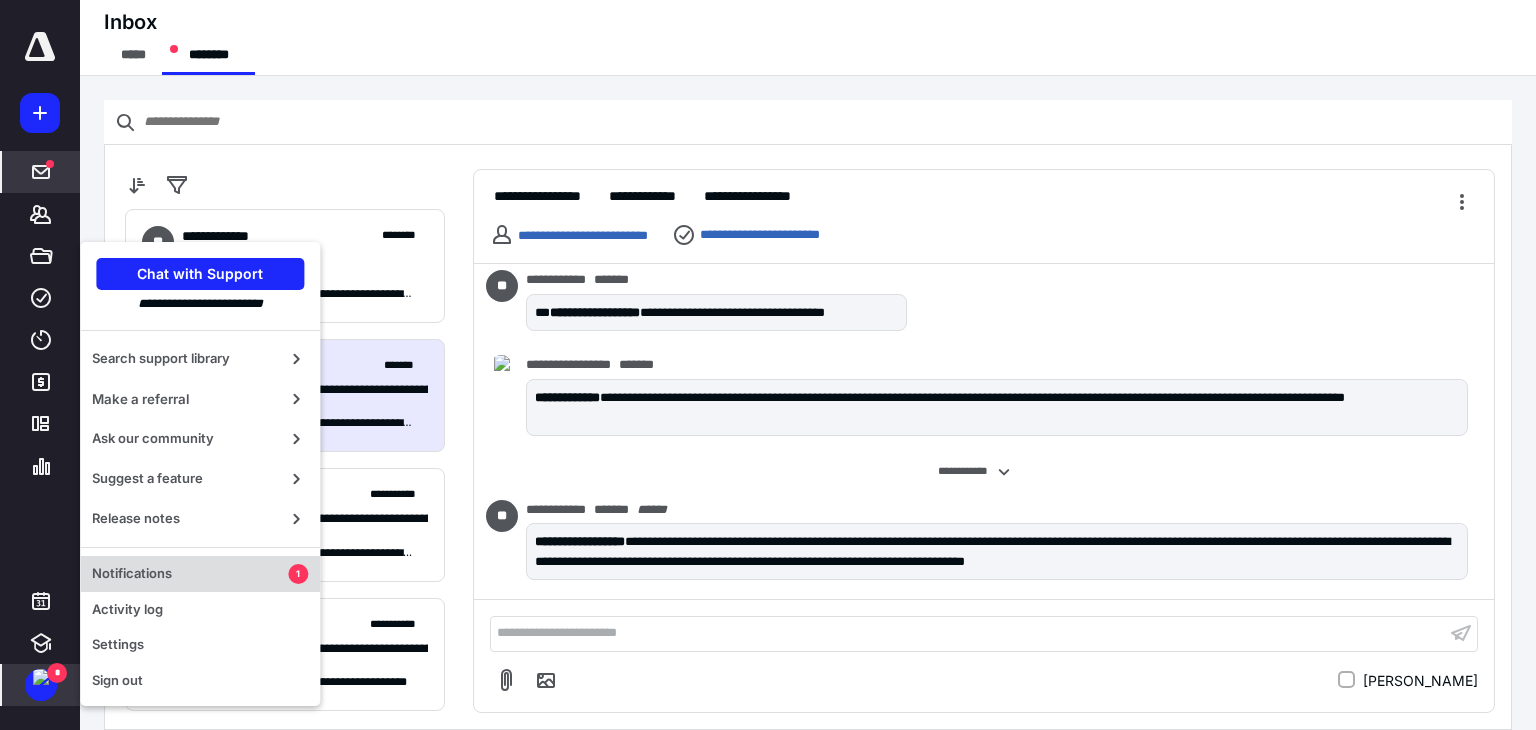 click on "Notifications" at bounding box center (190, 574) 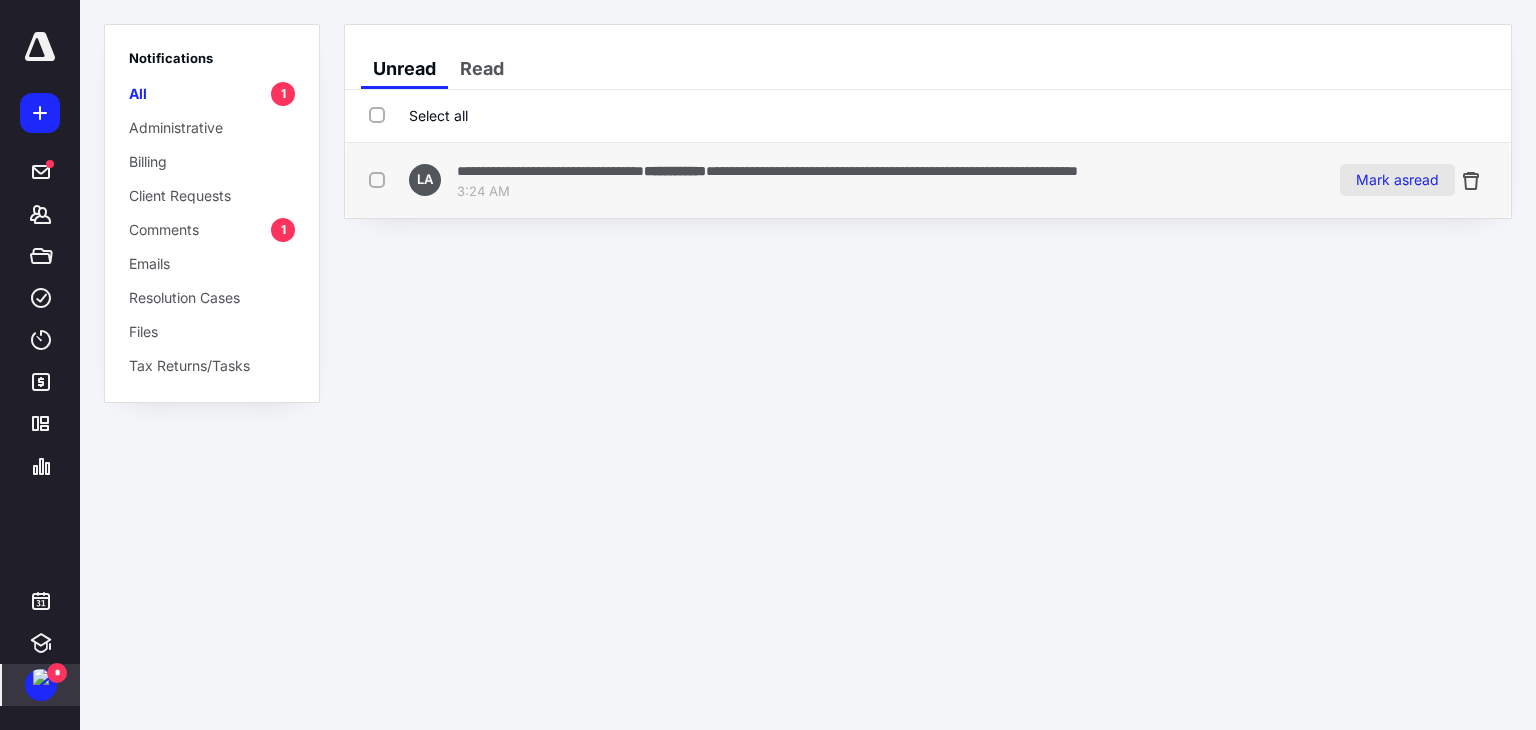 click on "Mark as  read" at bounding box center (1397, 180) 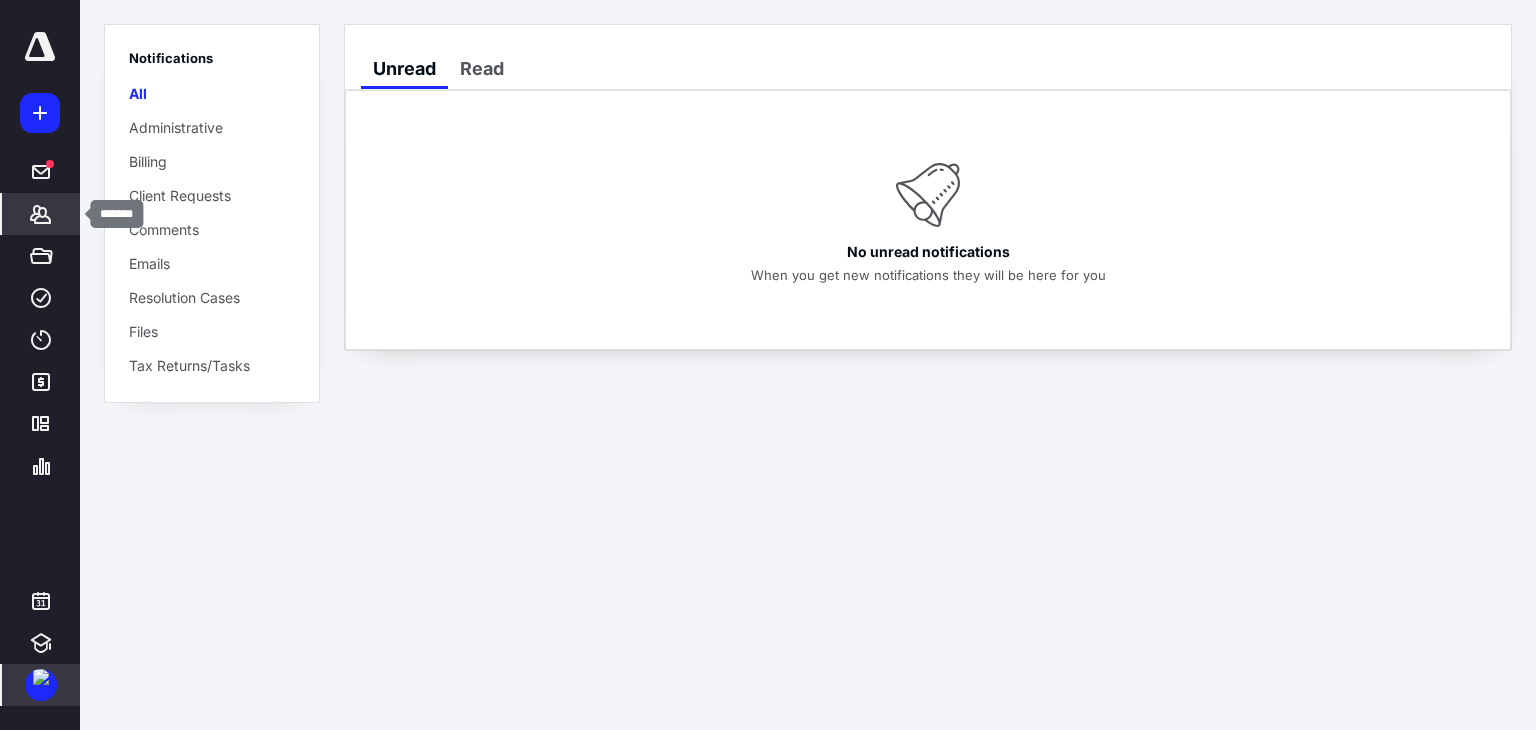 click 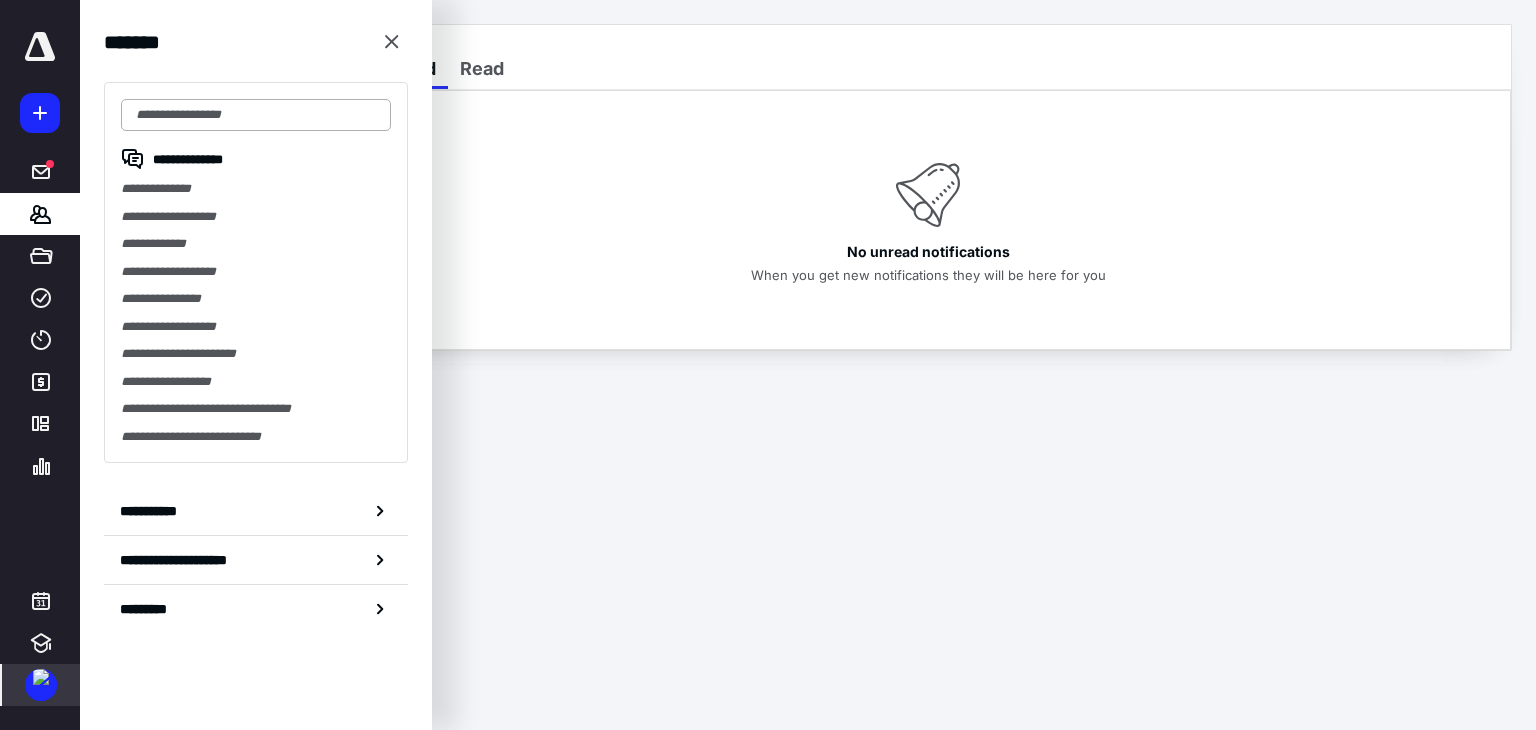 click at bounding box center [256, 115] 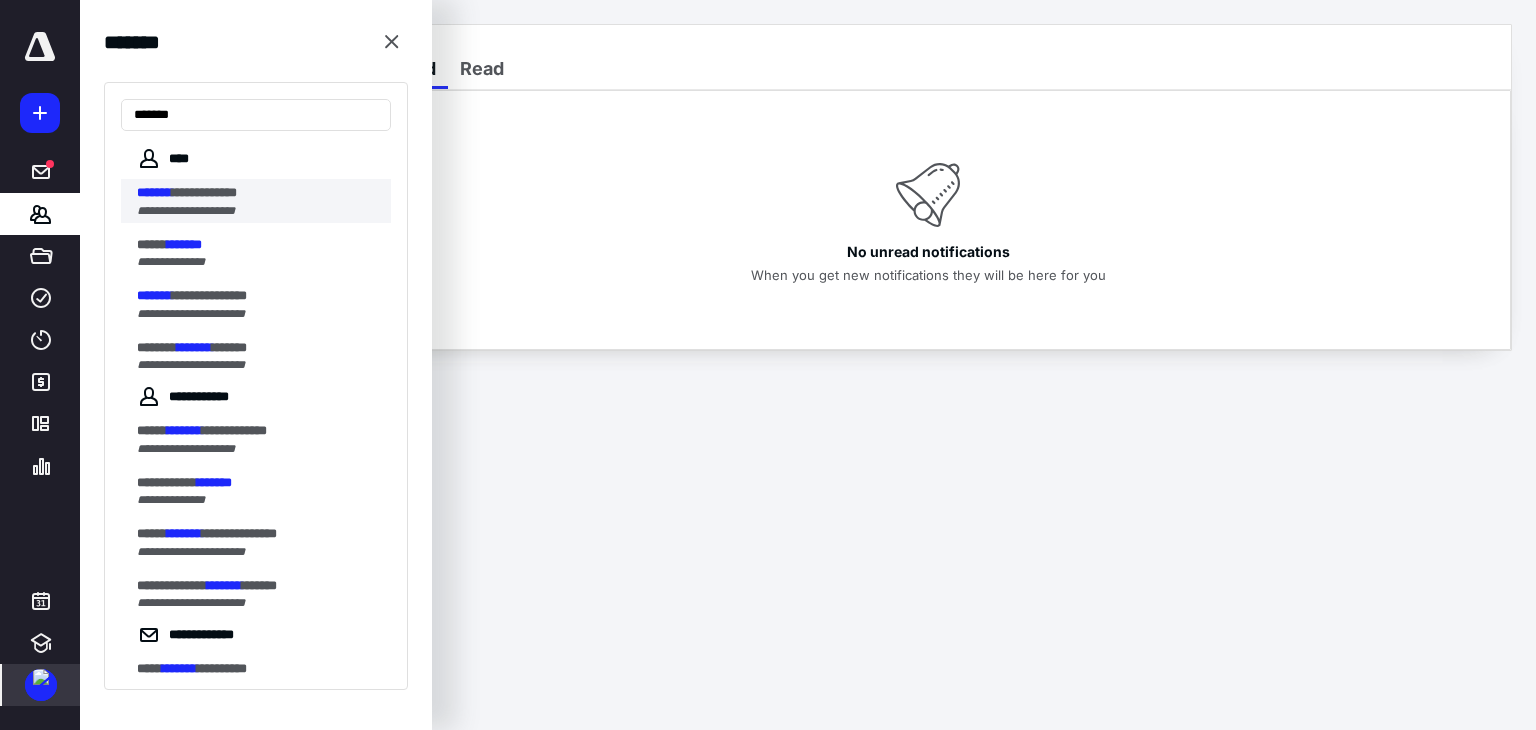 type on "*******" 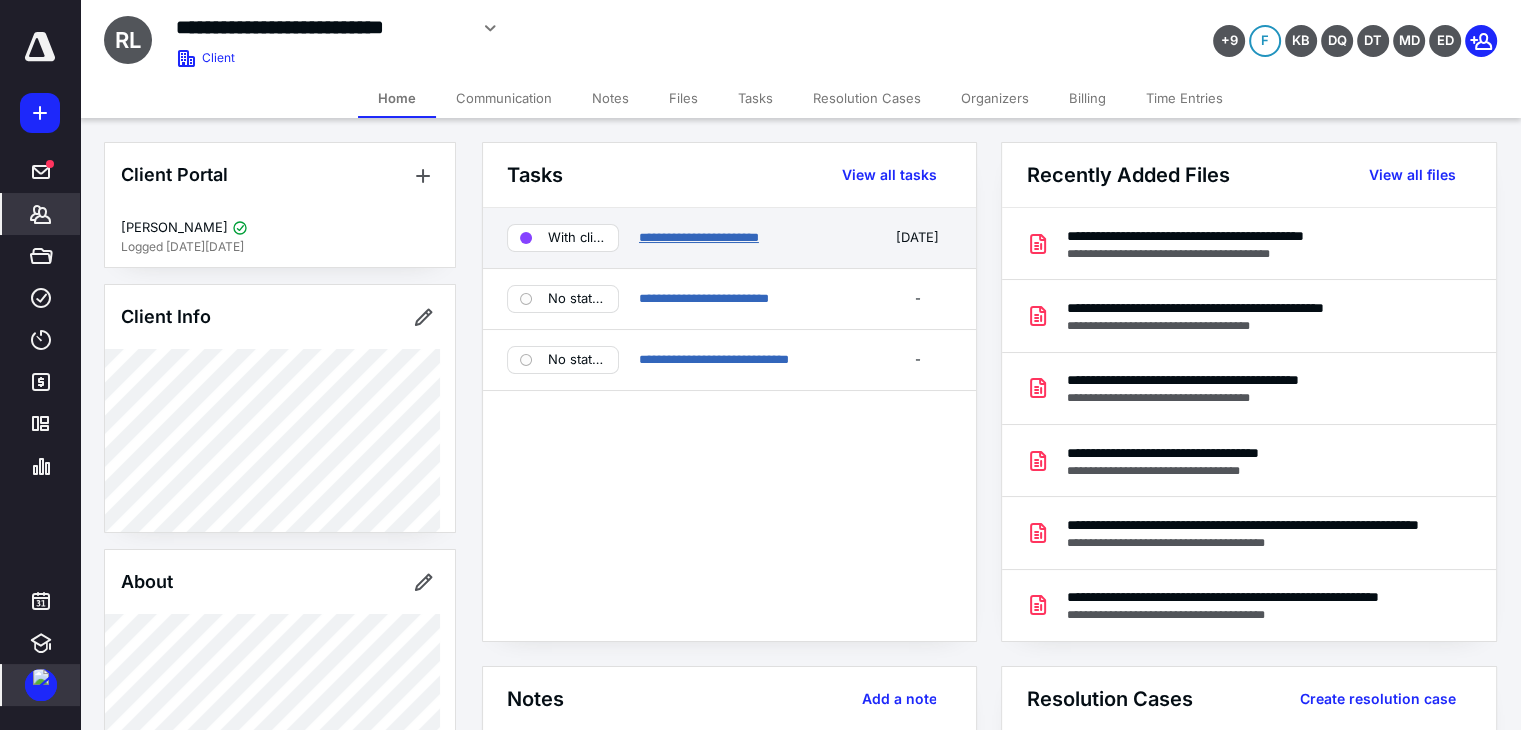 click on "**********" at bounding box center (699, 237) 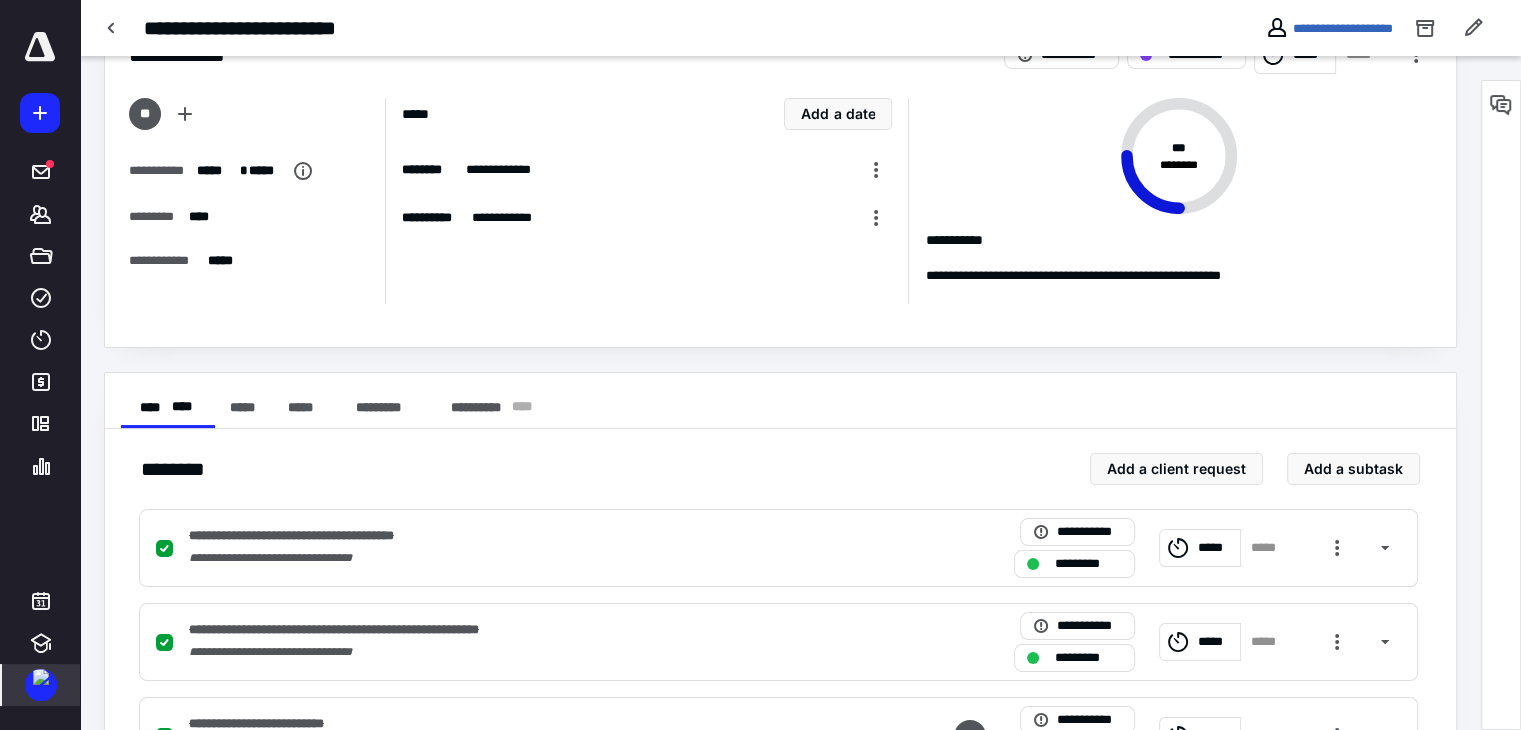 scroll, scrollTop: 200, scrollLeft: 0, axis: vertical 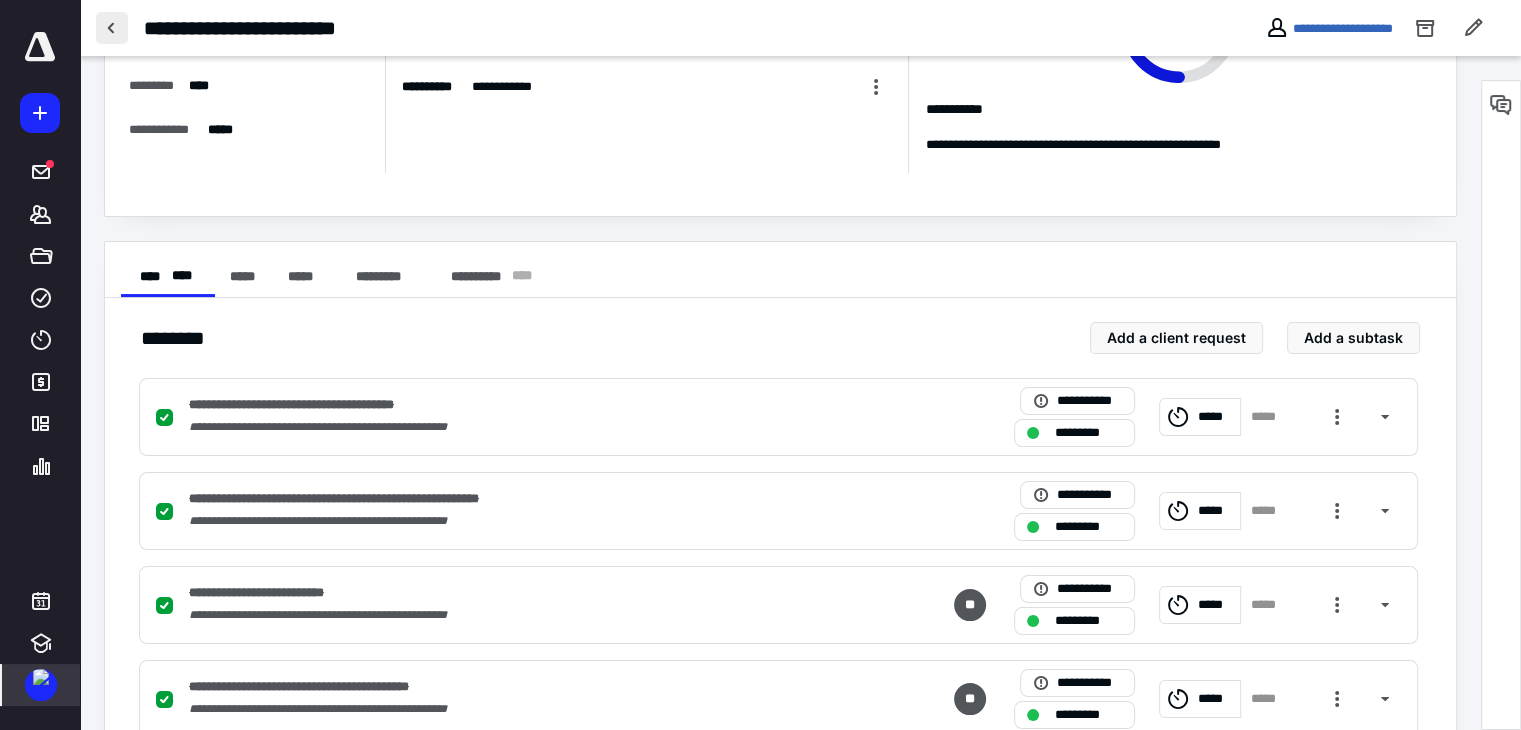 click at bounding box center [112, 28] 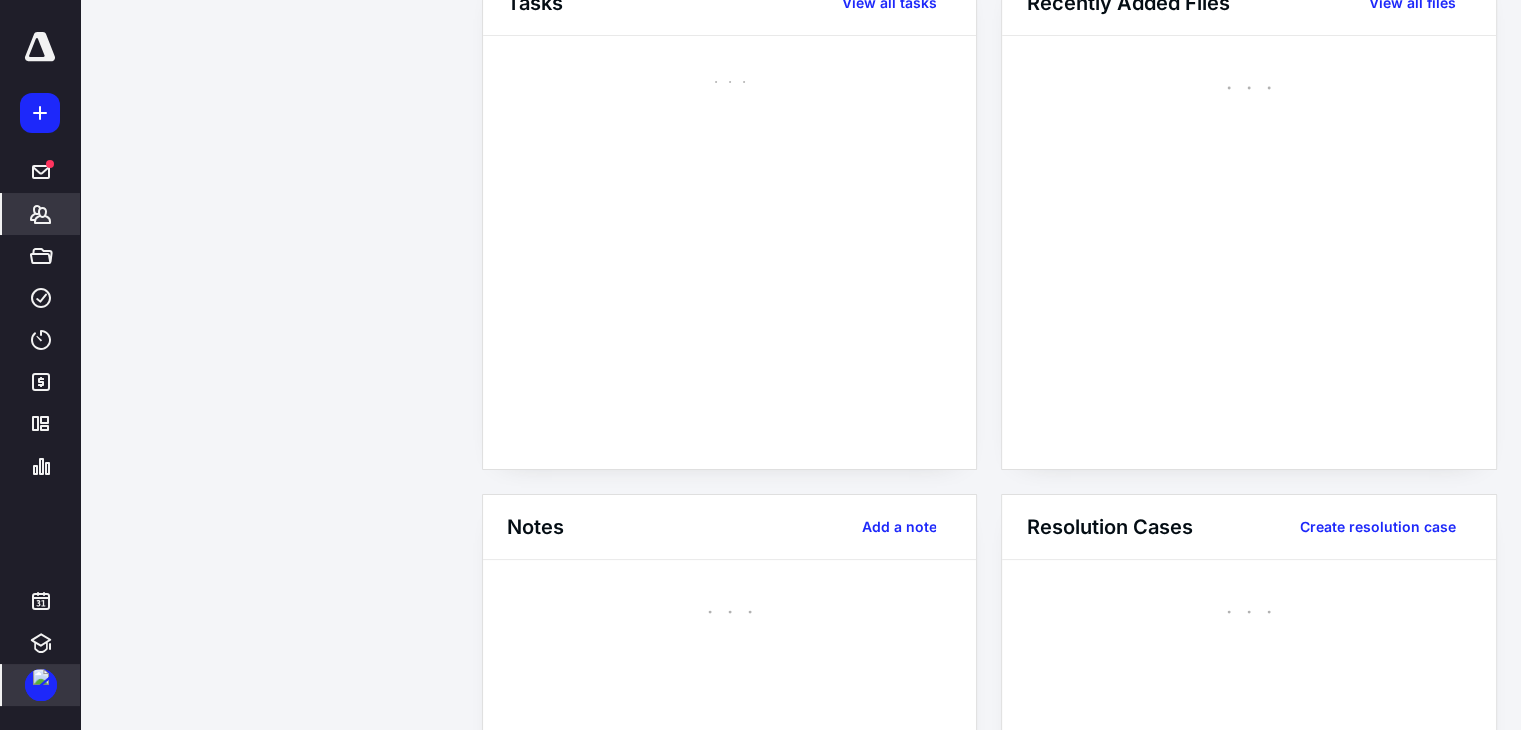 scroll, scrollTop: 0, scrollLeft: 0, axis: both 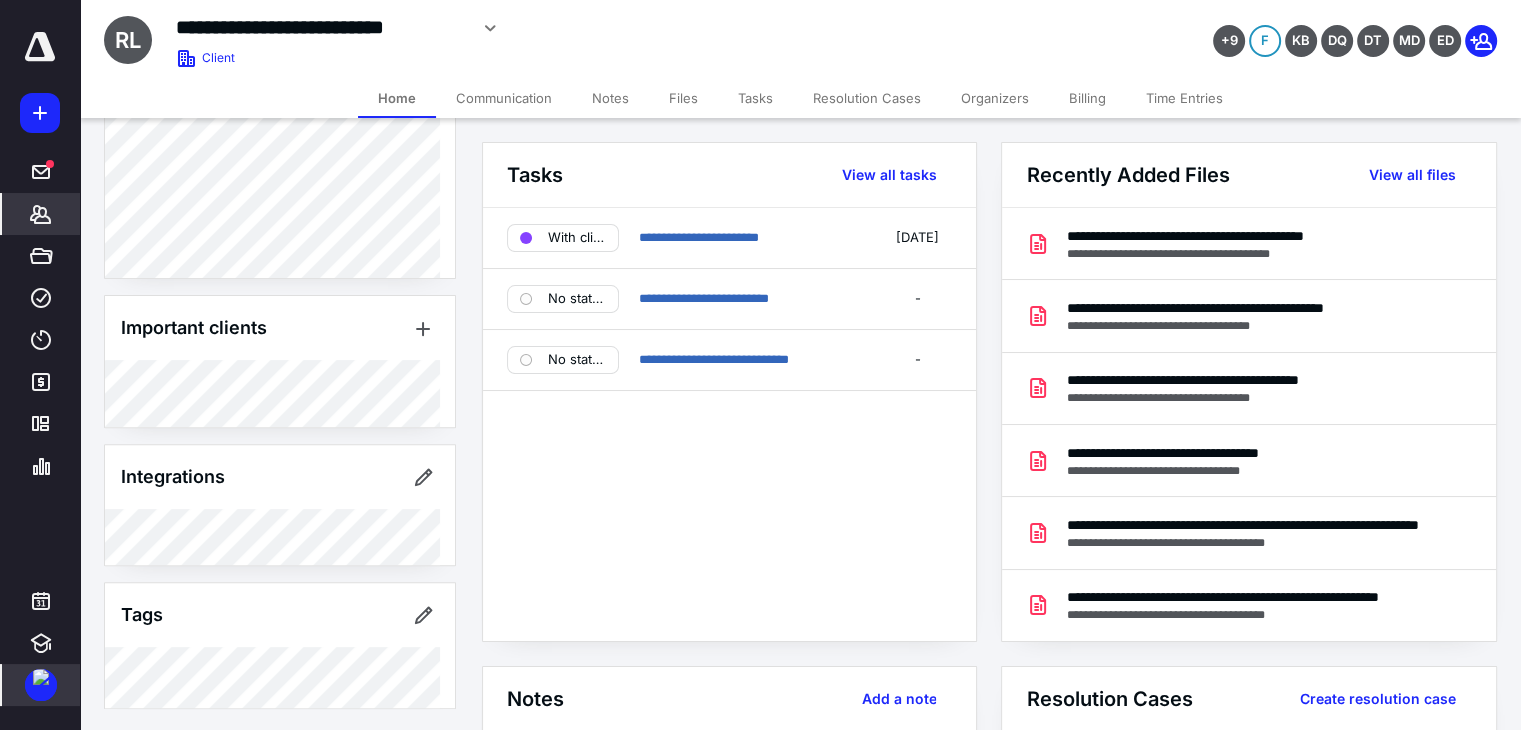 click 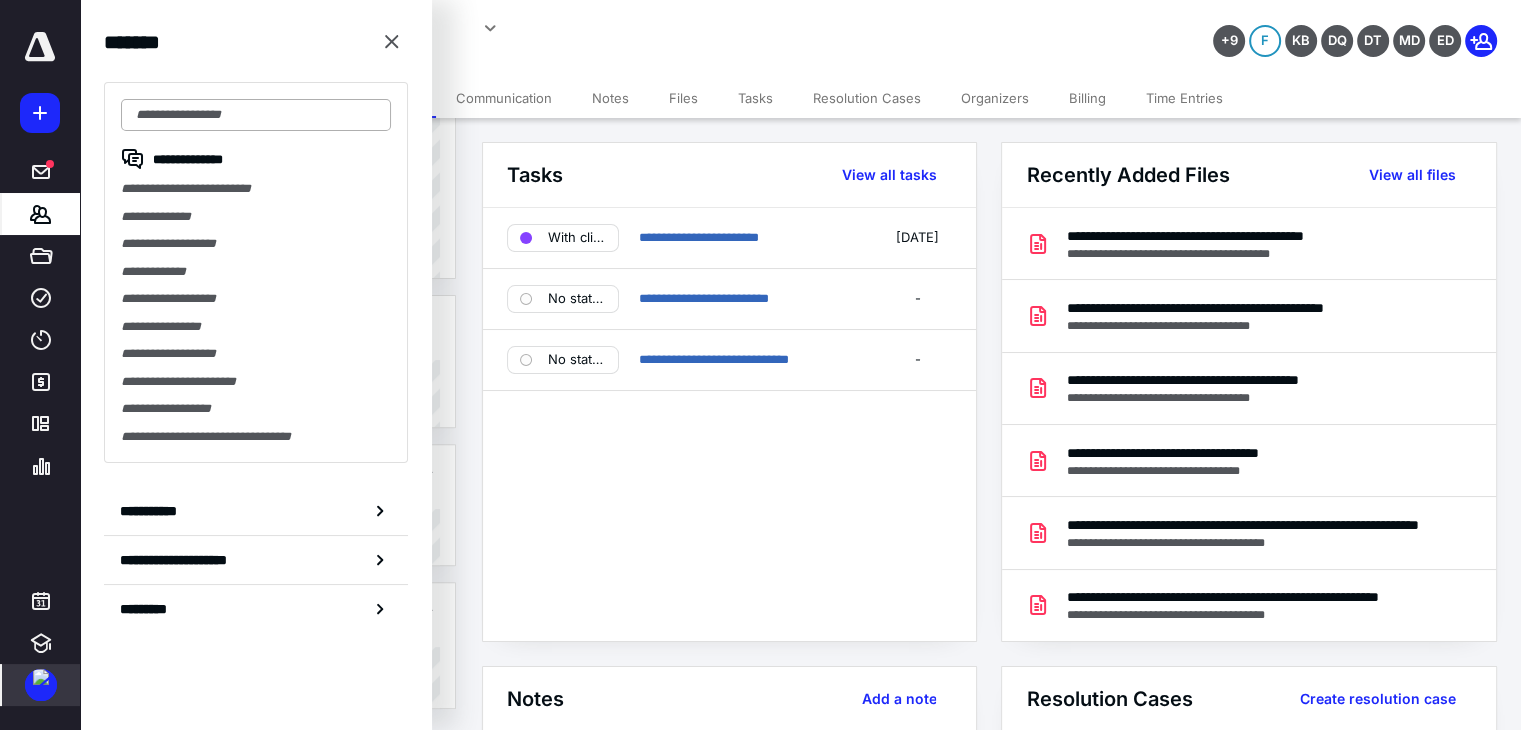 click at bounding box center [256, 115] 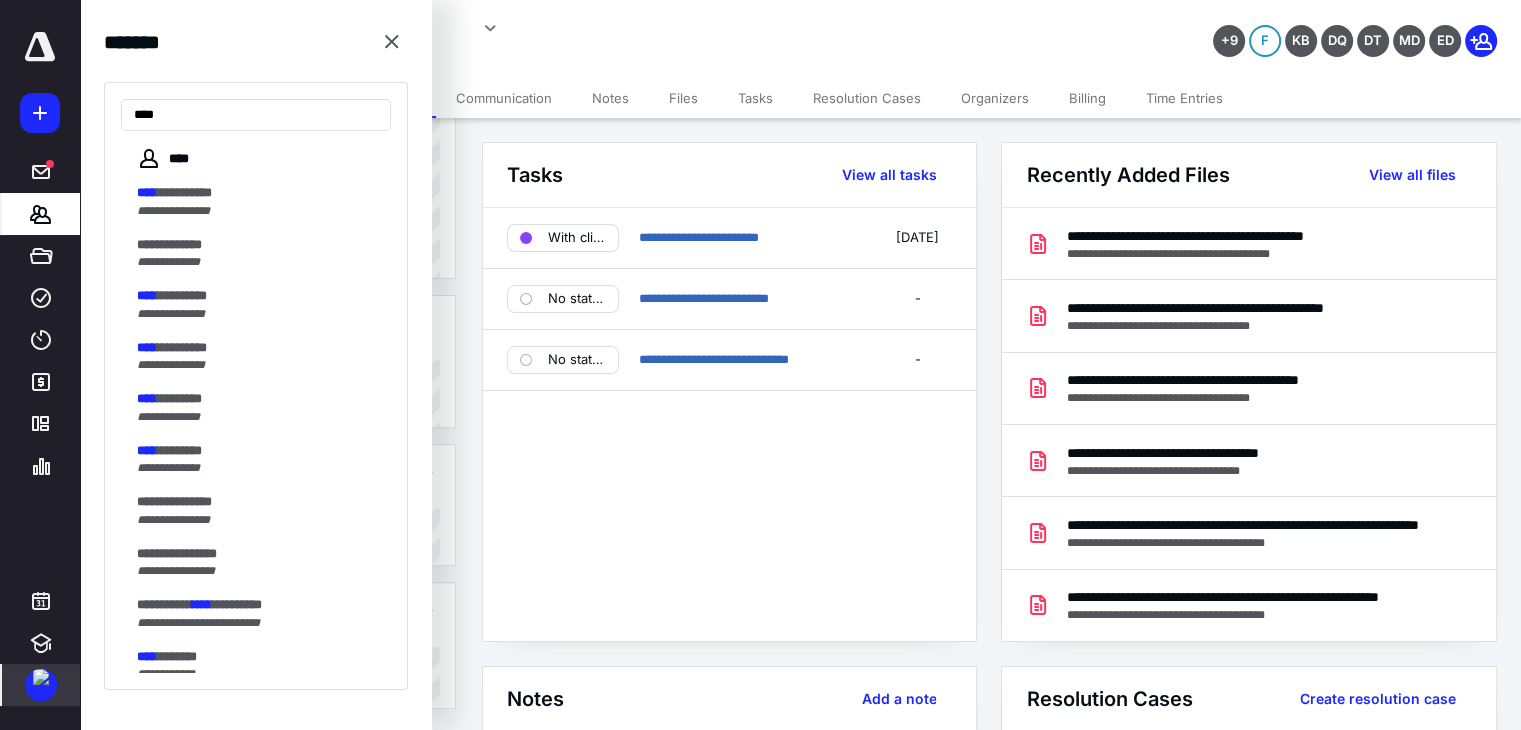 type on "****" 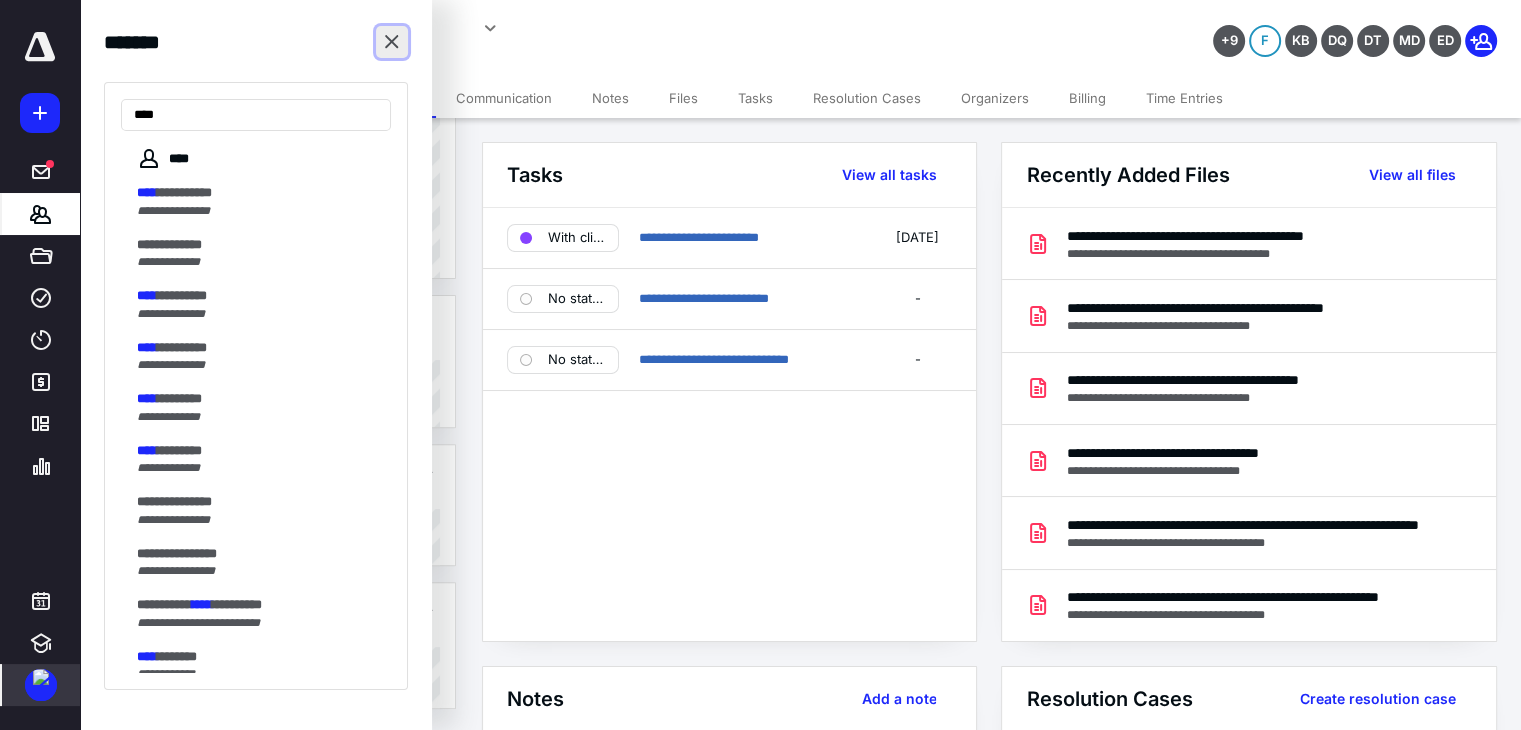 click at bounding box center [392, 42] 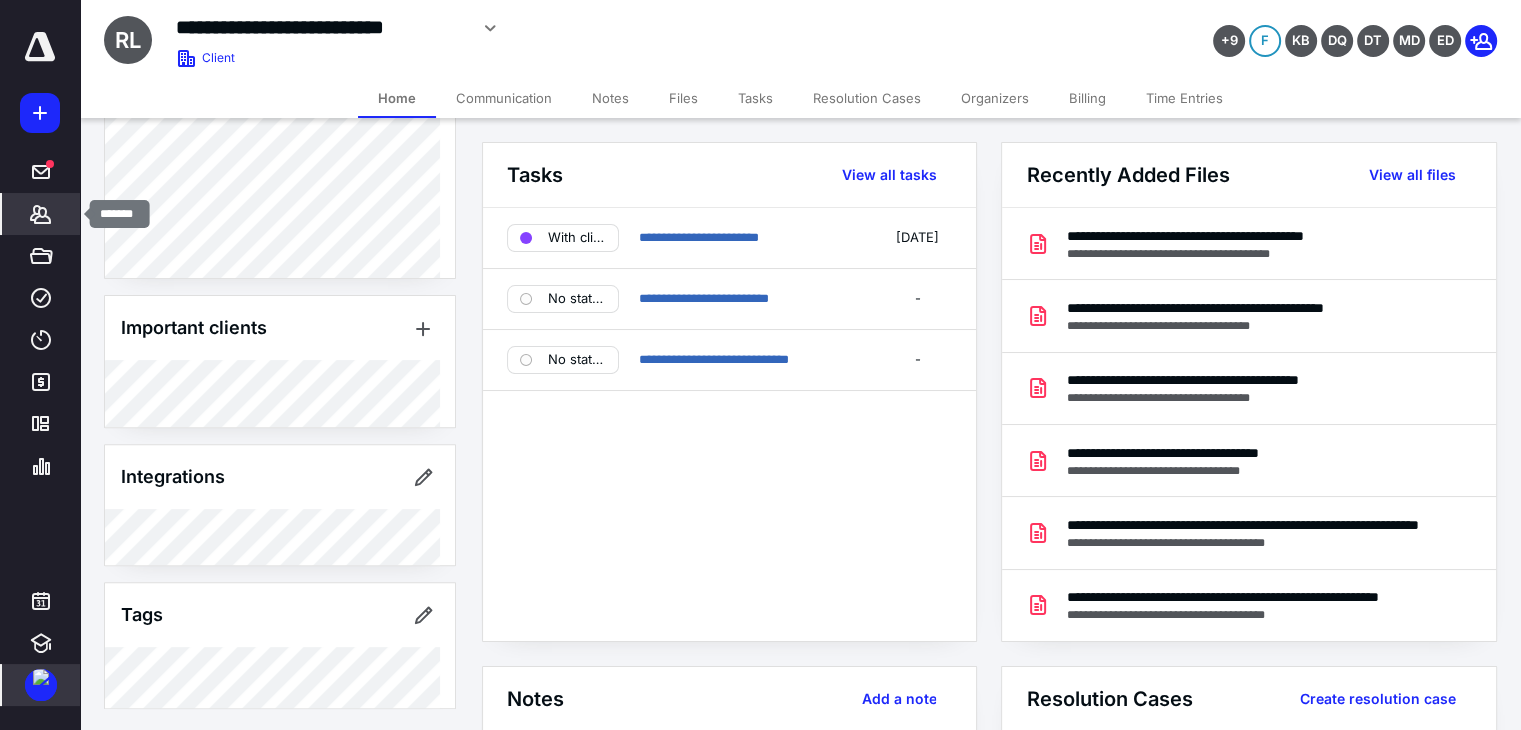 click 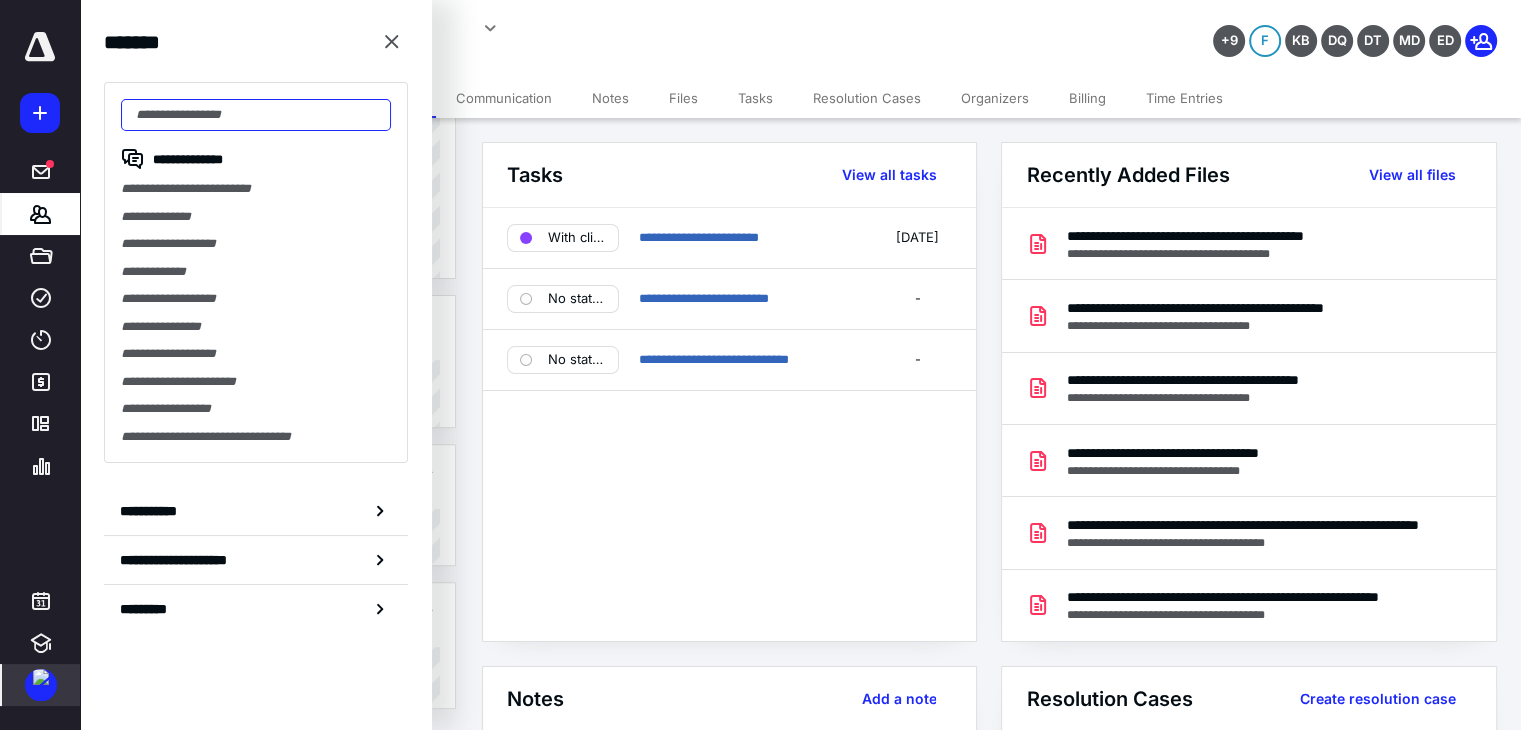 click at bounding box center [256, 115] 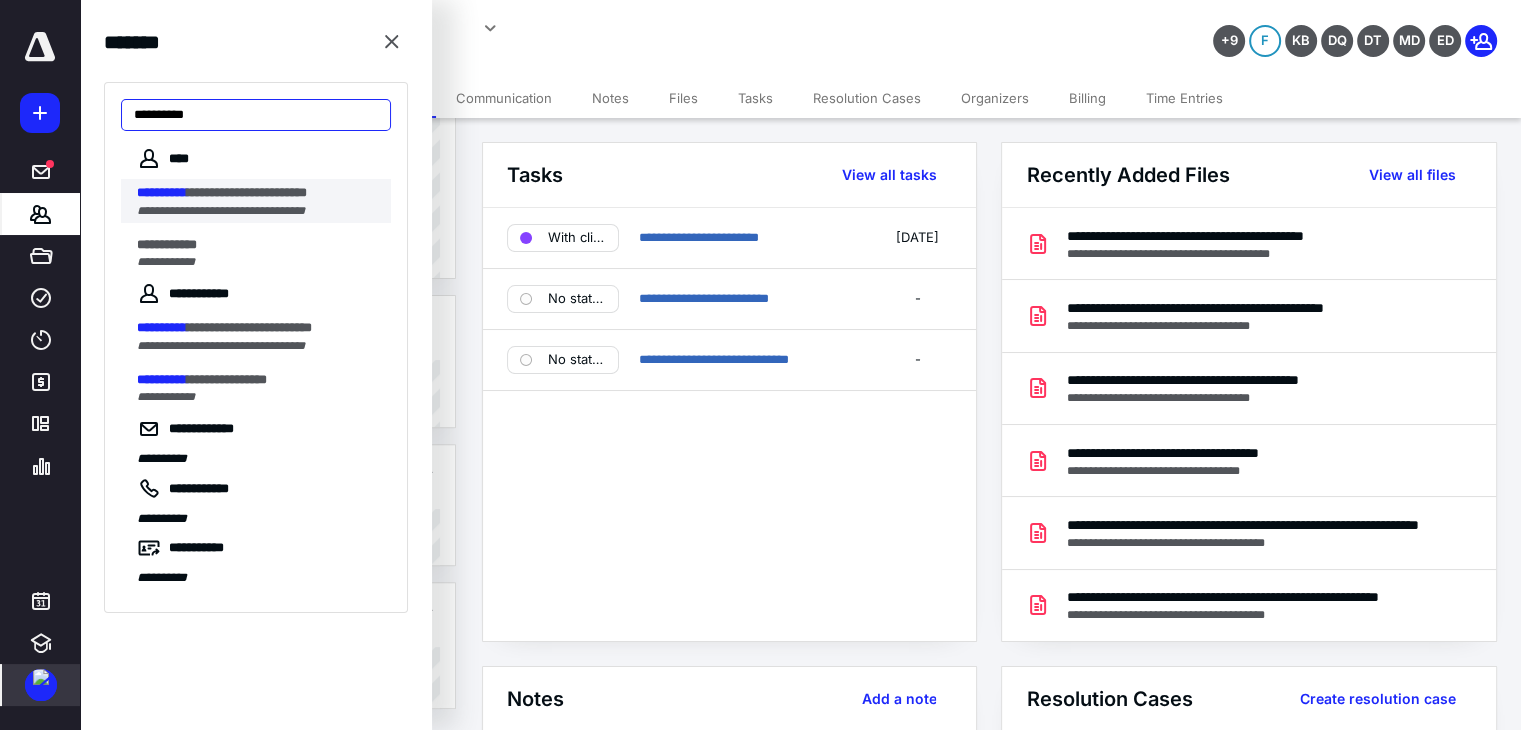 type on "**********" 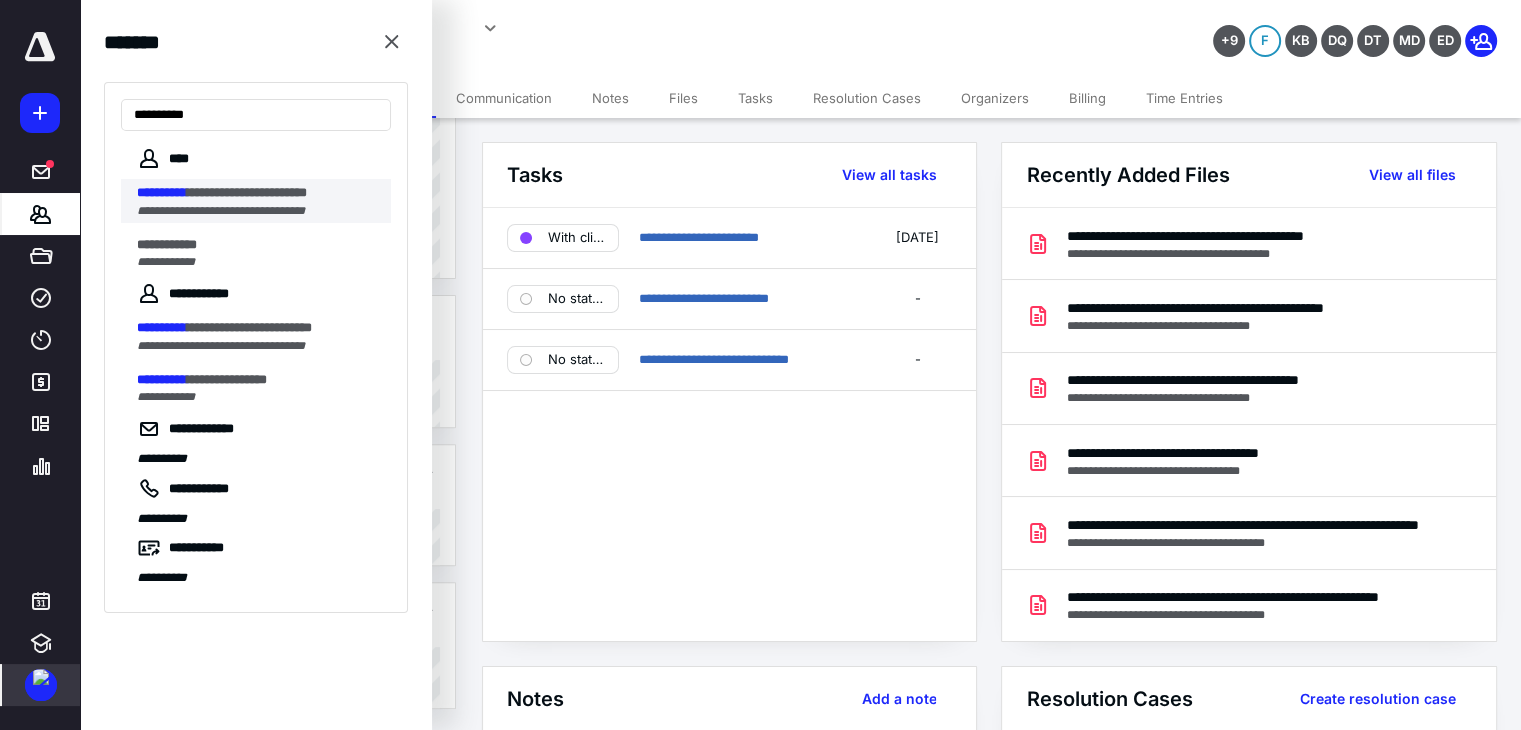 click on "**********" at bounding box center (162, 192) 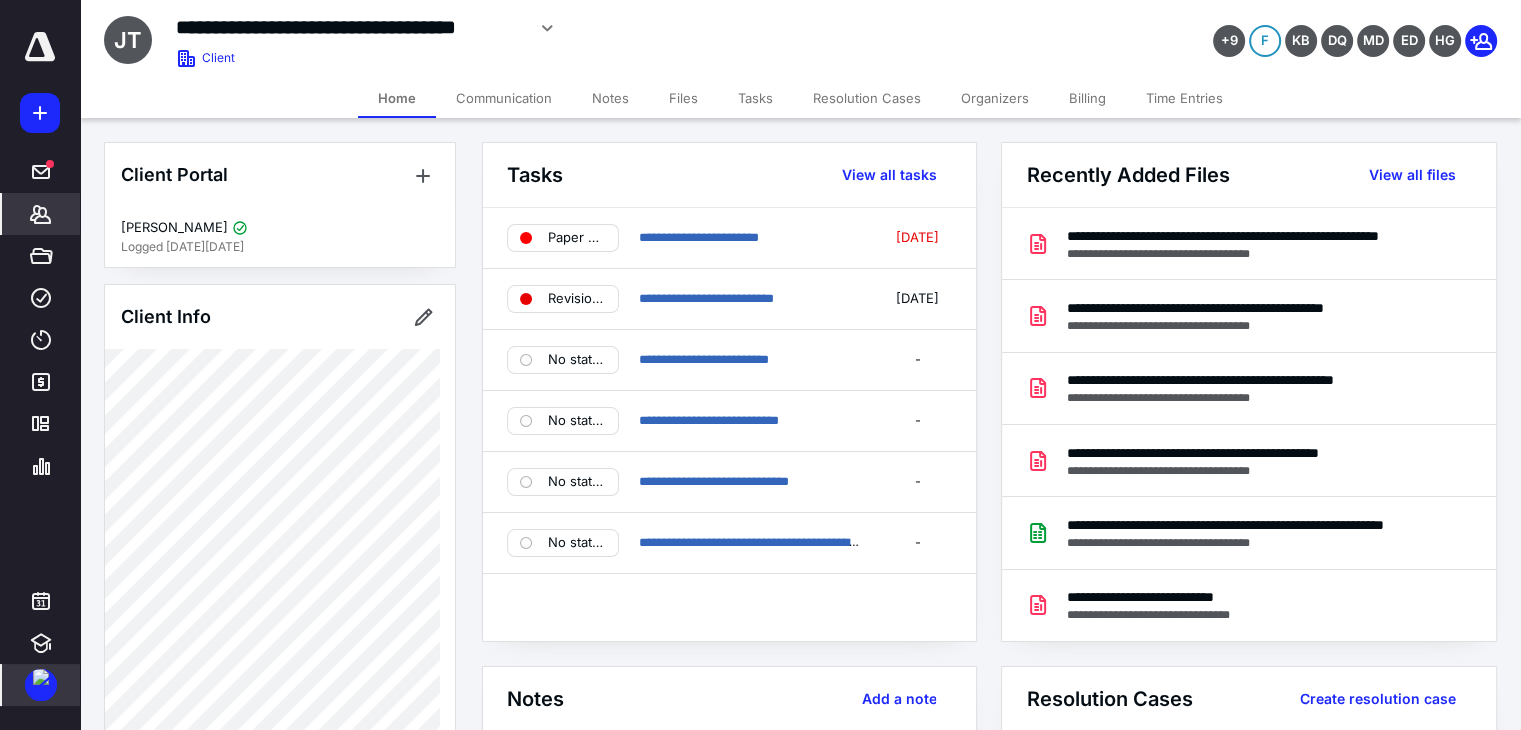 click on "Billing" at bounding box center (1087, 98) 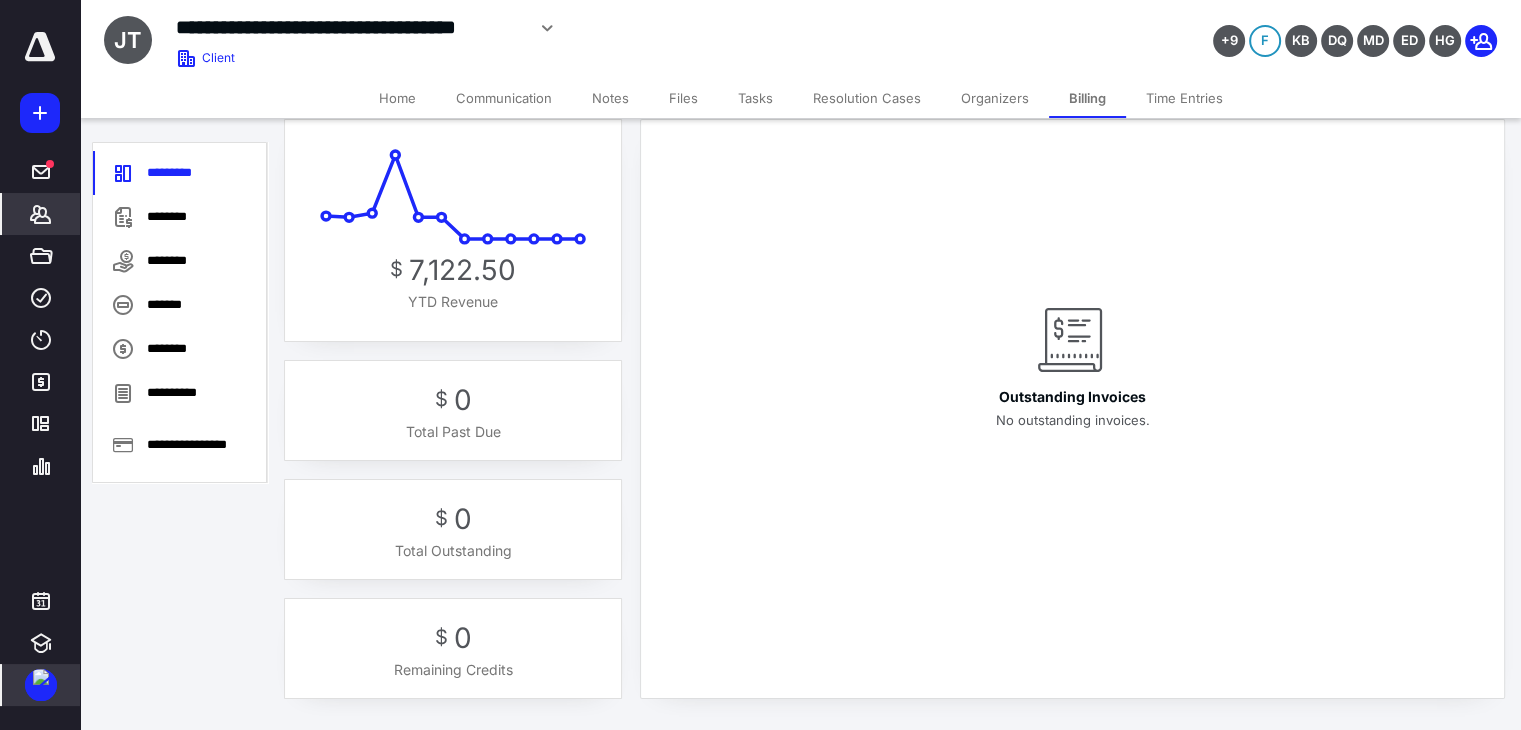 scroll, scrollTop: 32, scrollLeft: 0, axis: vertical 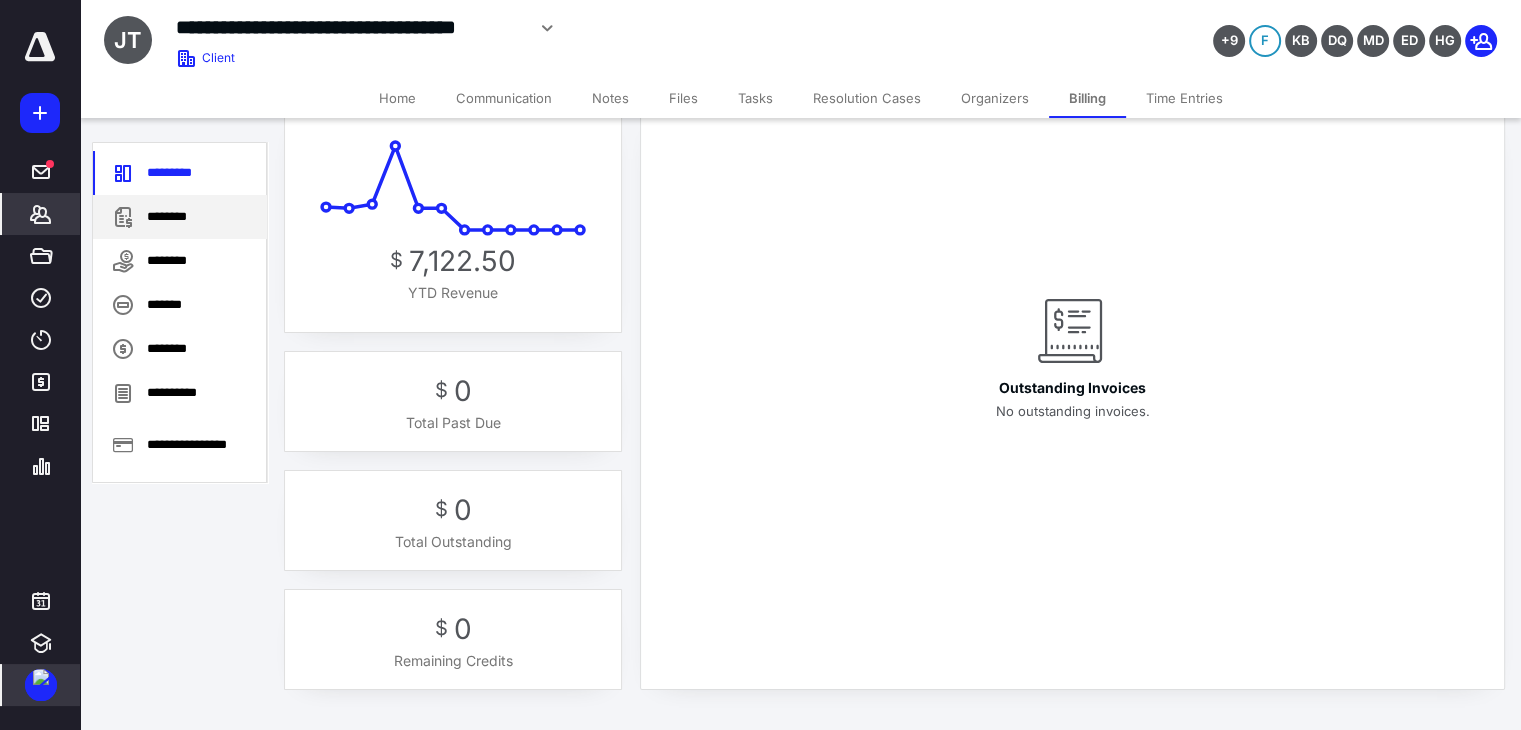 click on "********" at bounding box center [180, 217] 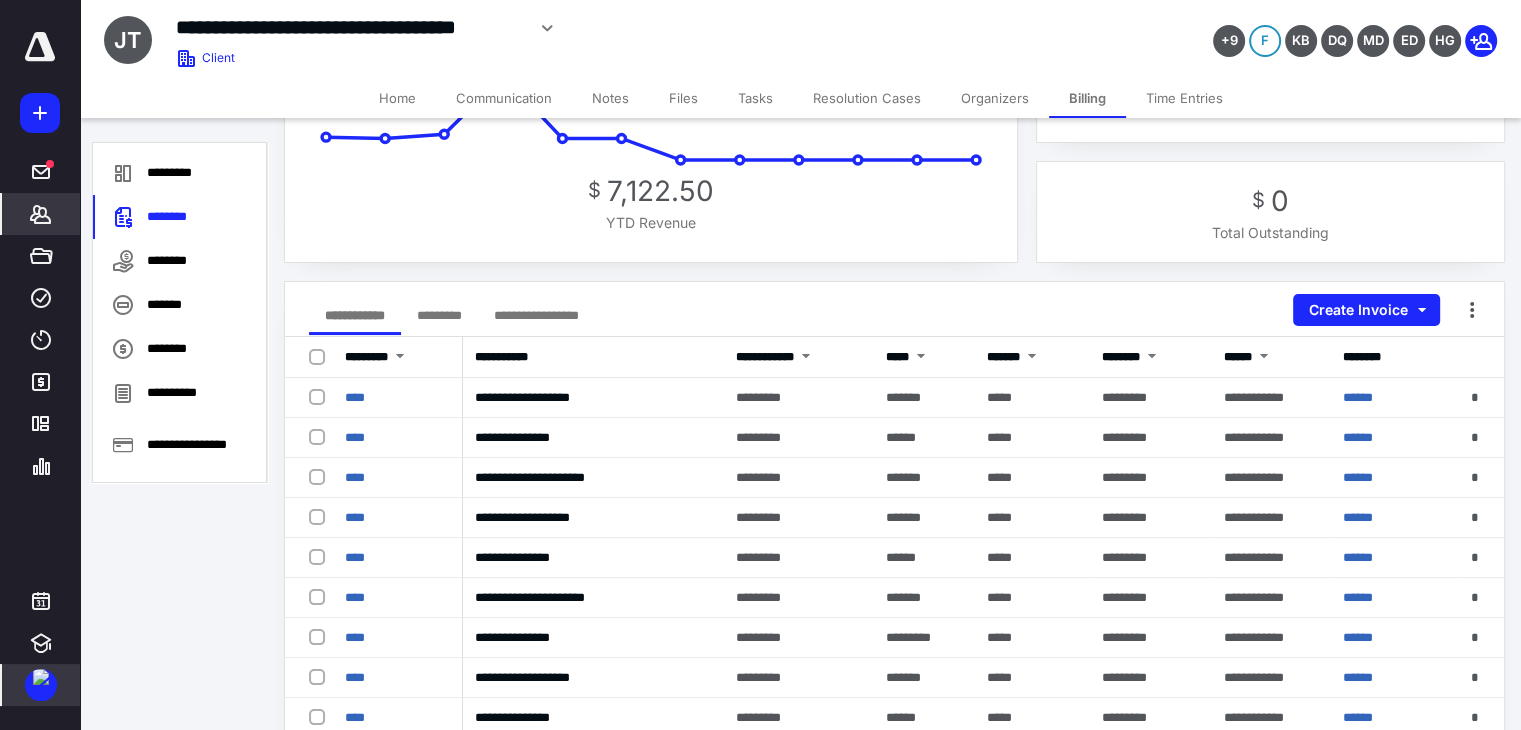 scroll, scrollTop: 100, scrollLeft: 0, axis: vertical 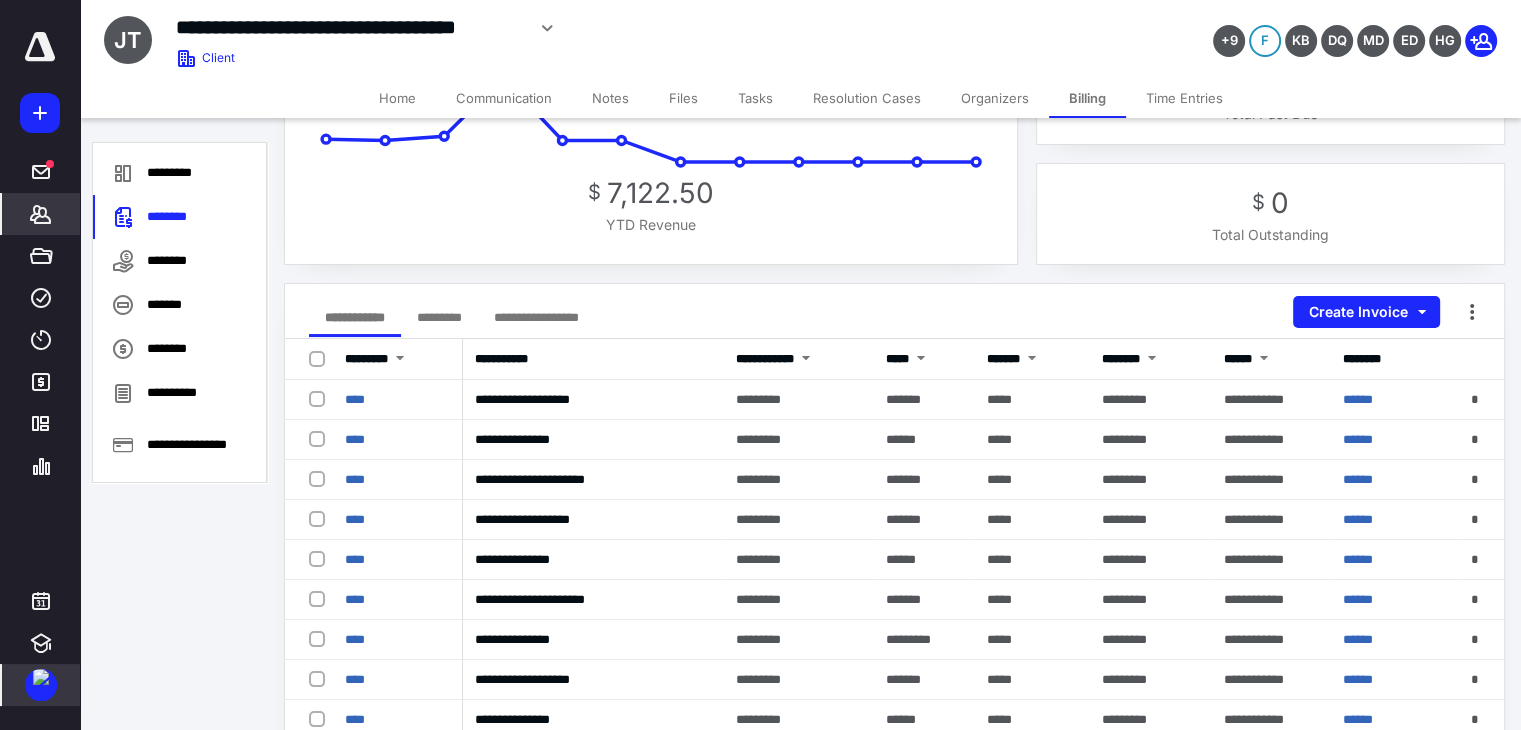 click on "Home" at bounding box center [397, 98] 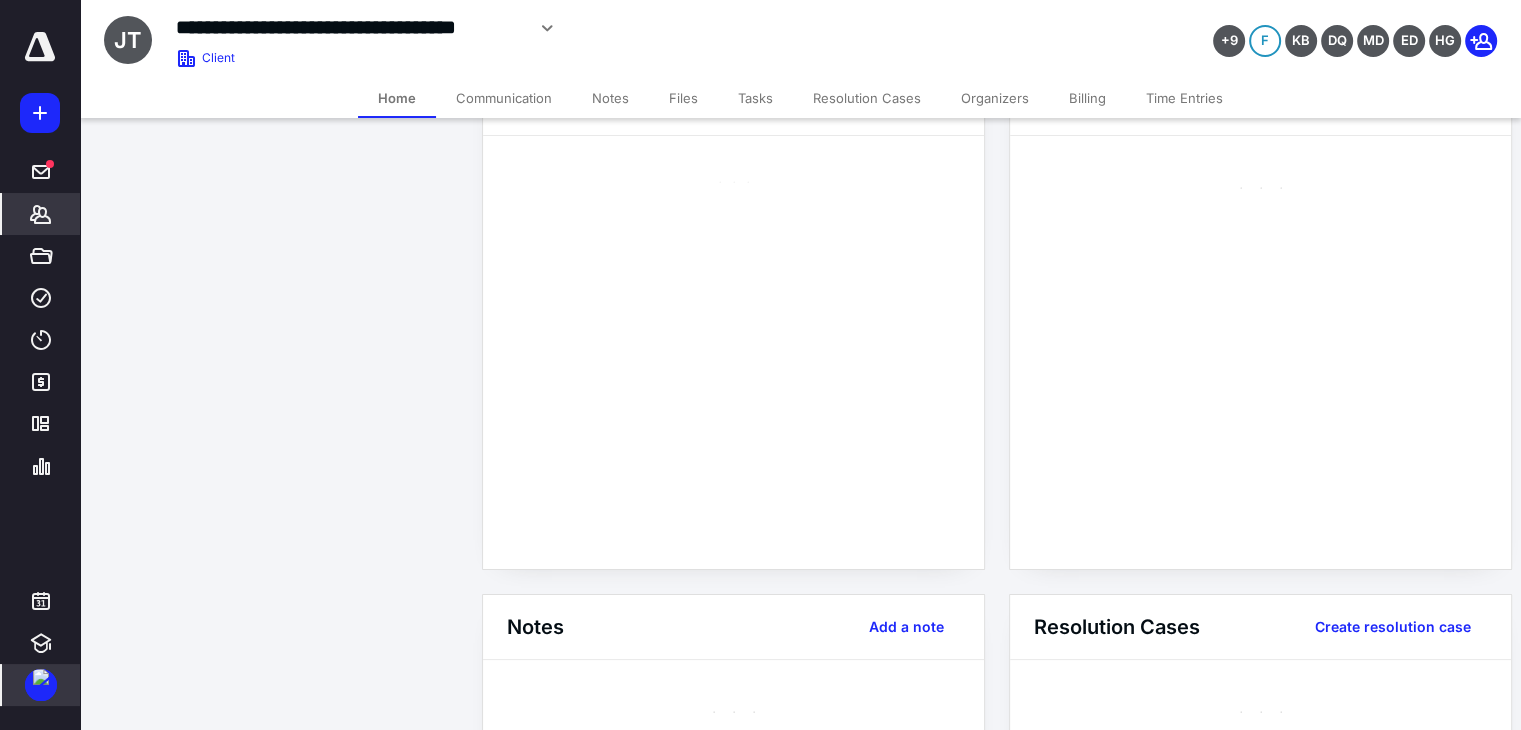 scroll, scrollTop: 0, scrollLeft: 0, axis: both 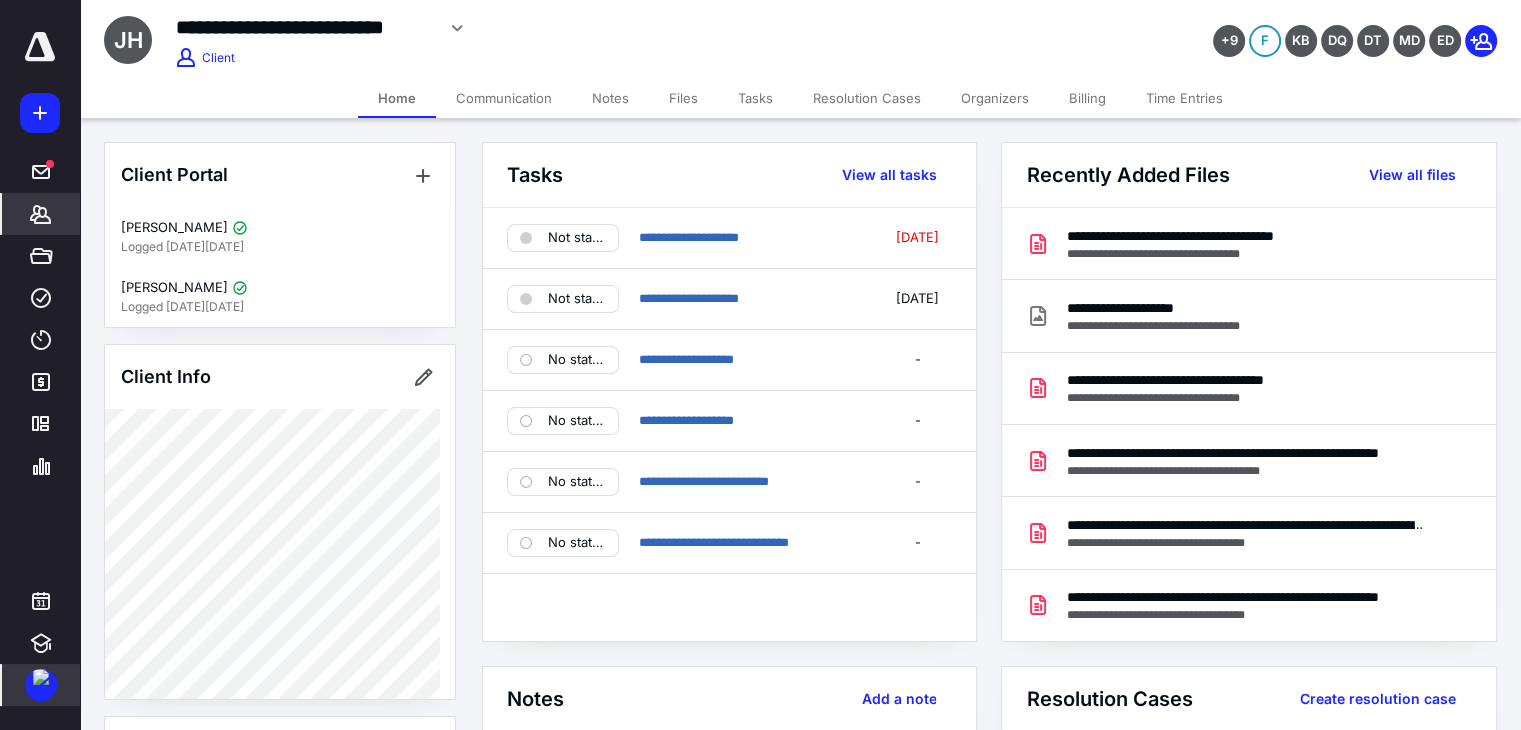 click on "Billing" at bounding box center [1087, 98] 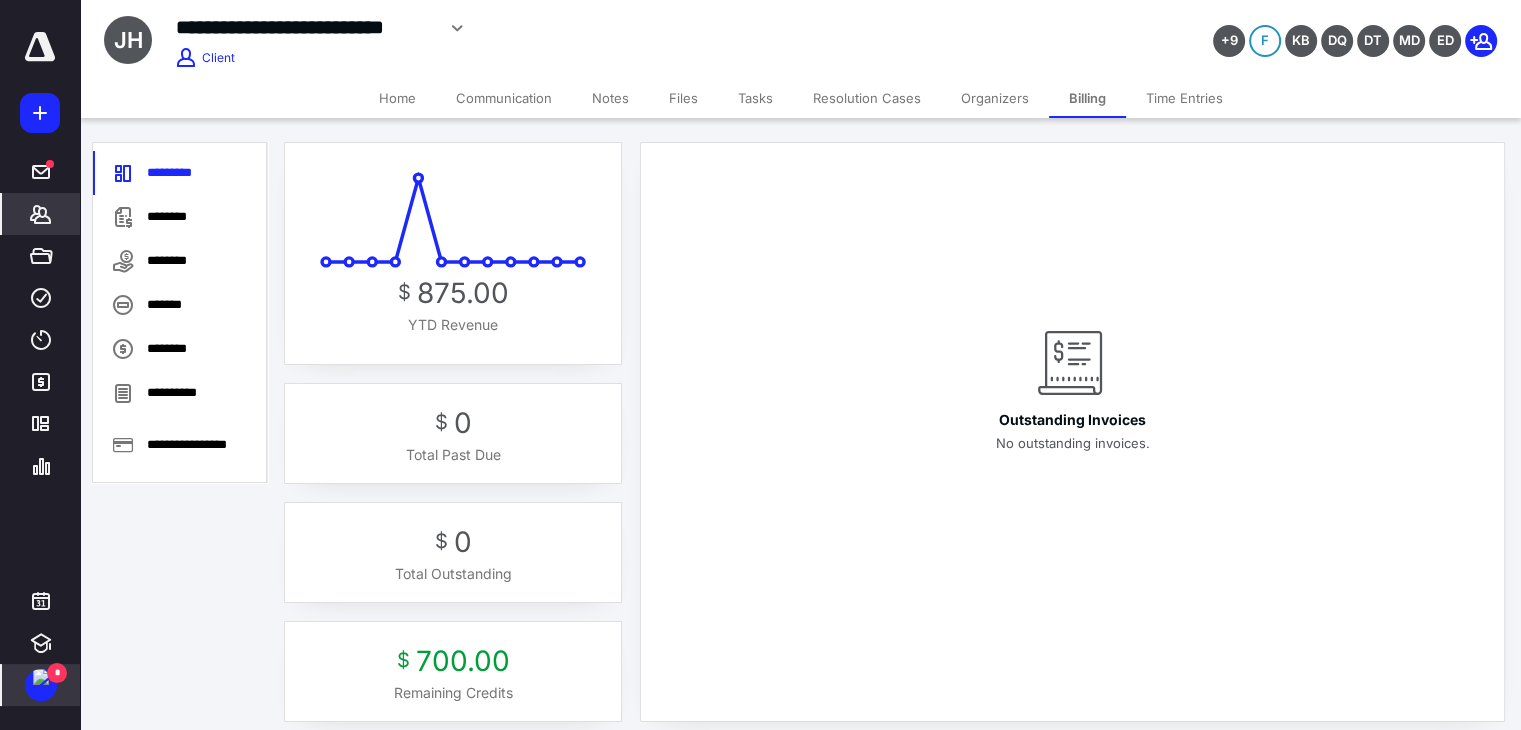 click 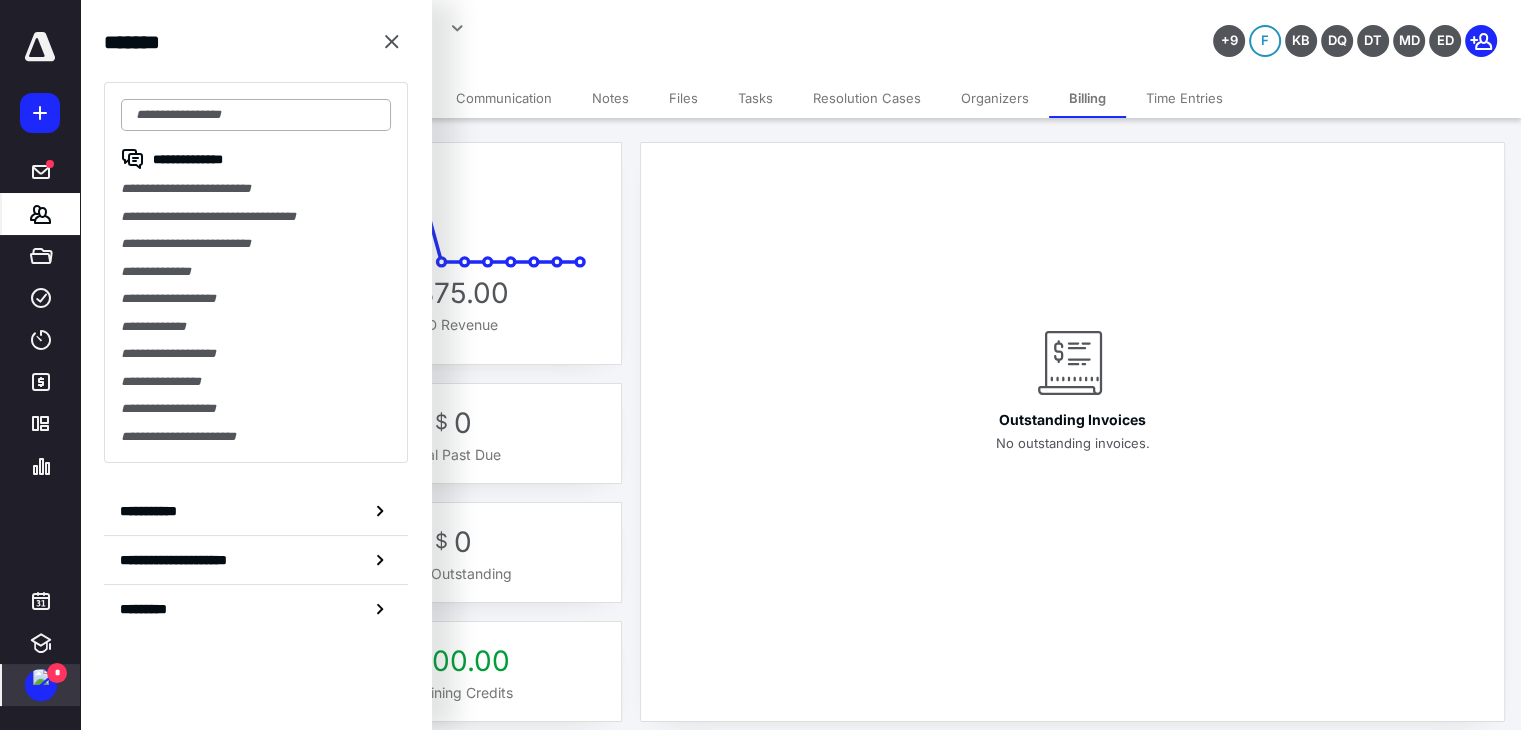 click at bounding box center [256, 115] 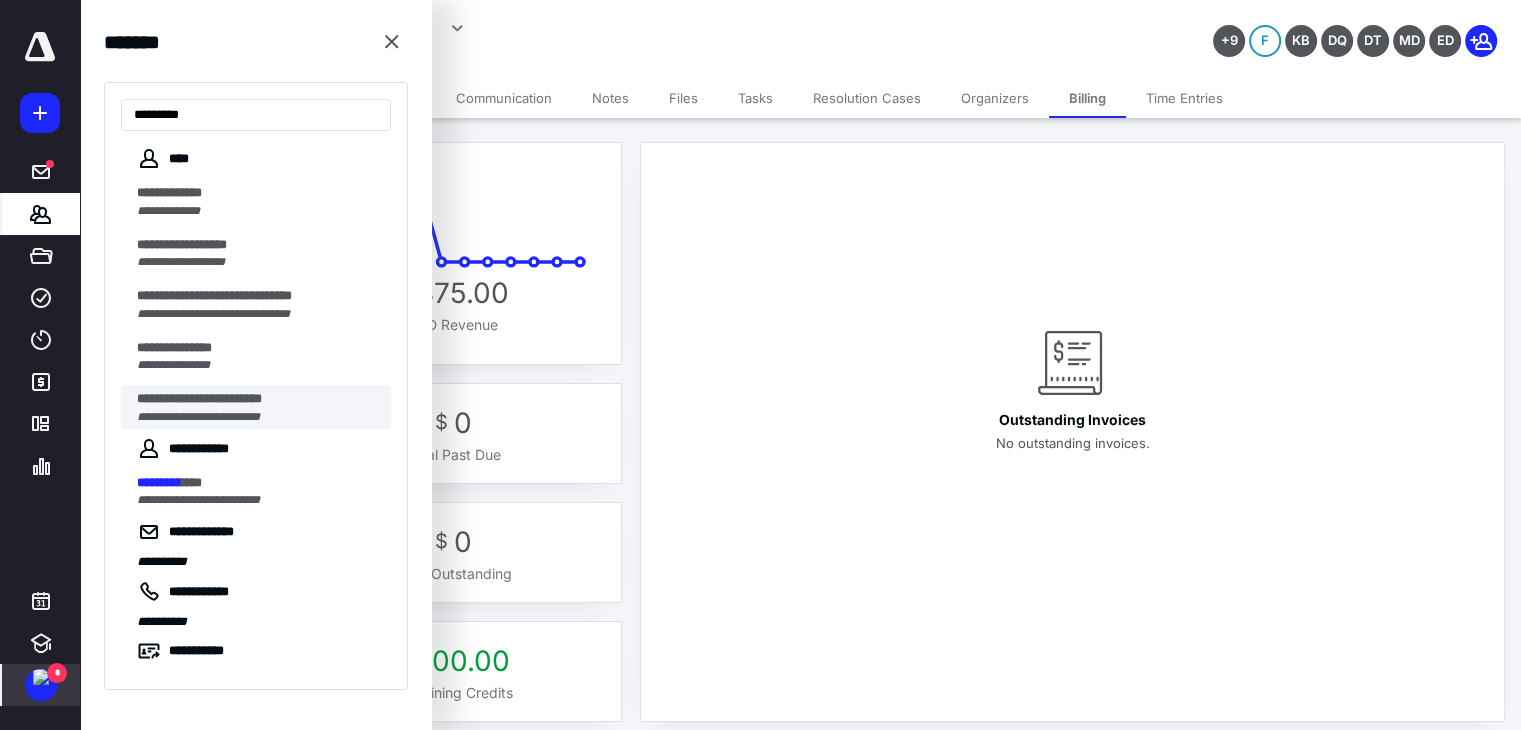 type on "*********" 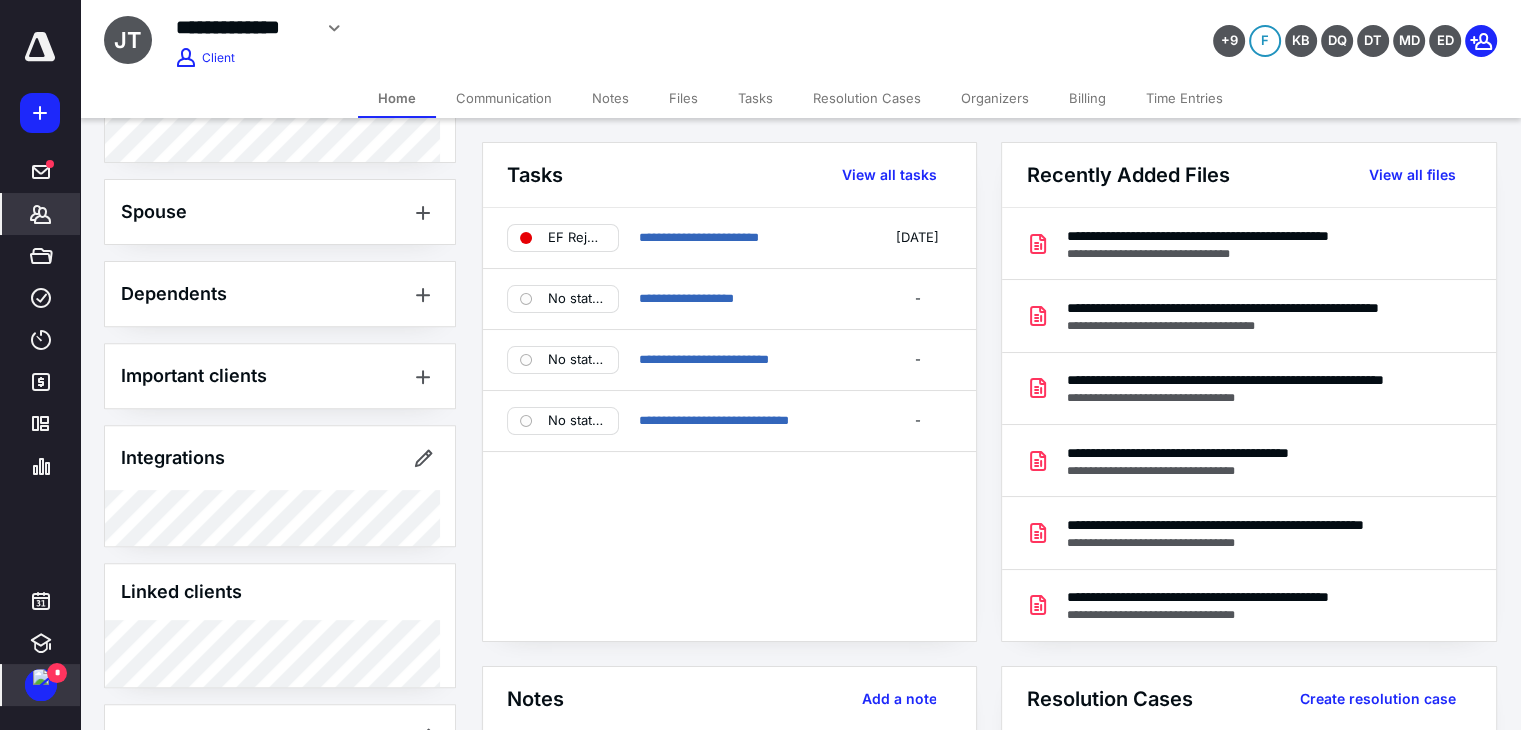 scroll, scrollTop: 898, scrollLeft: 0, axis: vertical 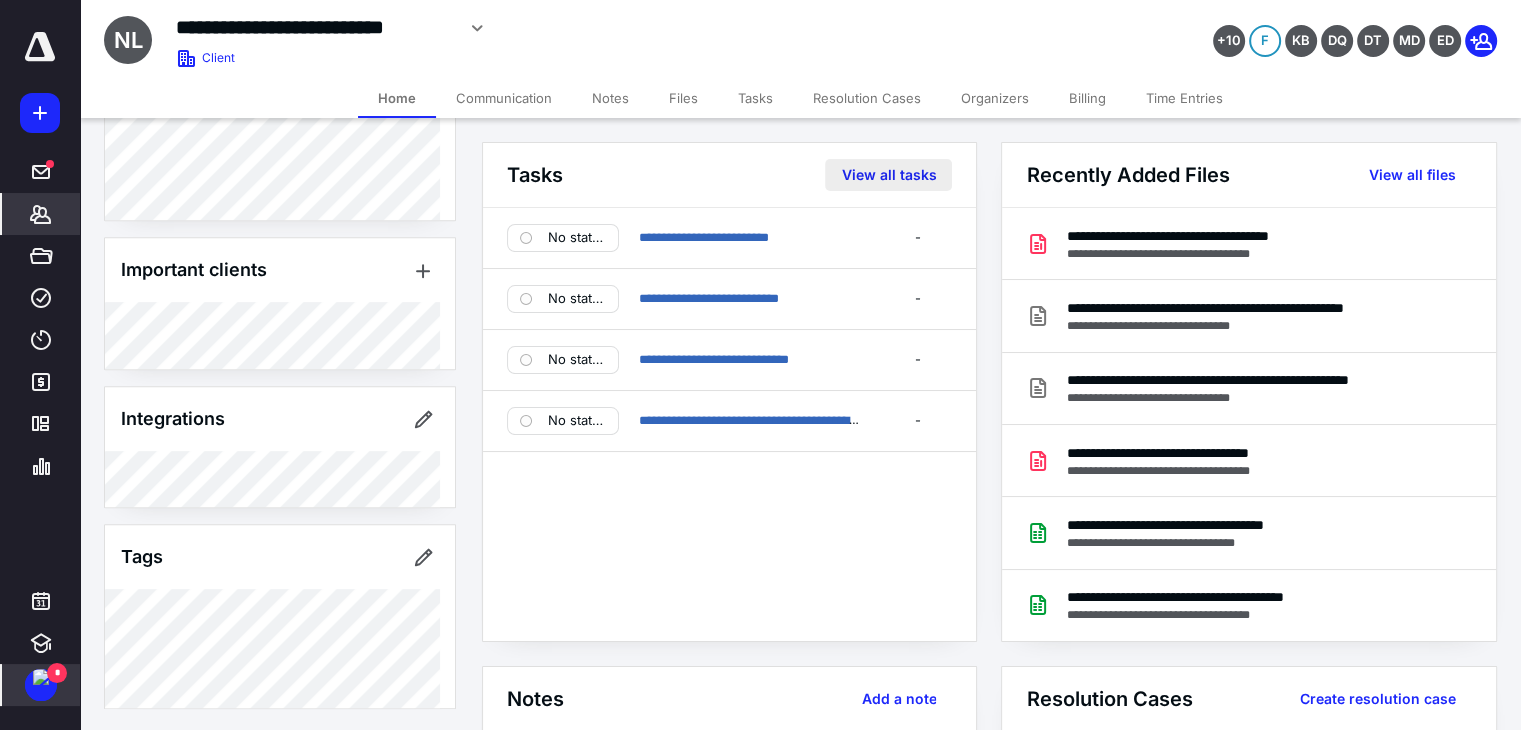 click on "View all tasks" at bounding box center (888, 175) 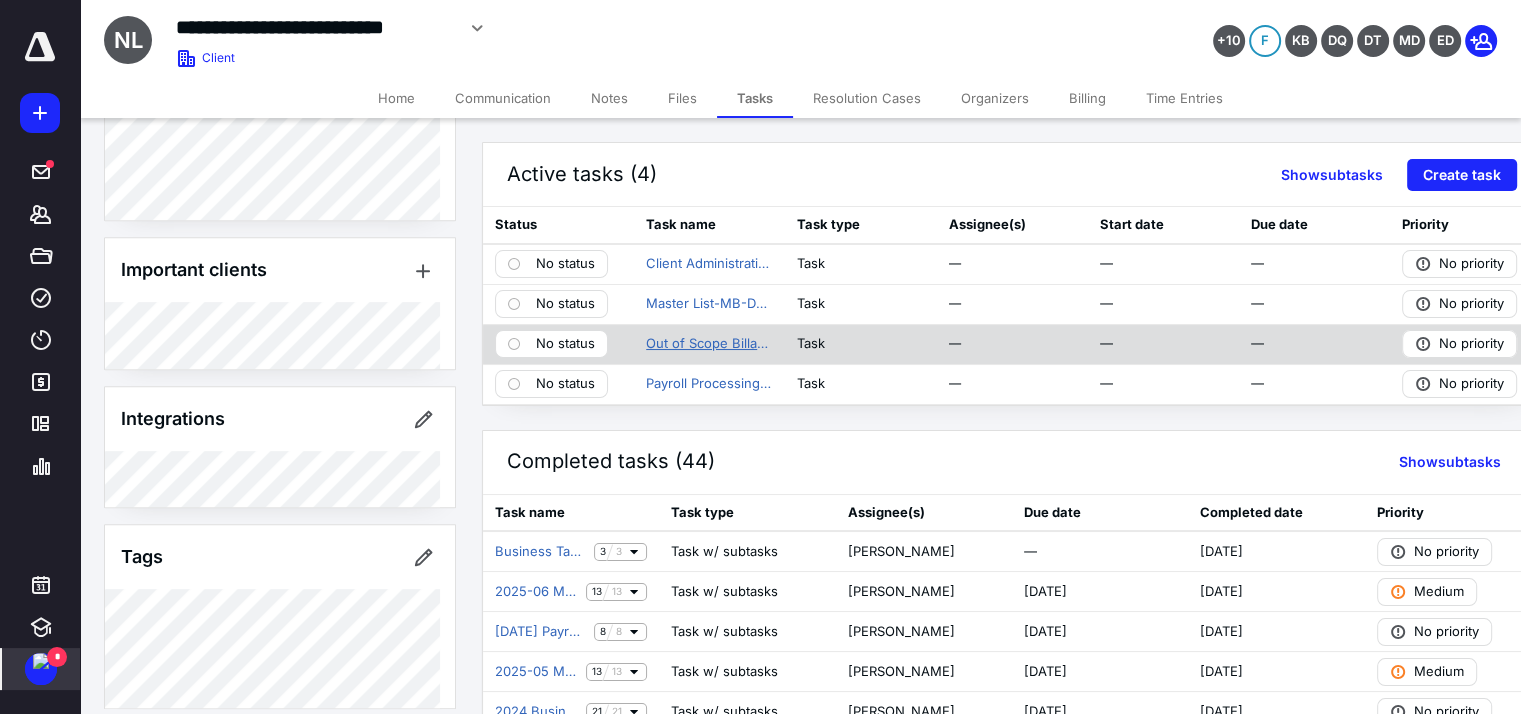 scroll, scrollTop: 200, scrollLeft: 0, axis: vertical 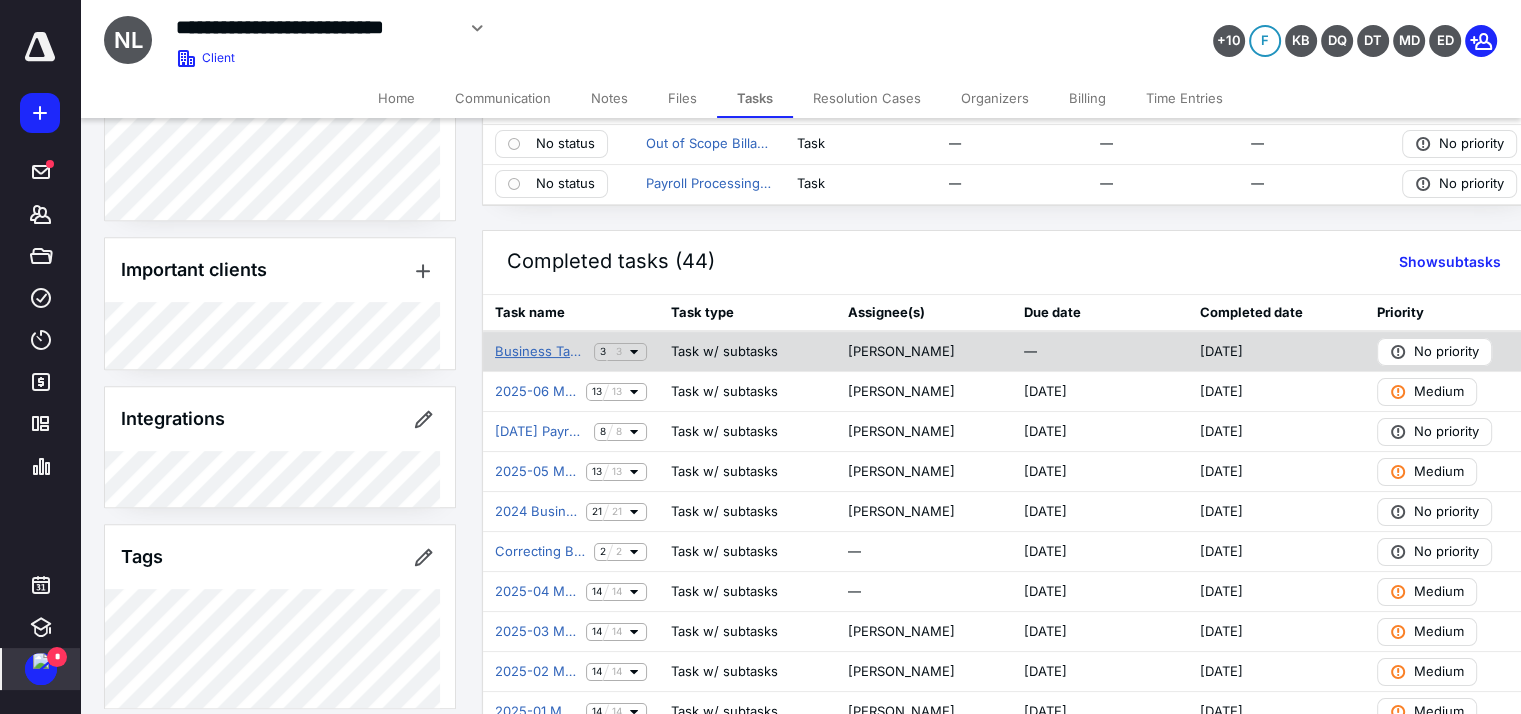 click on "Business Tax Checklist" at bounding box center [540, 352] 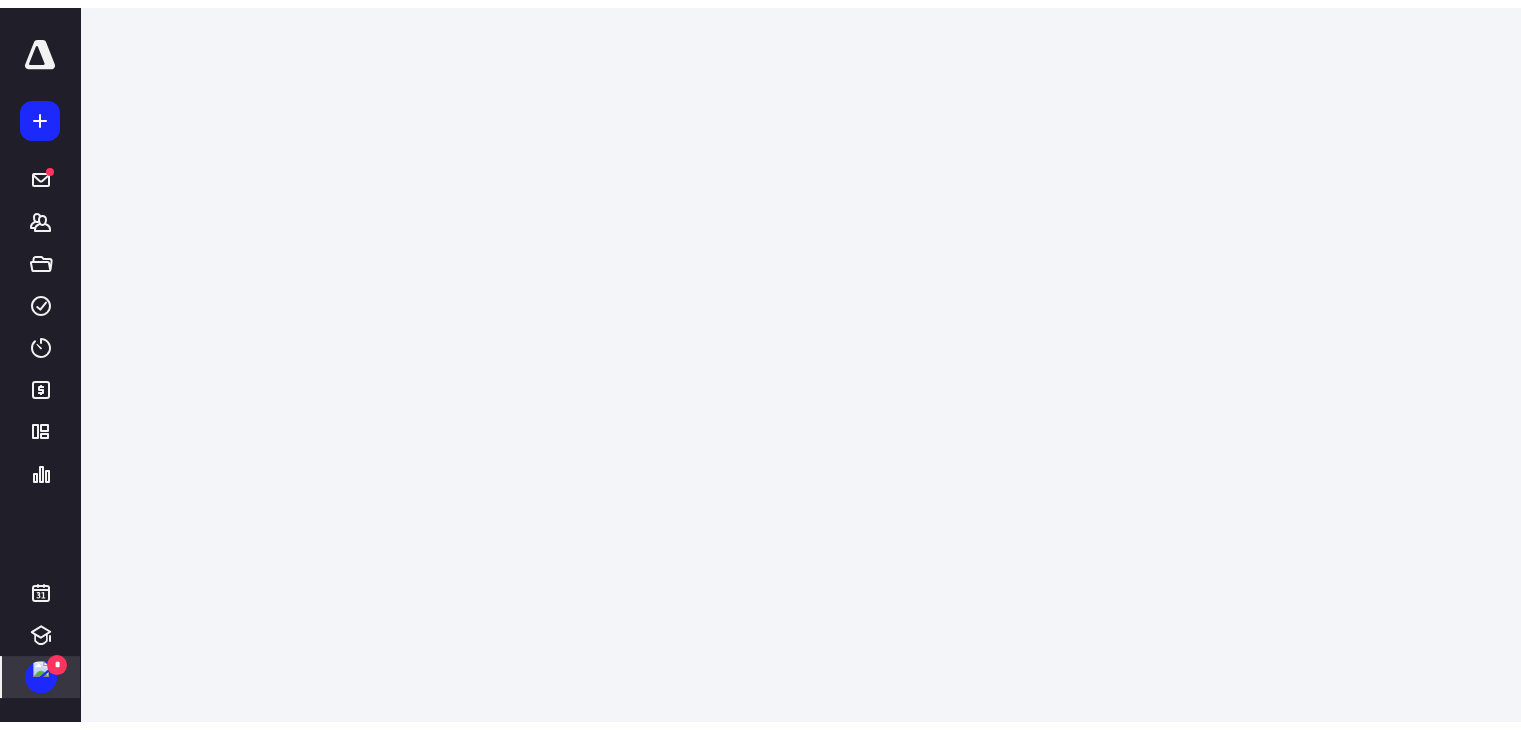 scroll, scrollTop: 0, scrollLeft: 0, axis: both 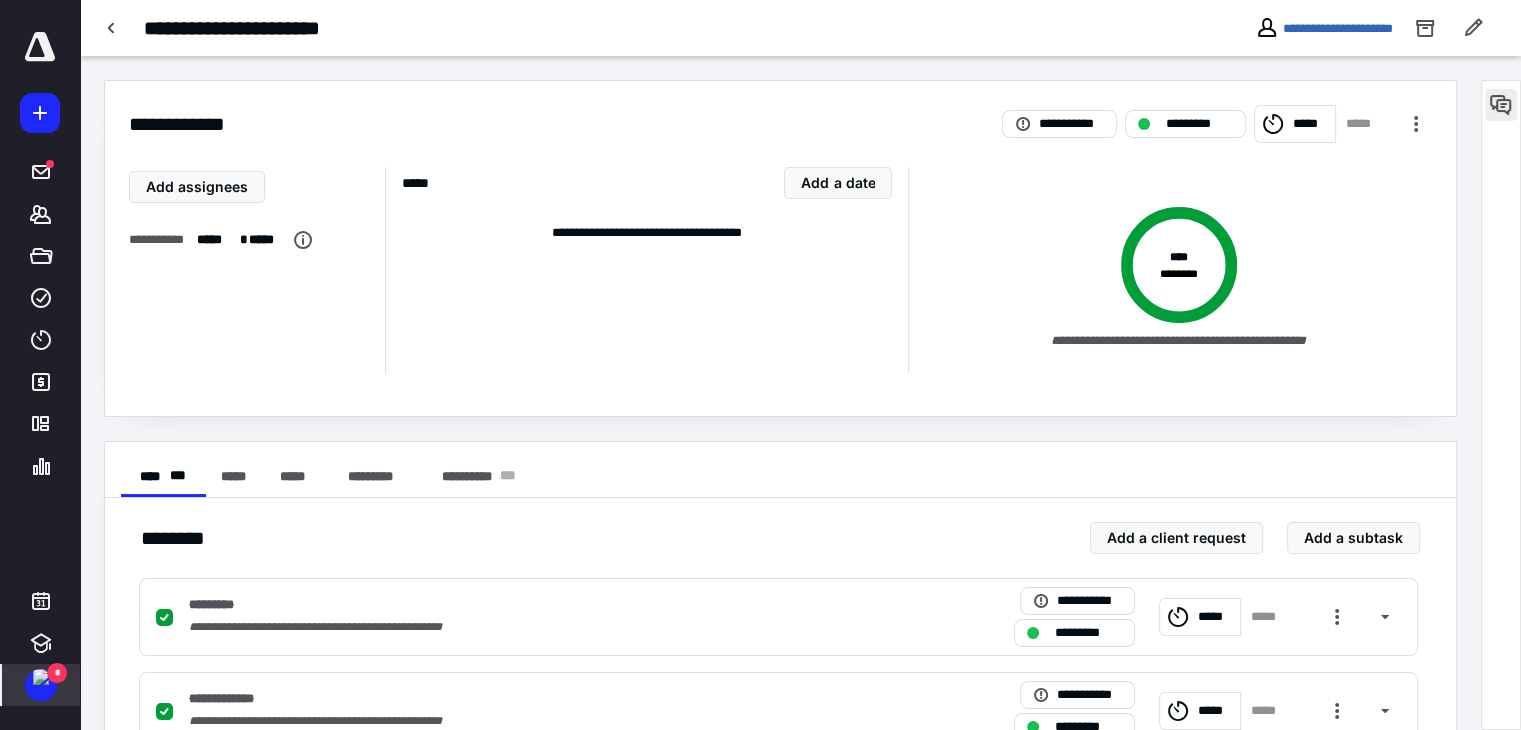 click at bounding box center [1501, 105] 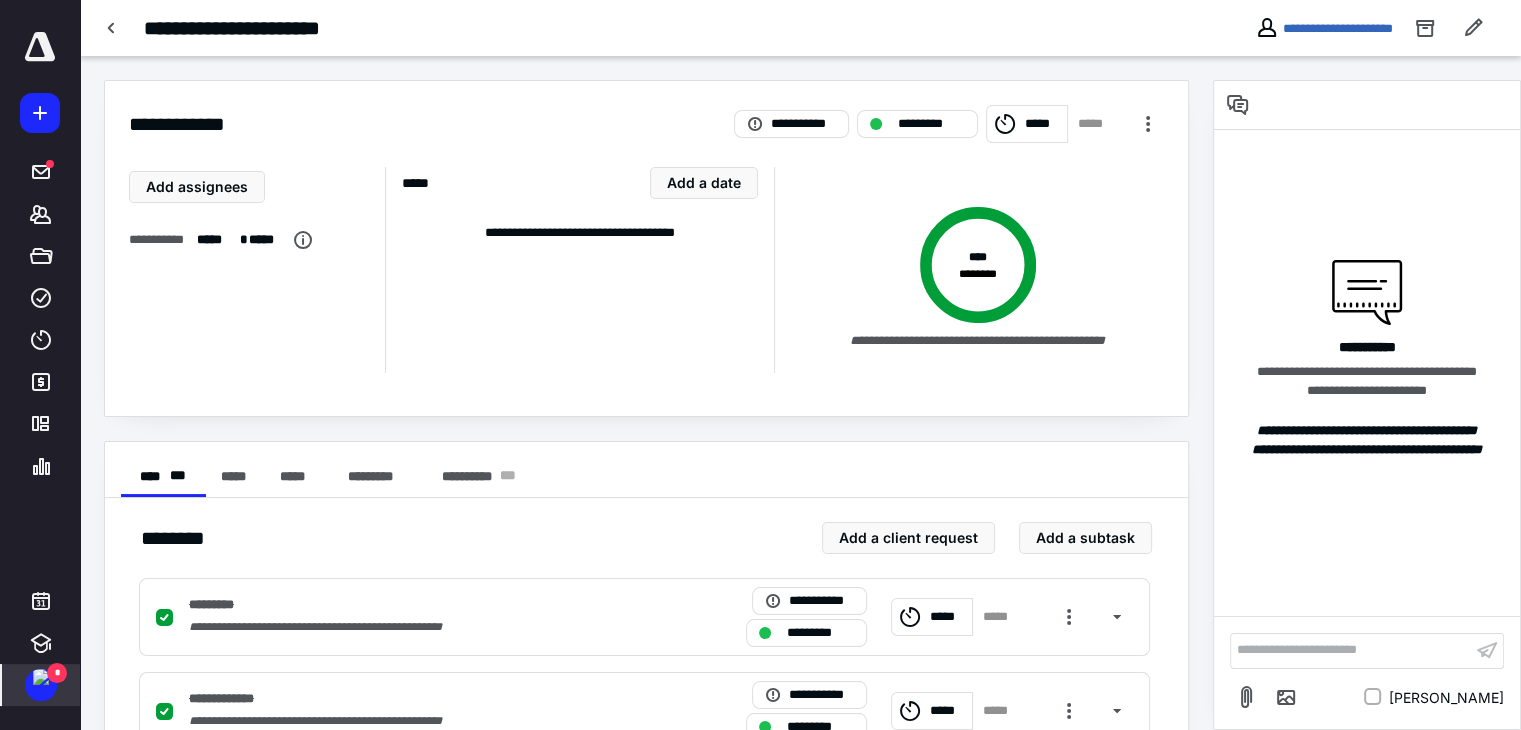 click on "**********" at bounding box center (646, 112) 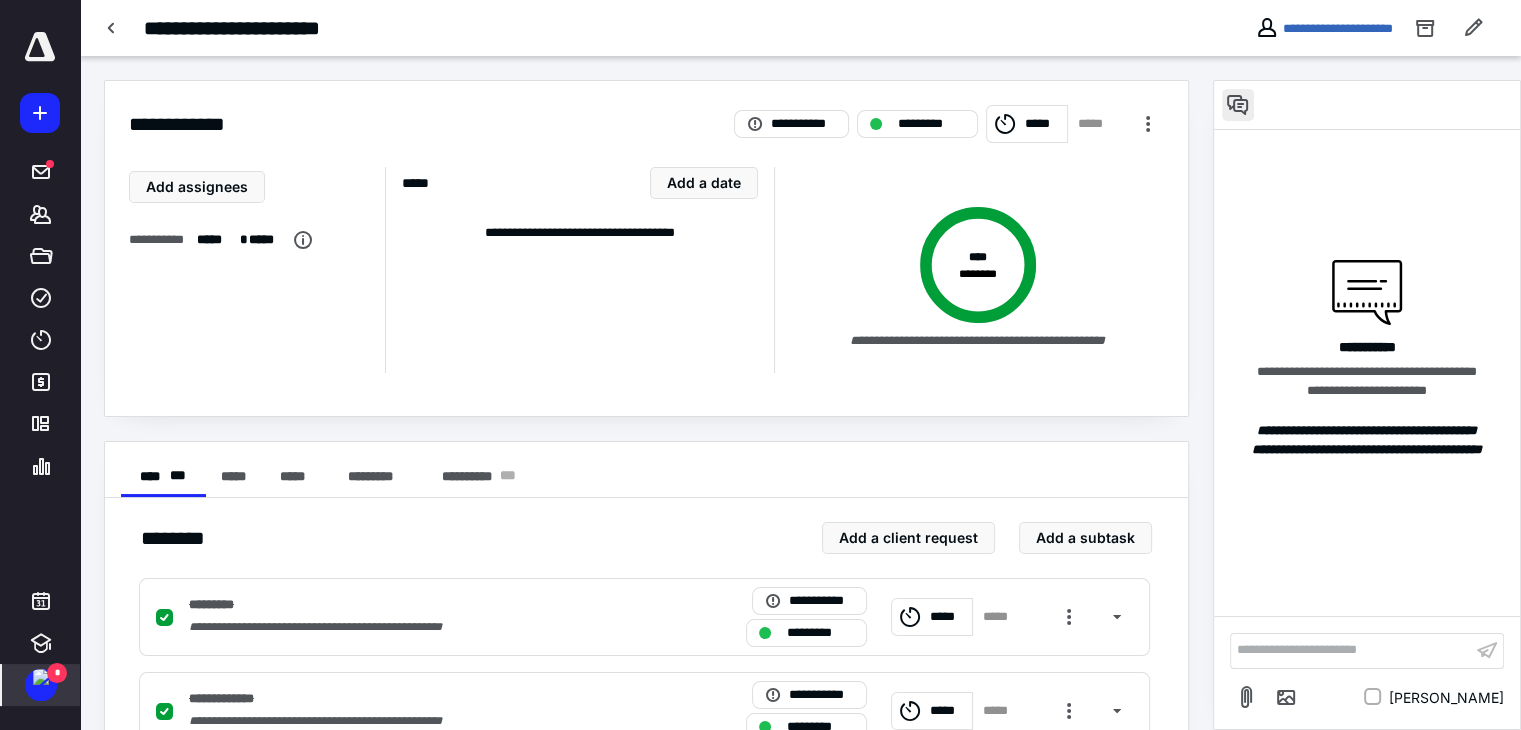 click at bounding box center [1238, 105] 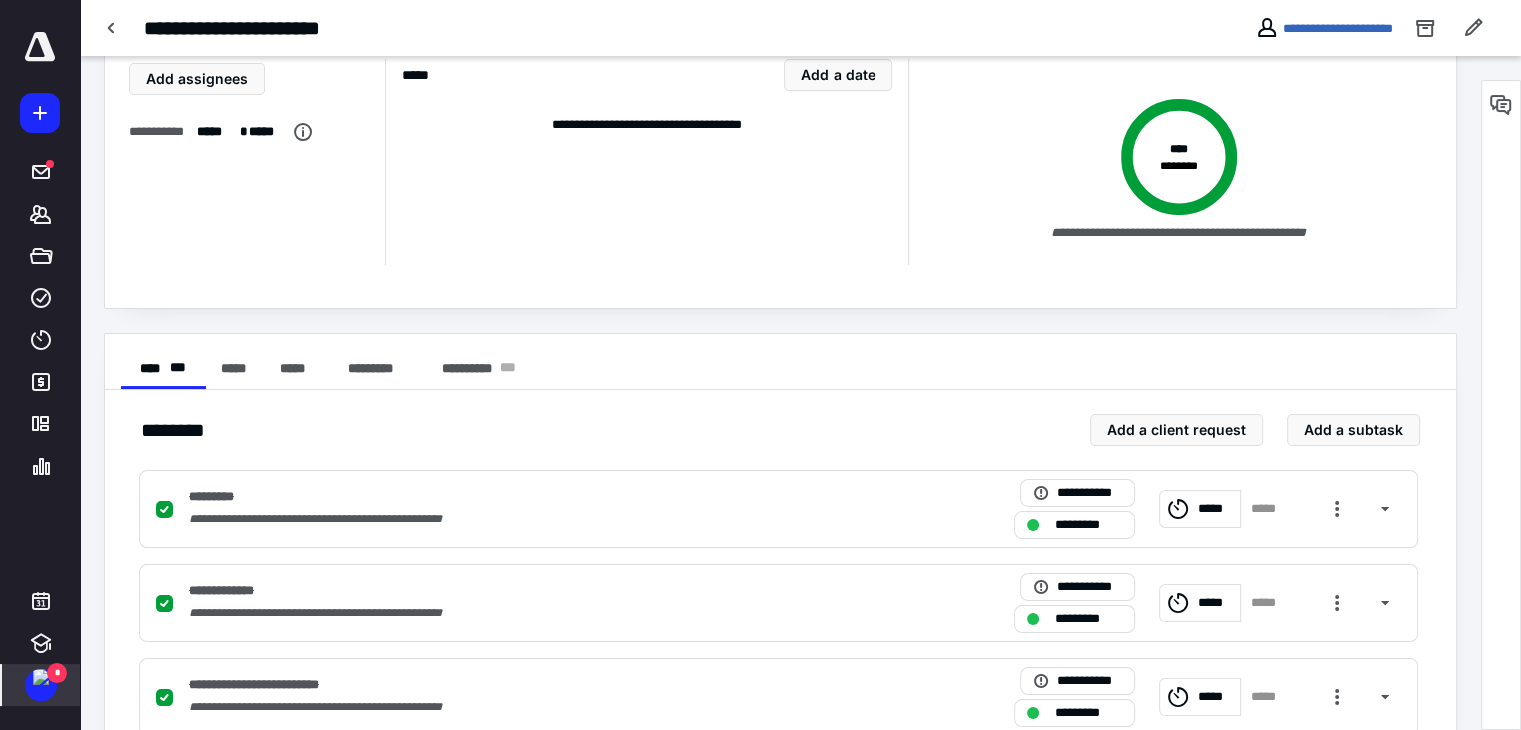 scroll, scrollTop: 0, scrollLeft: 0, axis: both 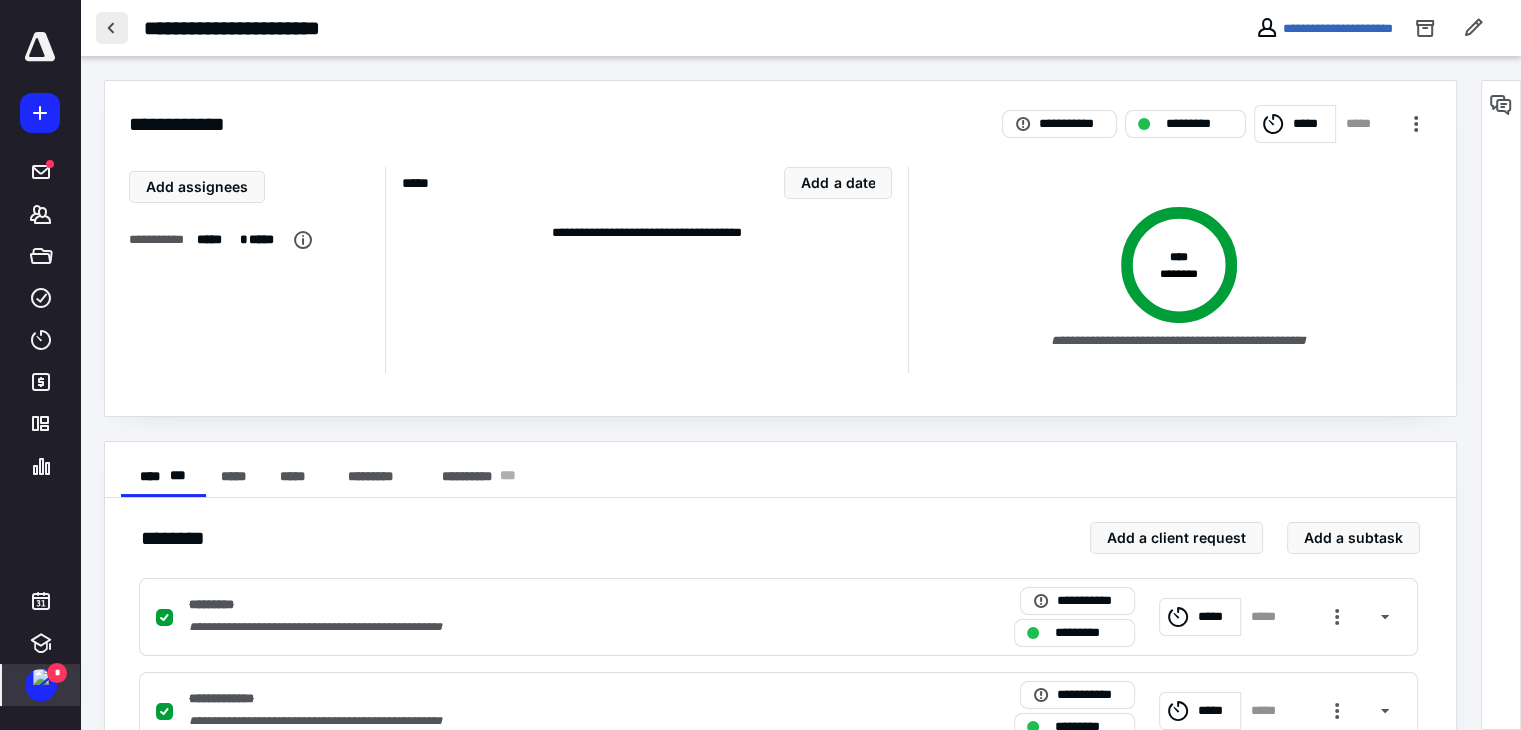 click at bounding box center (112, 28) 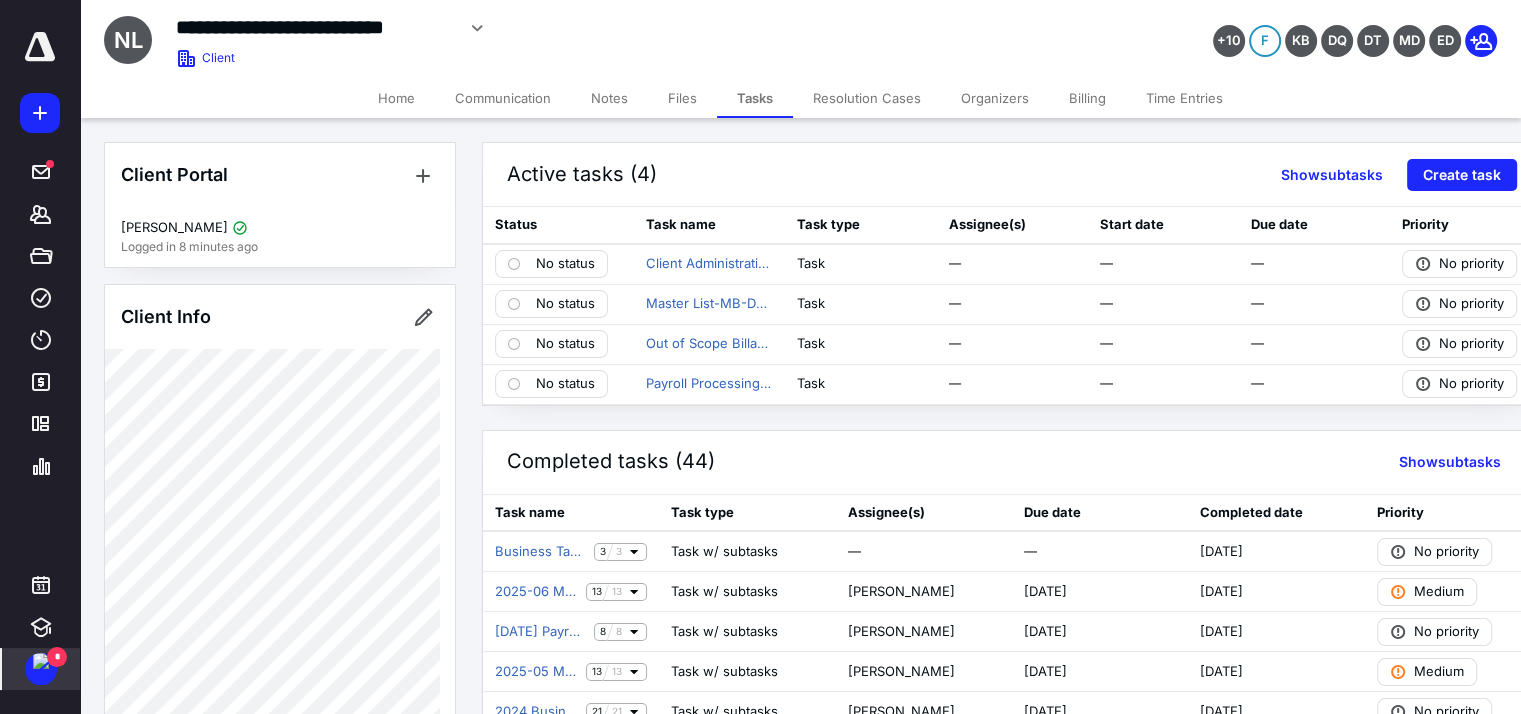 click on "Home" at bounding box center [396, 98] 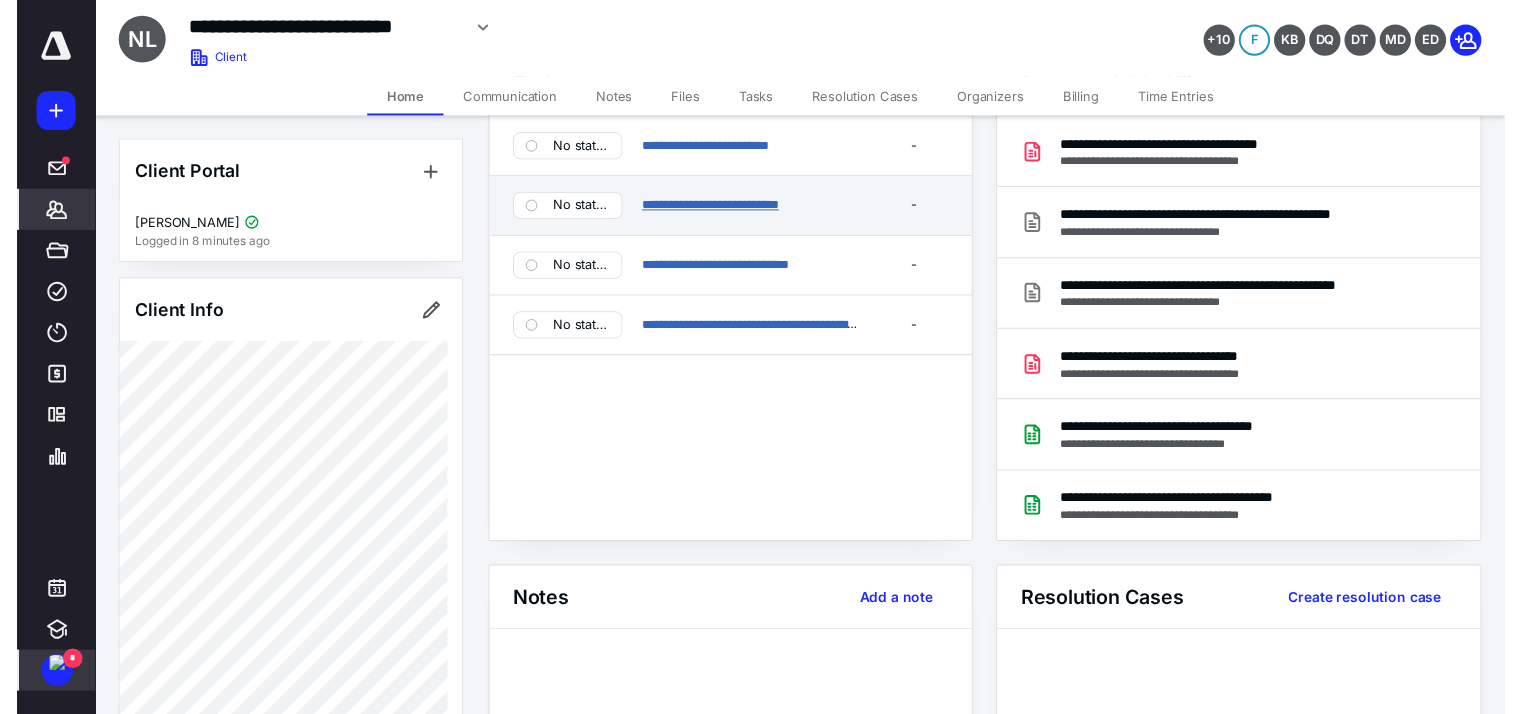 scroll, scrollTop: 0, scrollLeft: 0, axis: both 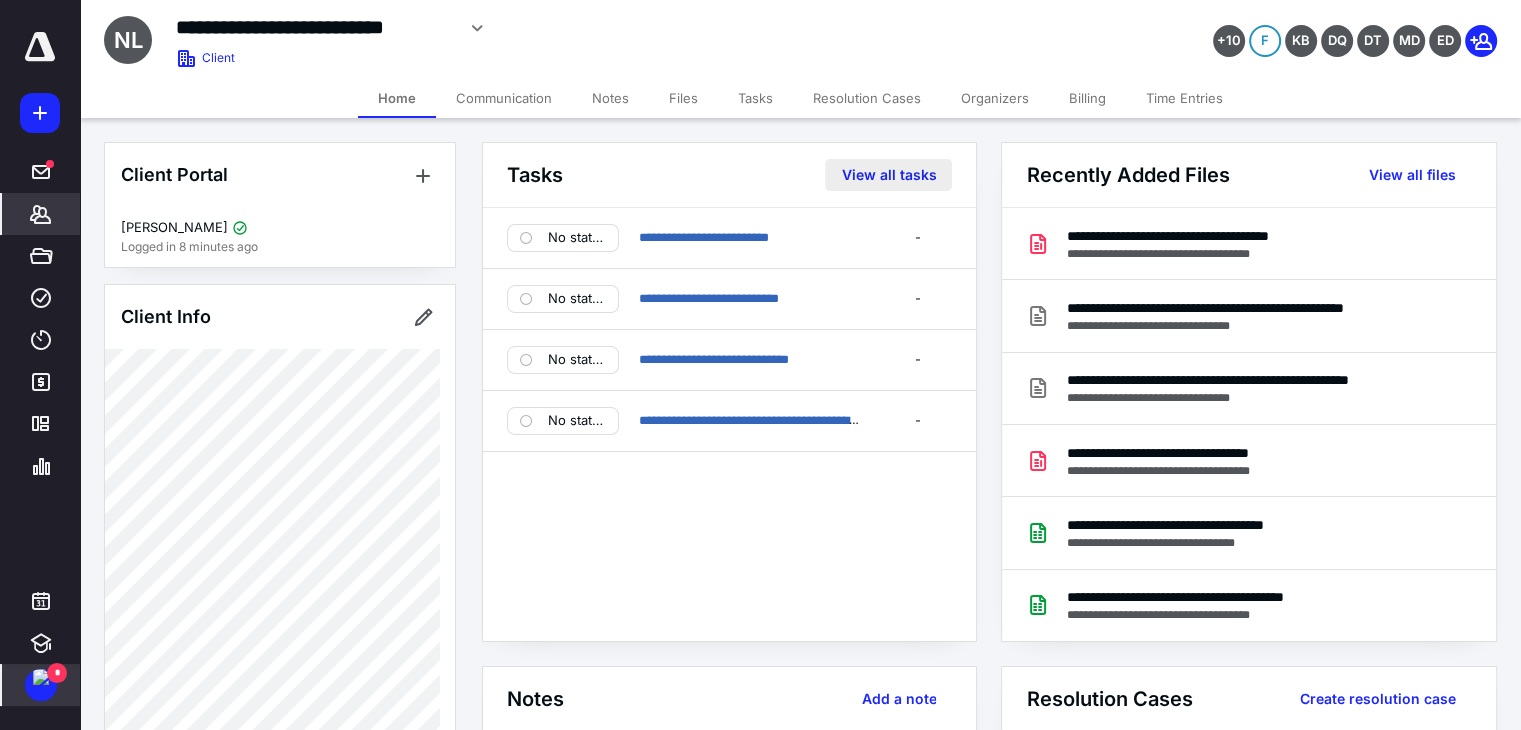 click on "View all tasks" at bounding box center (888, 175) 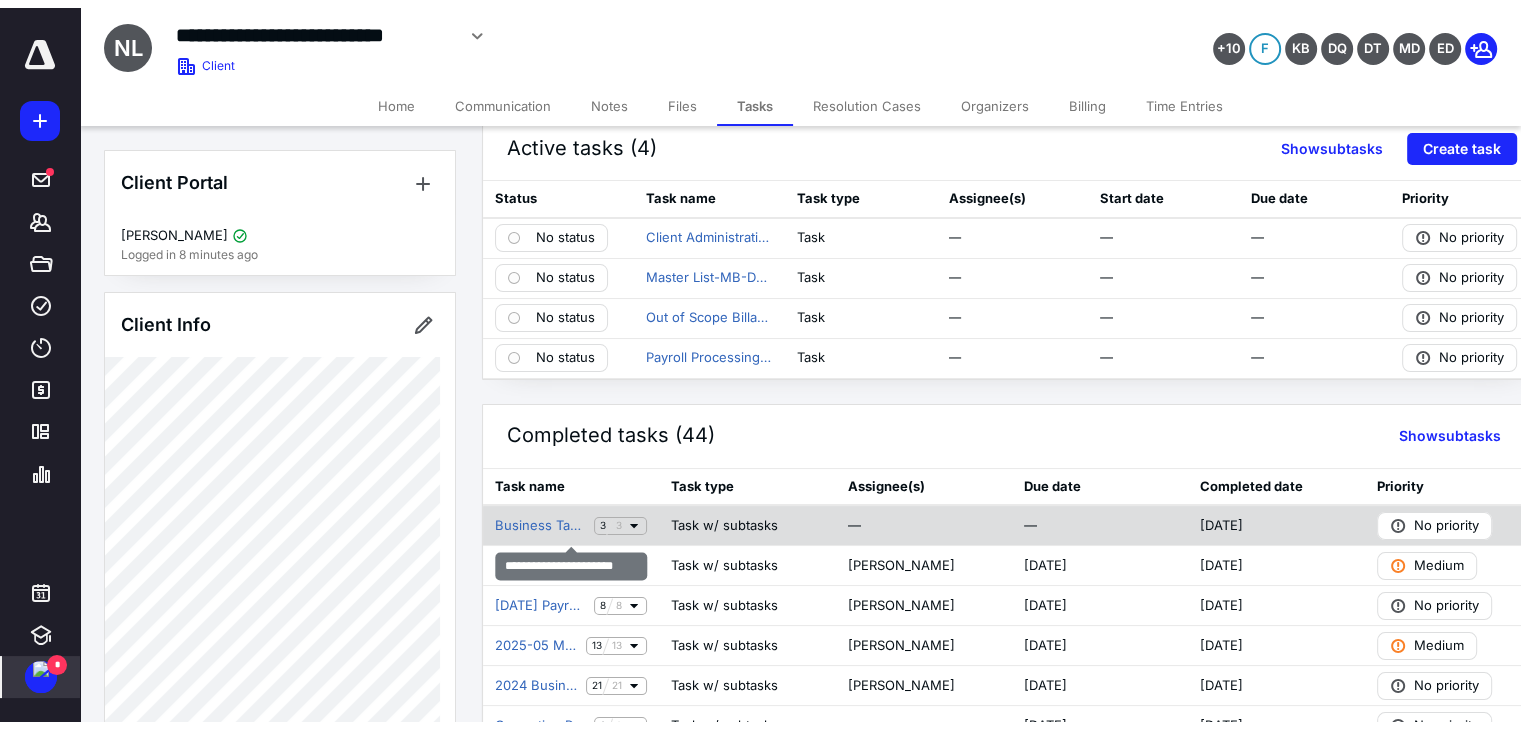 scroll, scrollTop: 0, scrollLeft: 0, axis: both 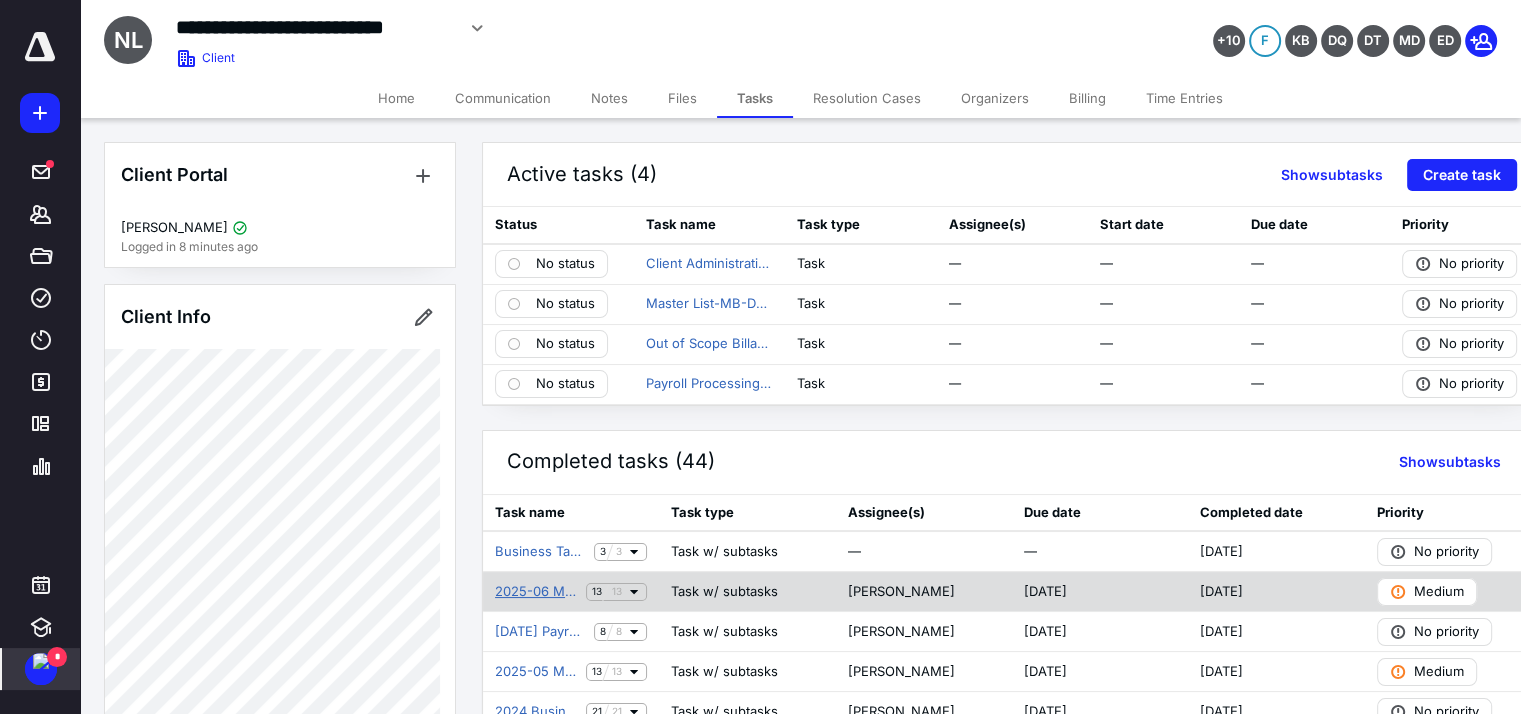 click on "2025-06 Monthly Bookkeeping" at bounding box center (536, 592) 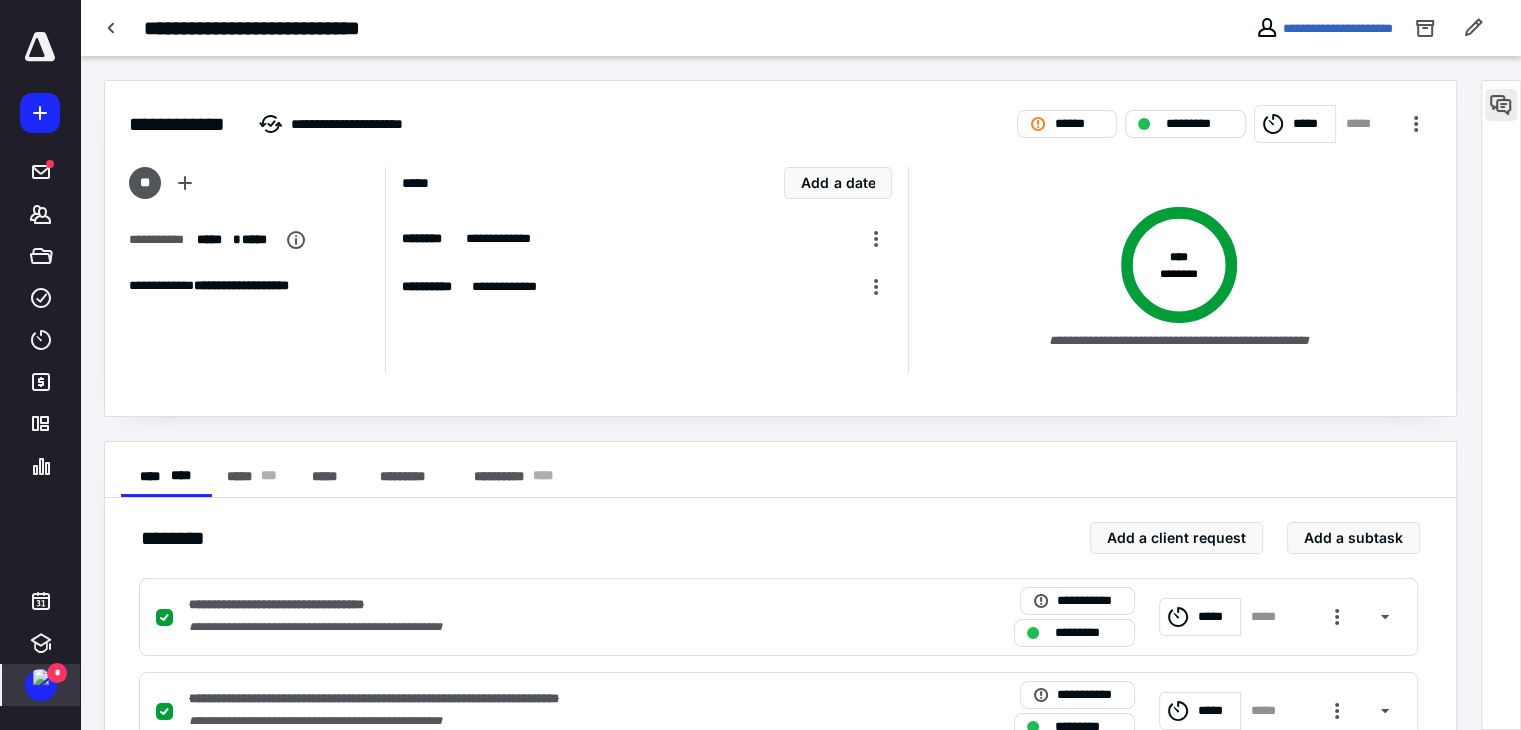 click at bounding box center (1501, 105) 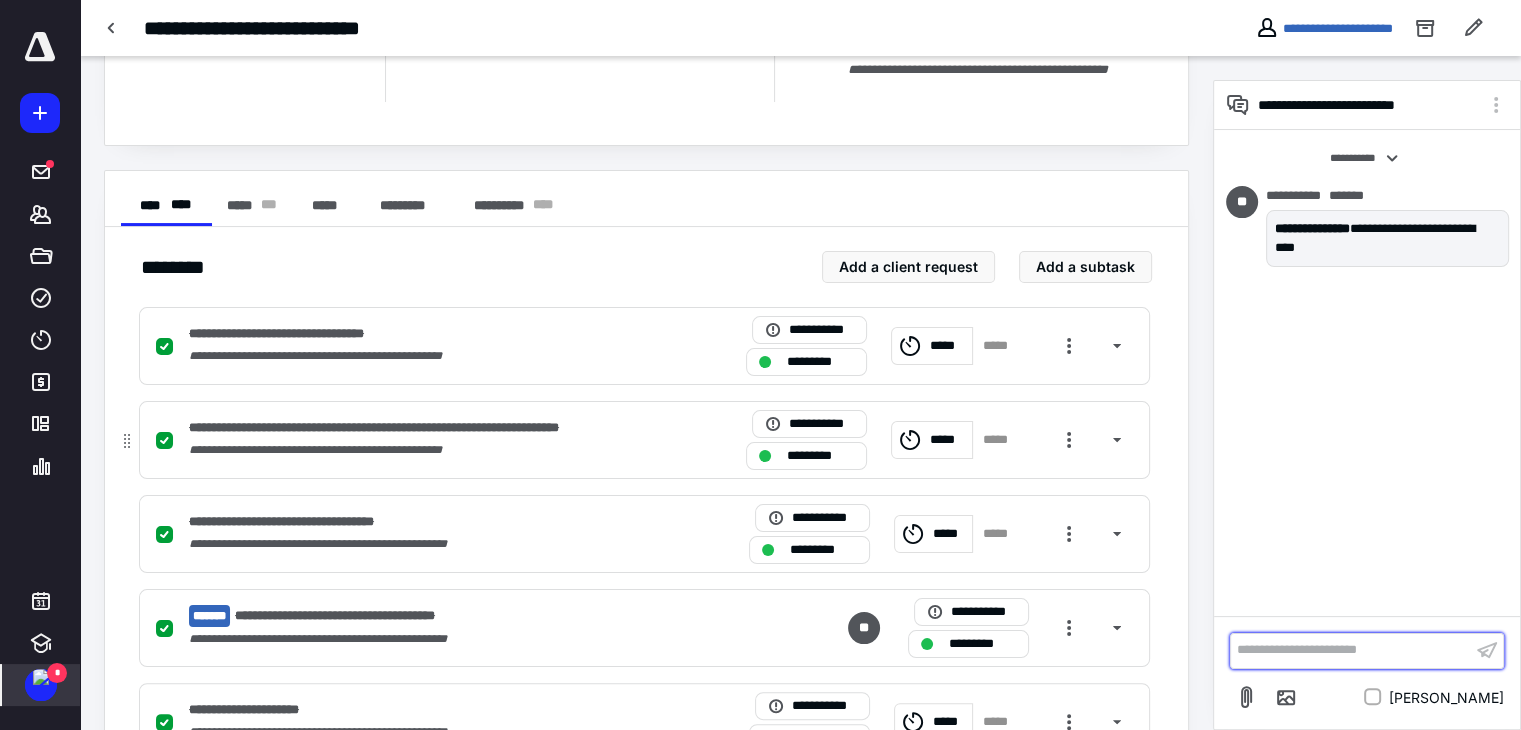 scroll, scrollTop: 400, scrollLeft: 0, axis: vertical 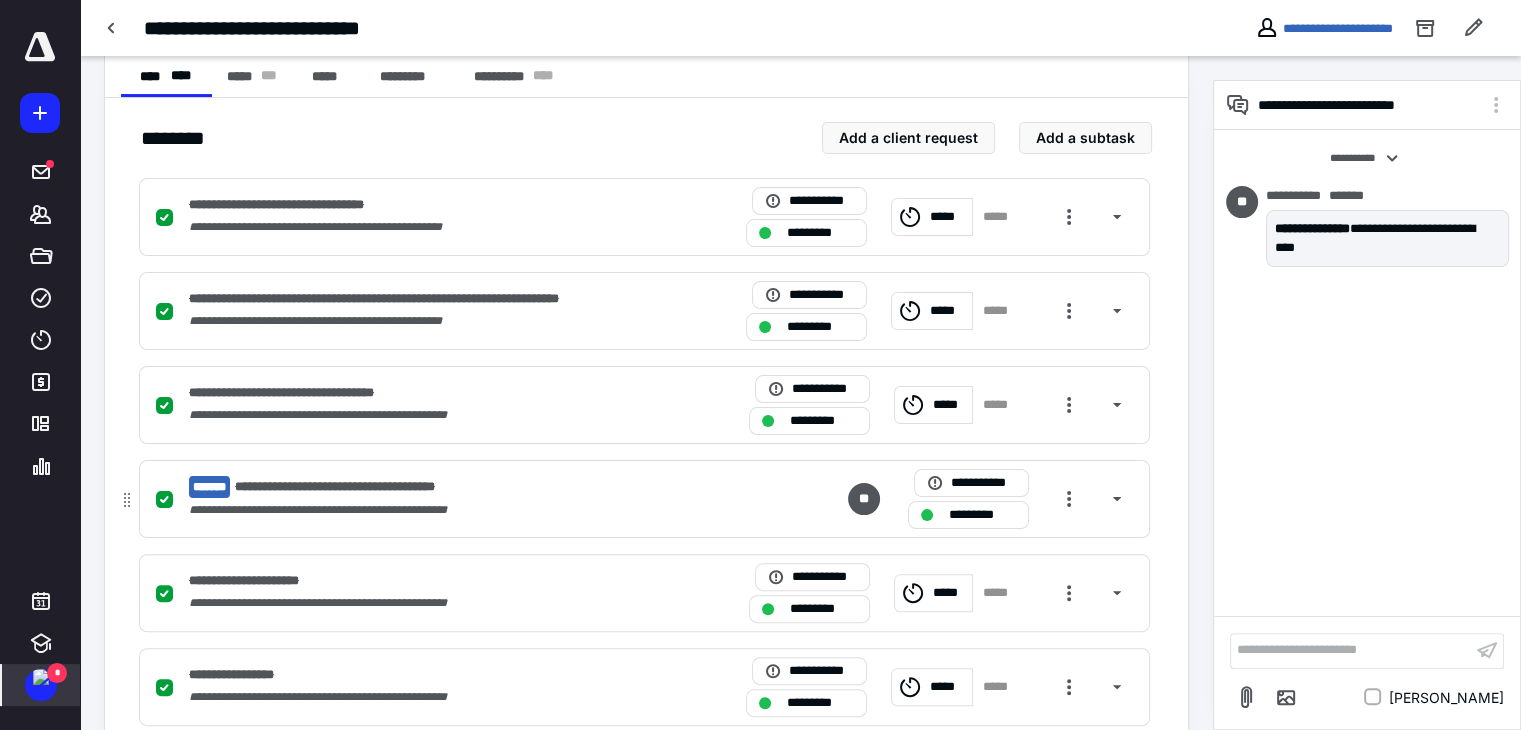 click on "**********" at bounding box center (382, 510) 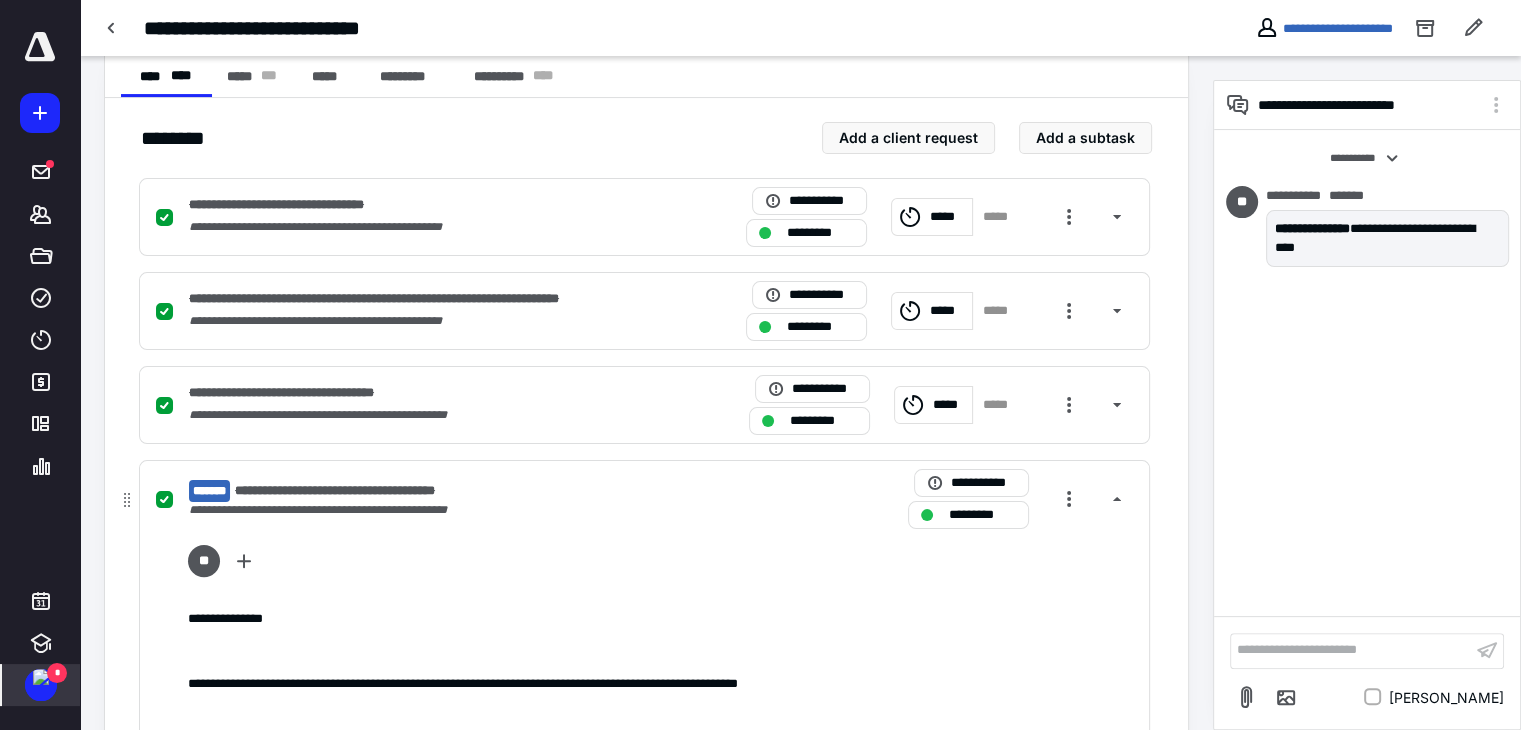 scroll, scrollTop: 117, scrollLeft: 0, axis: vertical 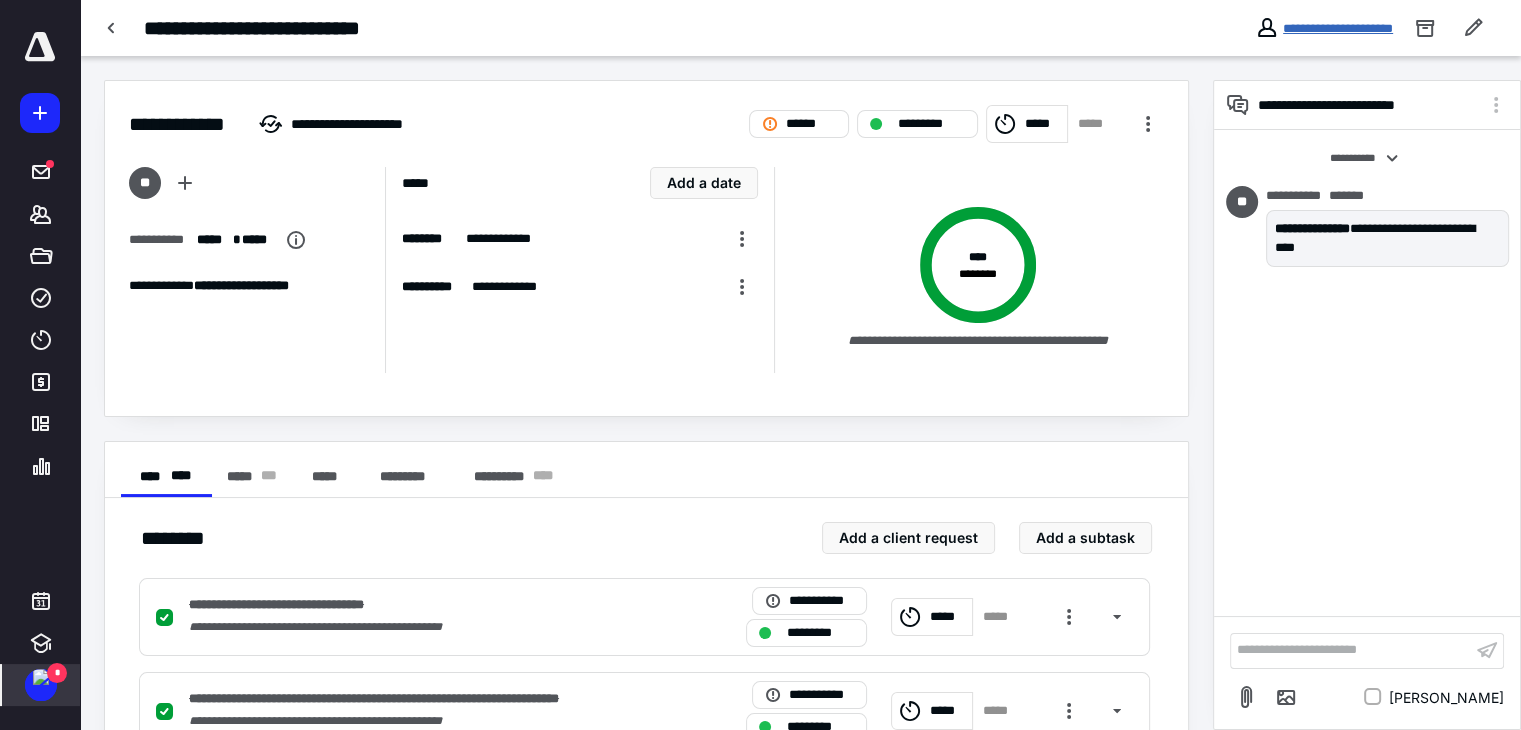 click on "**********" at bounding box center [1338, 28] 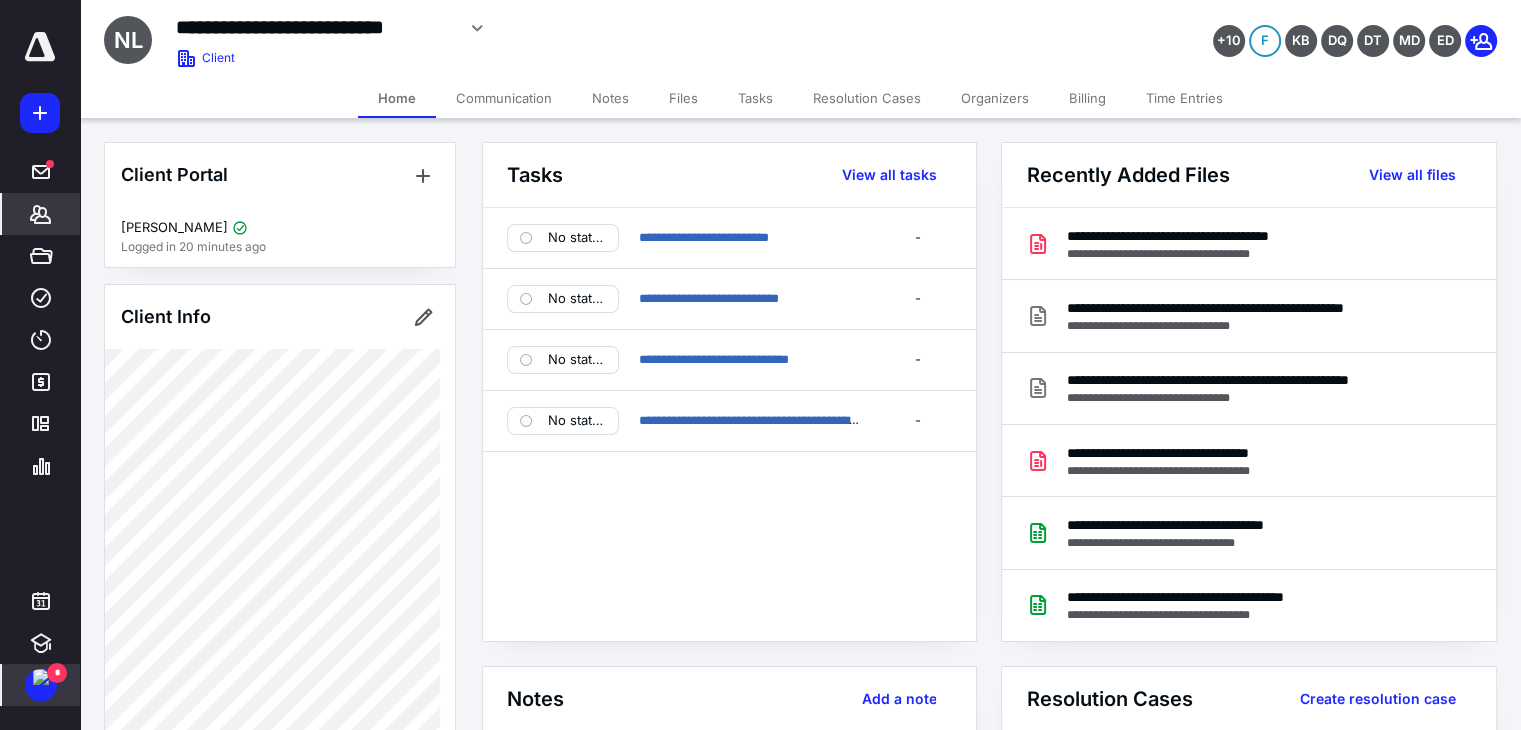 click on "Billing" at bounding box center (1087, 98) 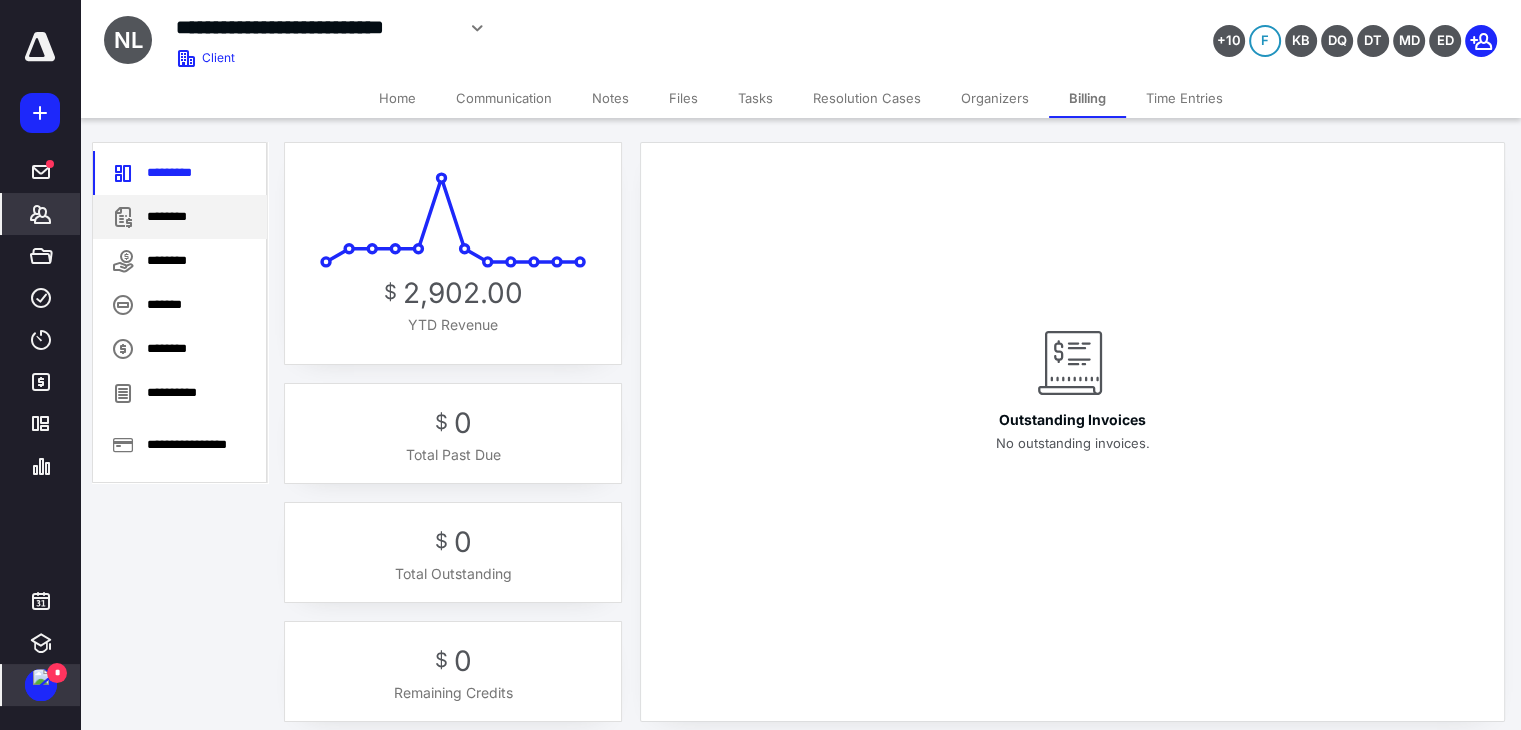 click on "********" at bounding box center [180, 217] 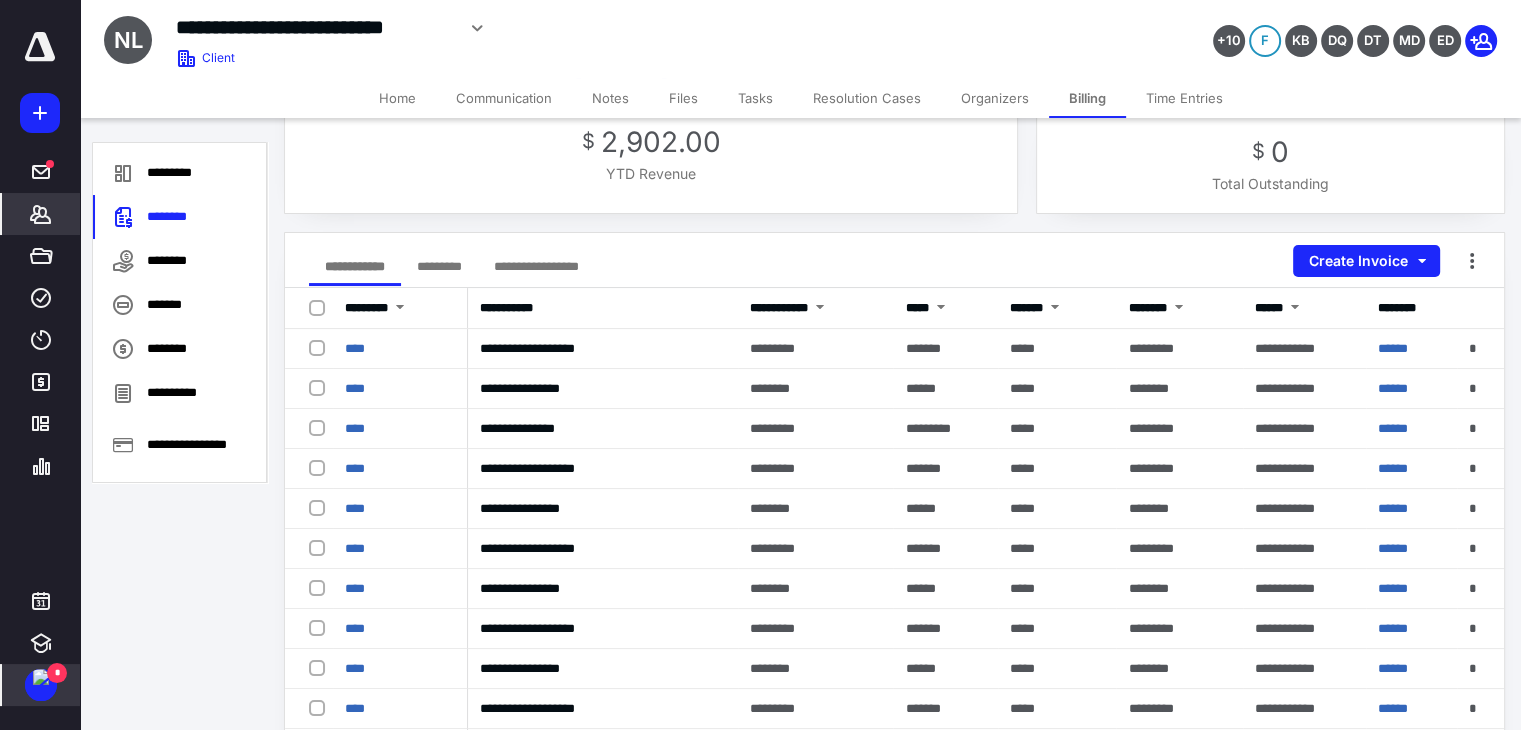 scroll, scrollTop: 200, scrollLeft: 0, axis: vertical 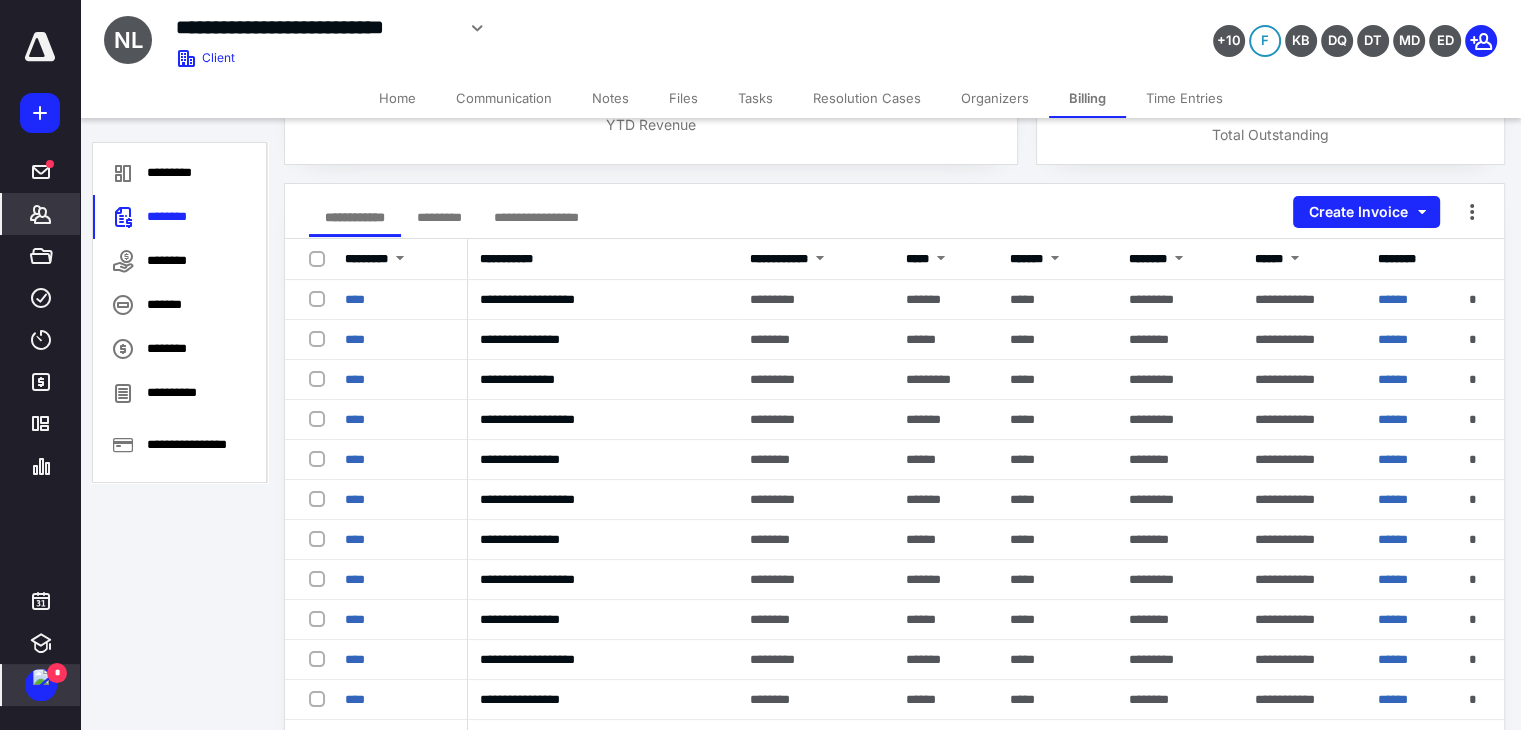 click on "Home" at bounding box center [397, 98] 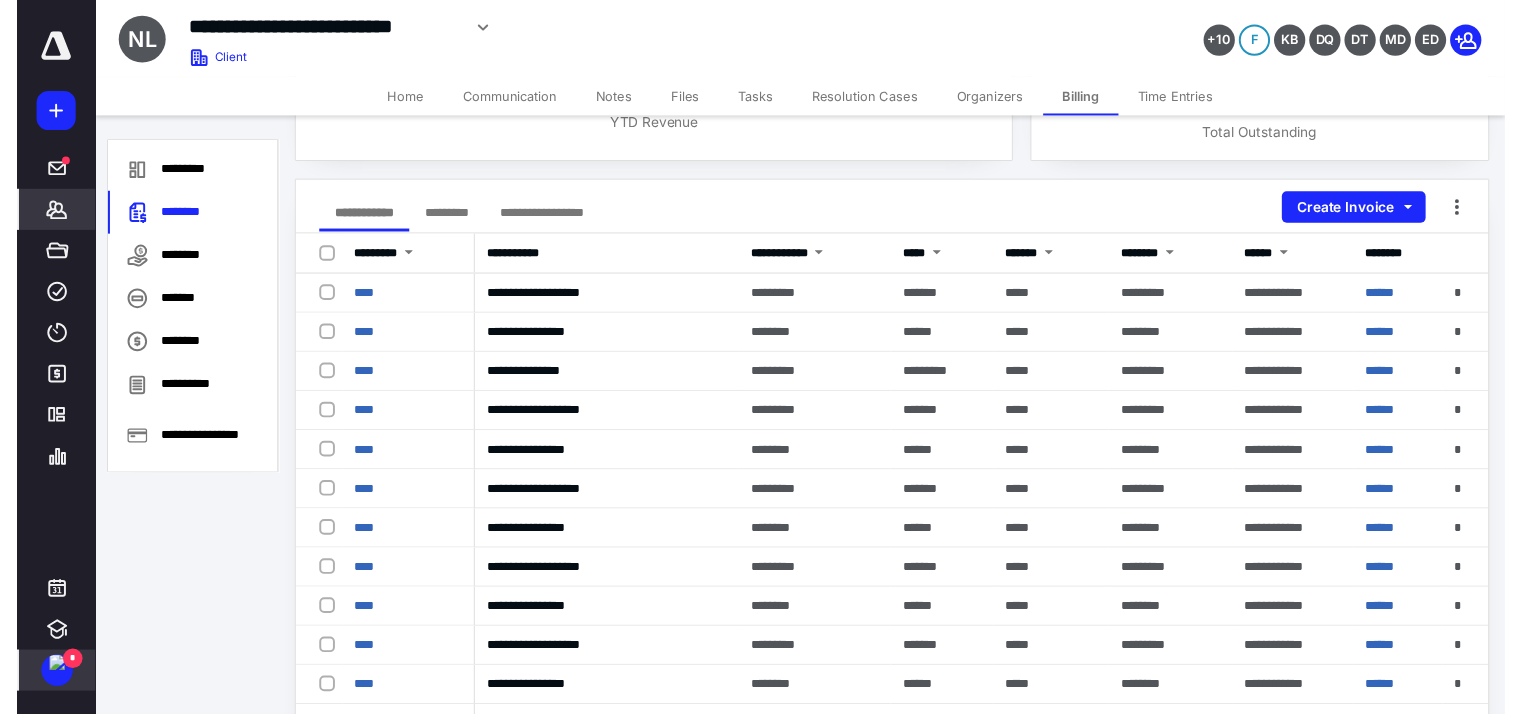 scroll, scrollTop: 0, scrollLeft: 0, axis: both 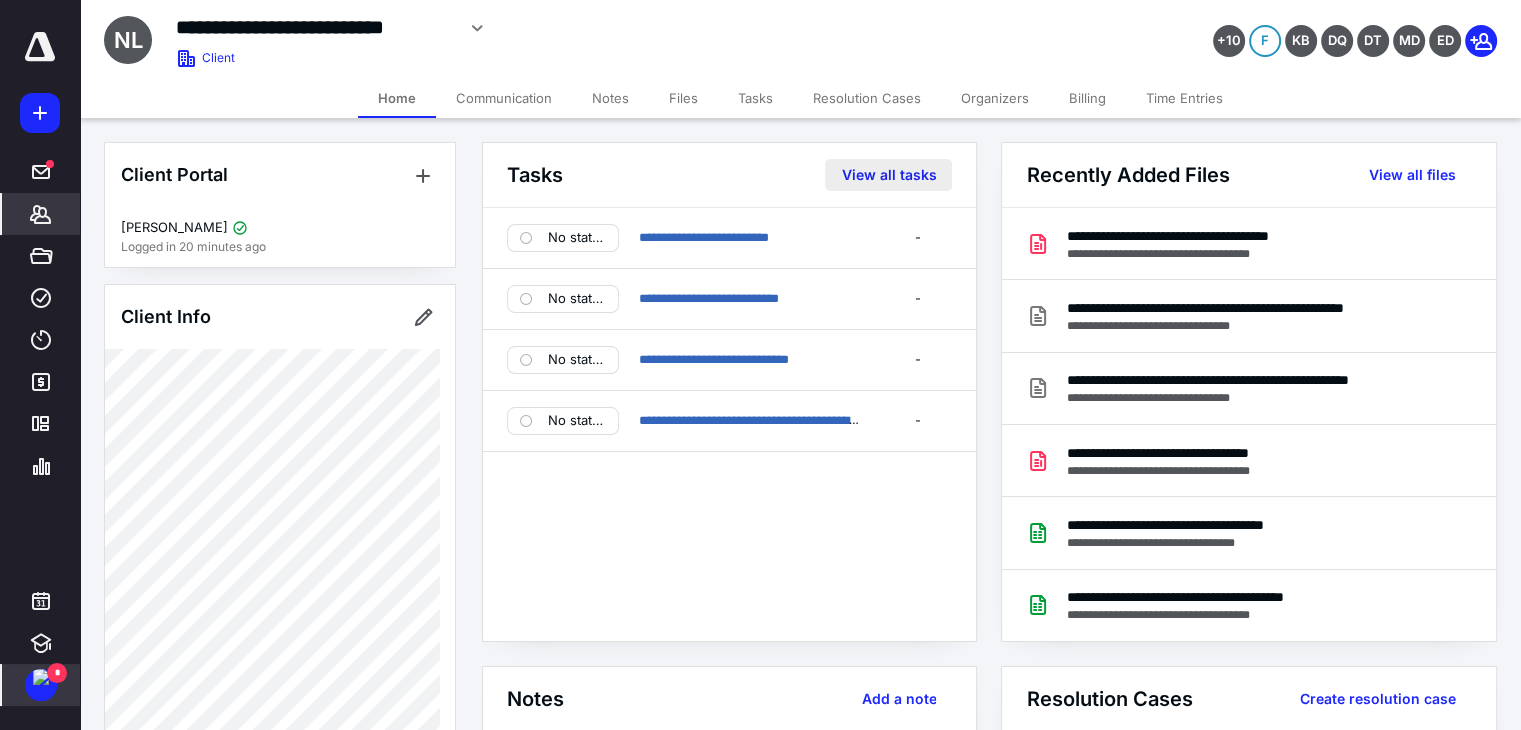 click on "View all tasks" at bounding box center [888, 175] 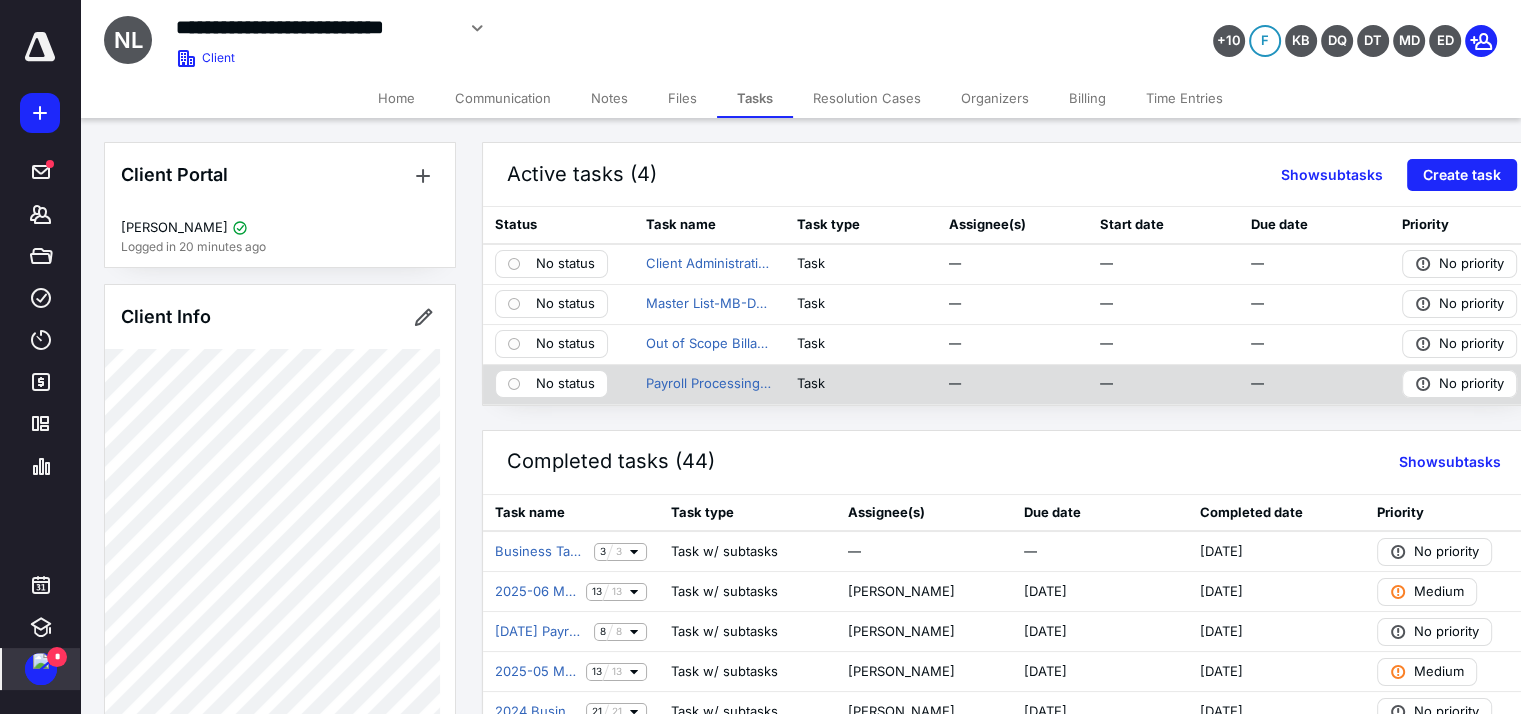 scroll, scrollTop: 100, scrollLeft: 0, axis: vertical 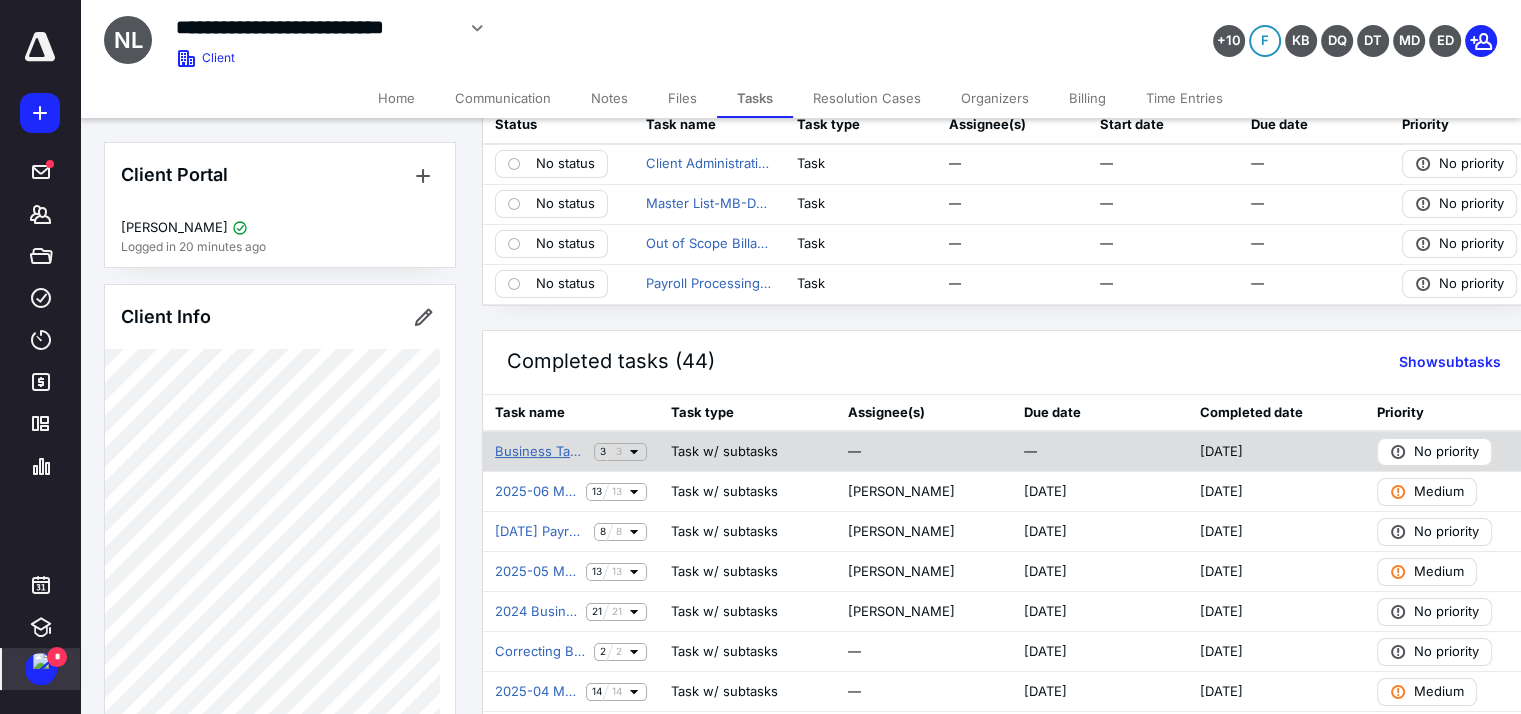 click on "Business Tax Checklist" at bounding box center (540, 452) 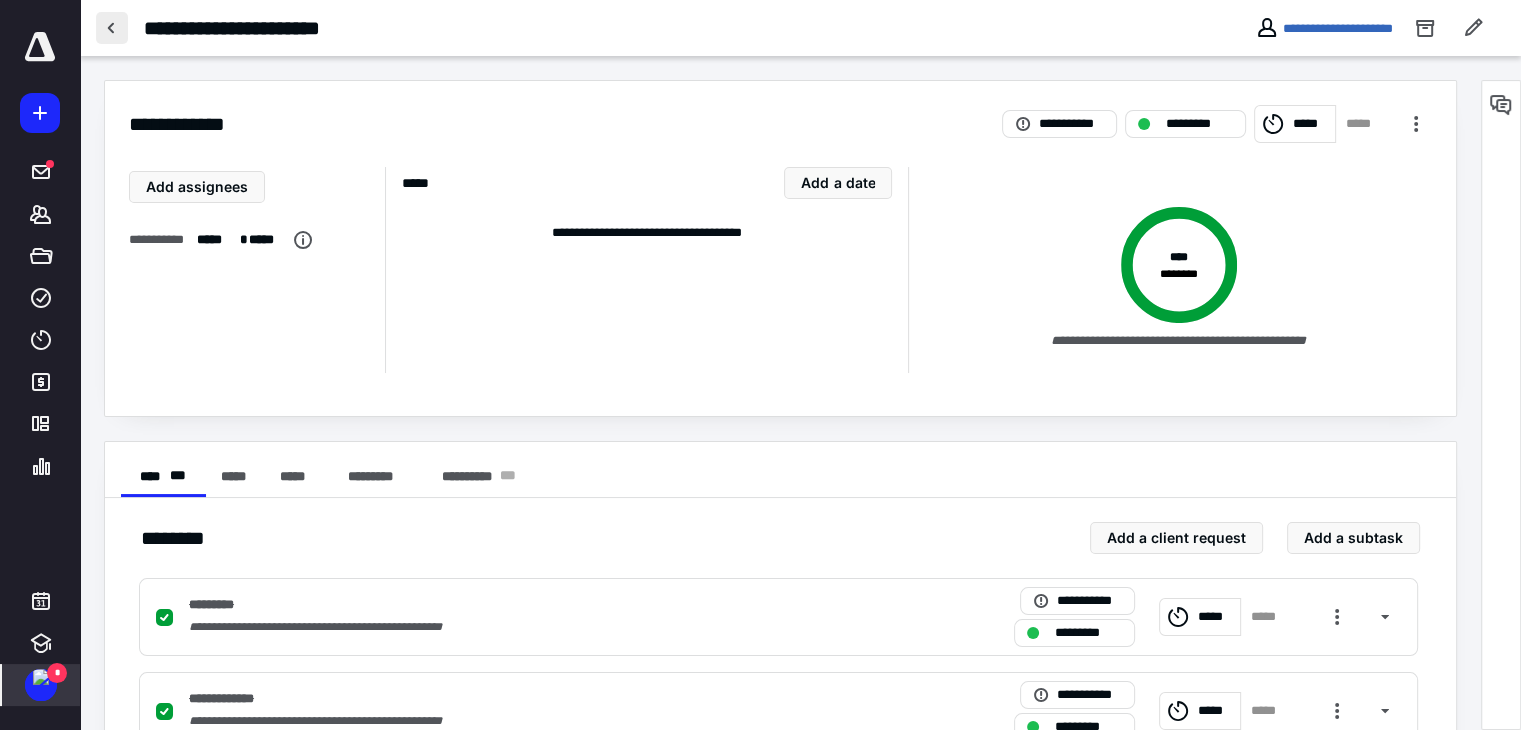 click at bounding box center (112, 28) 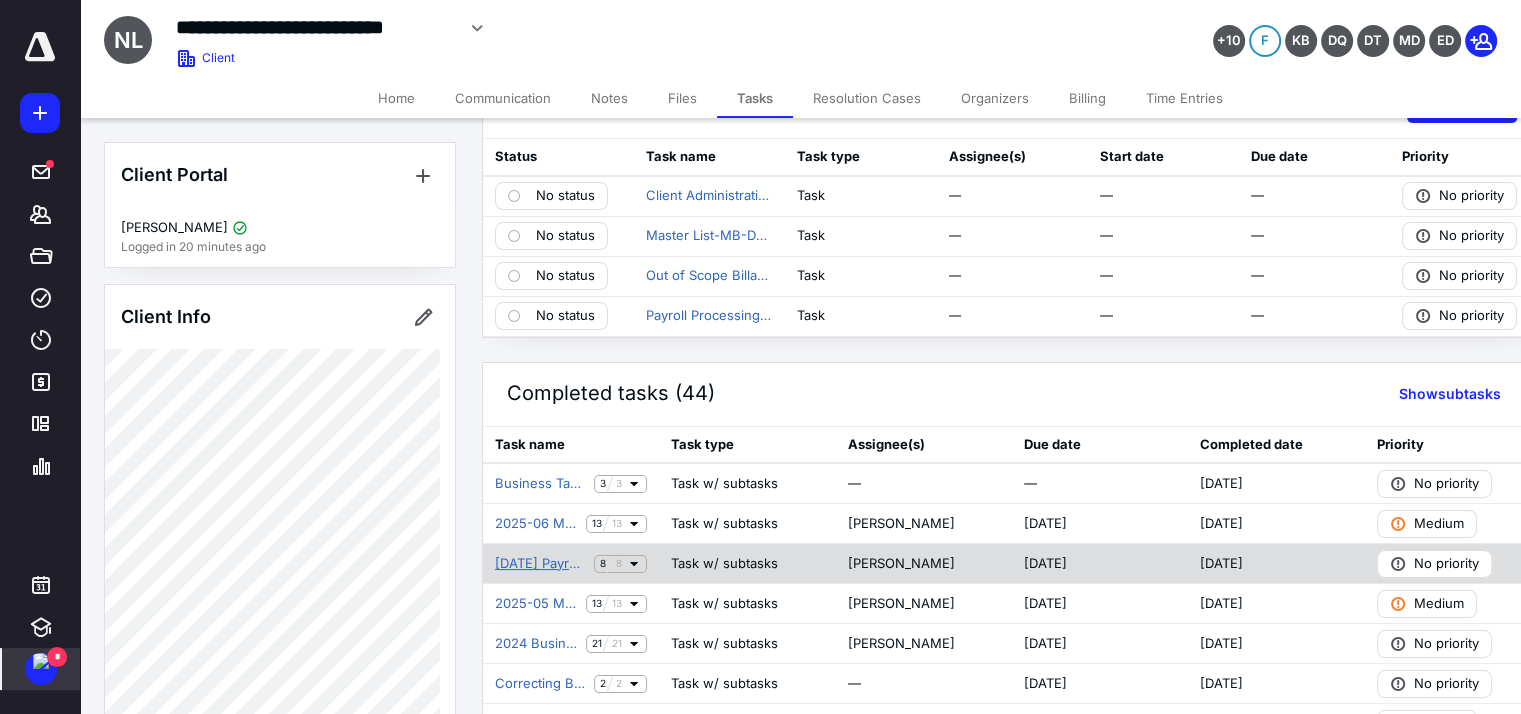 scroll, scrollTop: 100, scrollLeft: 0, axis: vertical 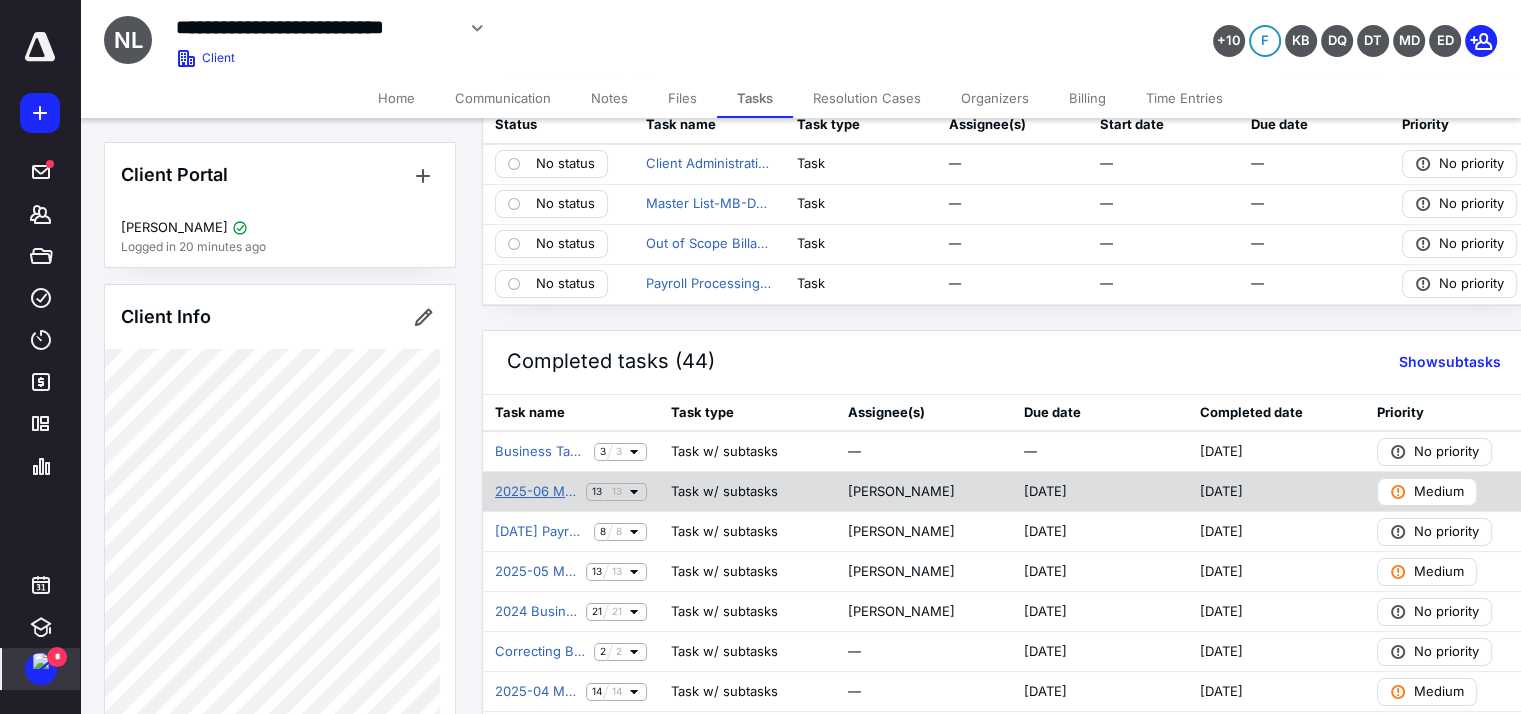 click on "2025-06 Monthly Bookkeeping" at bounding box center [536, 492] 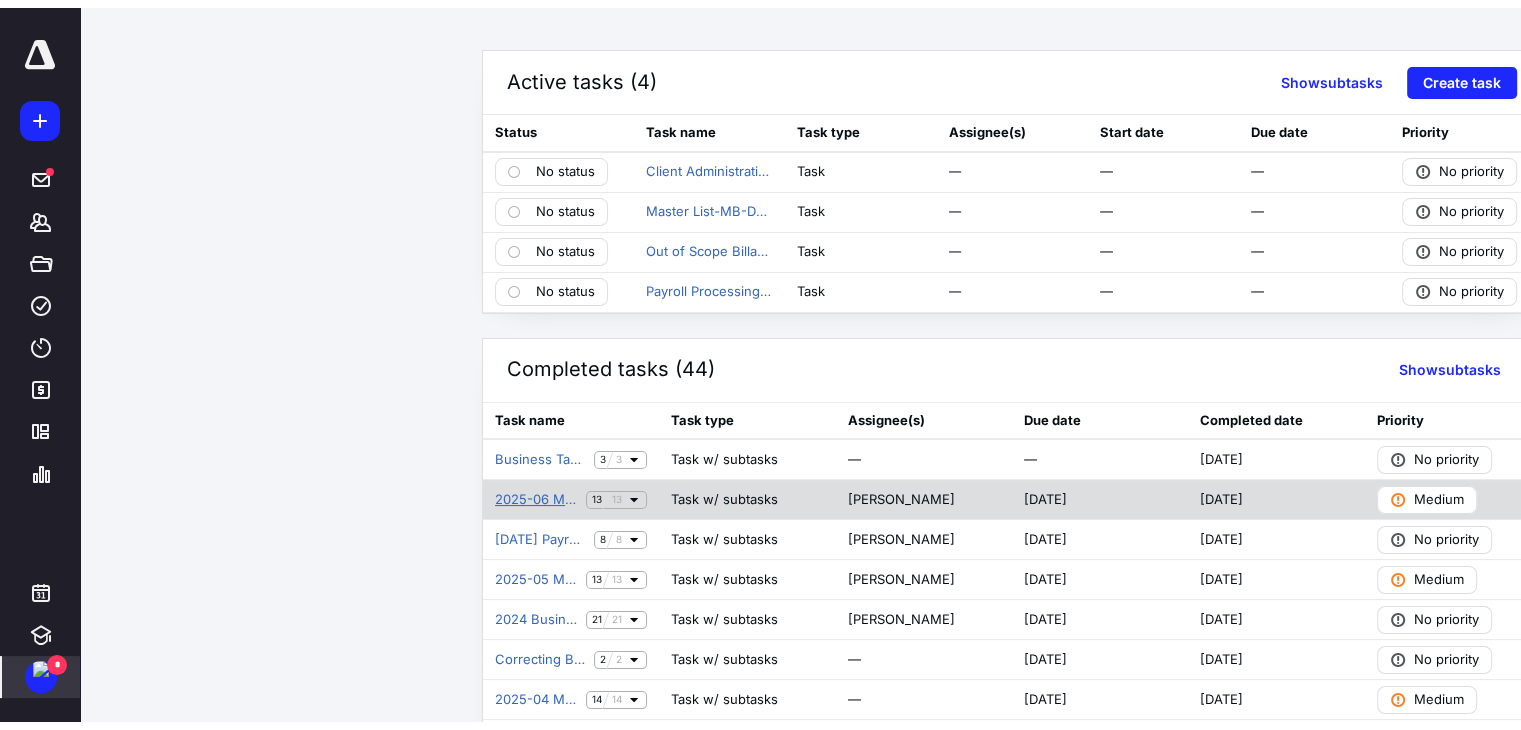 scroll, scrollTop: 0, scrollLeft: 0, axis: both 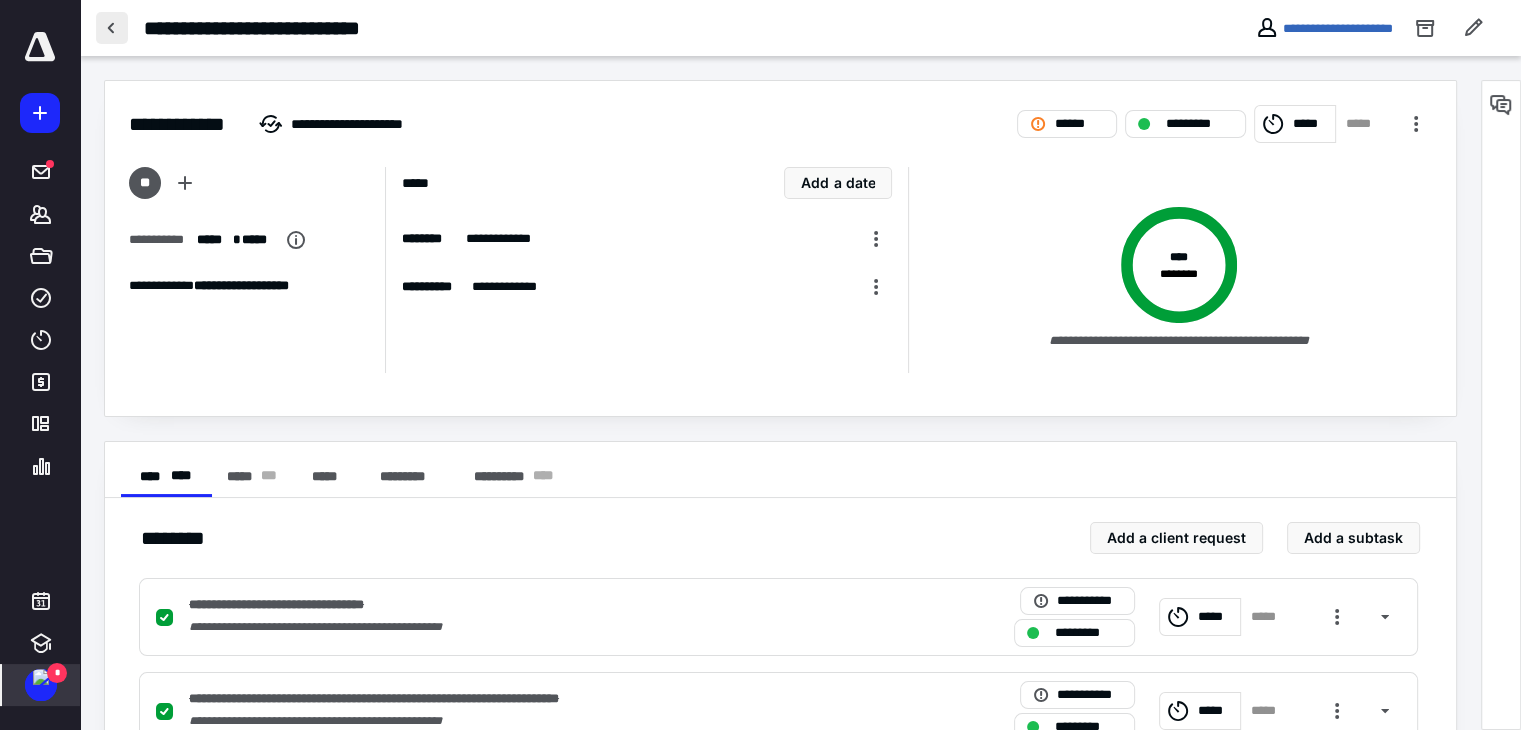 click at bounding box center (112, 28) 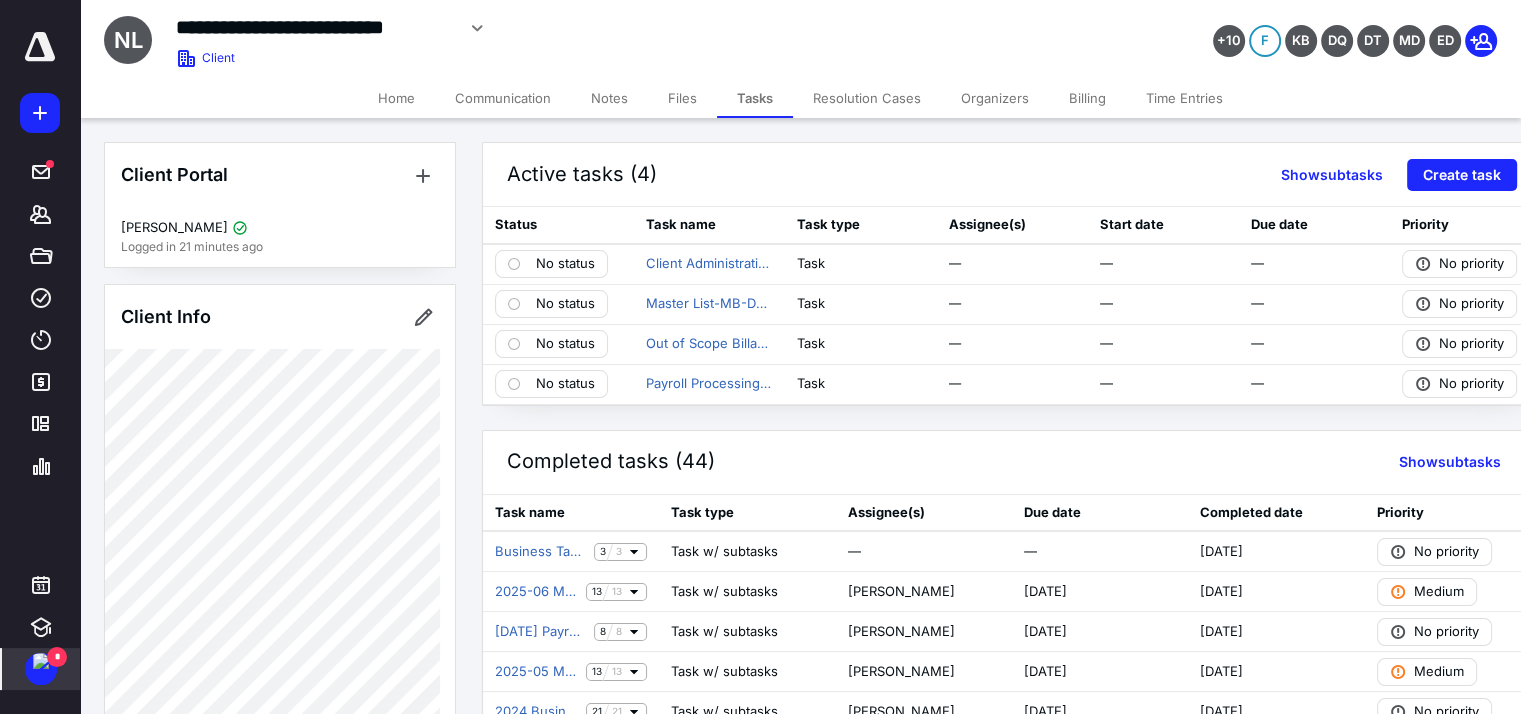 click on "Billing" at bounding box center [1087, 98] 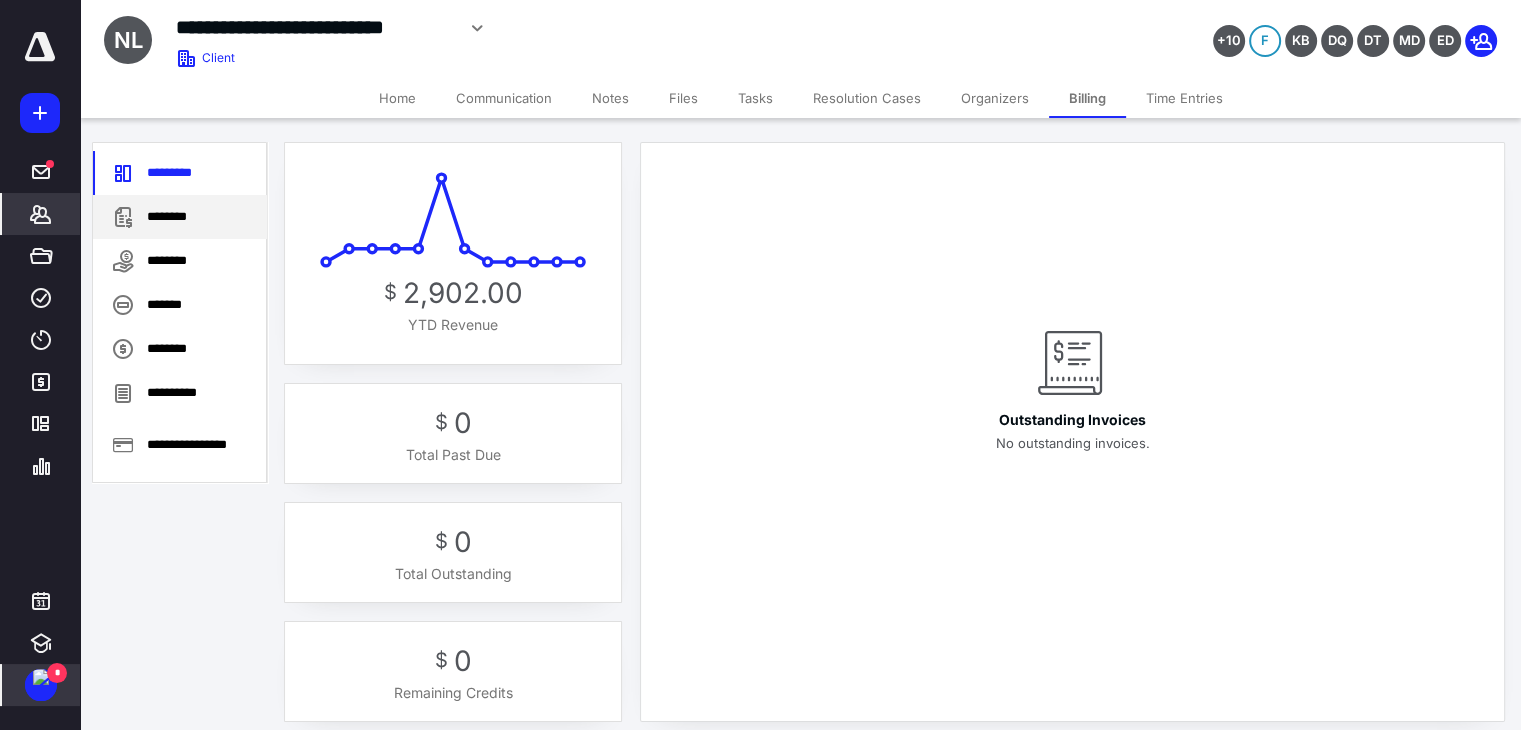 click on "********" at bounding box center [180, 217] 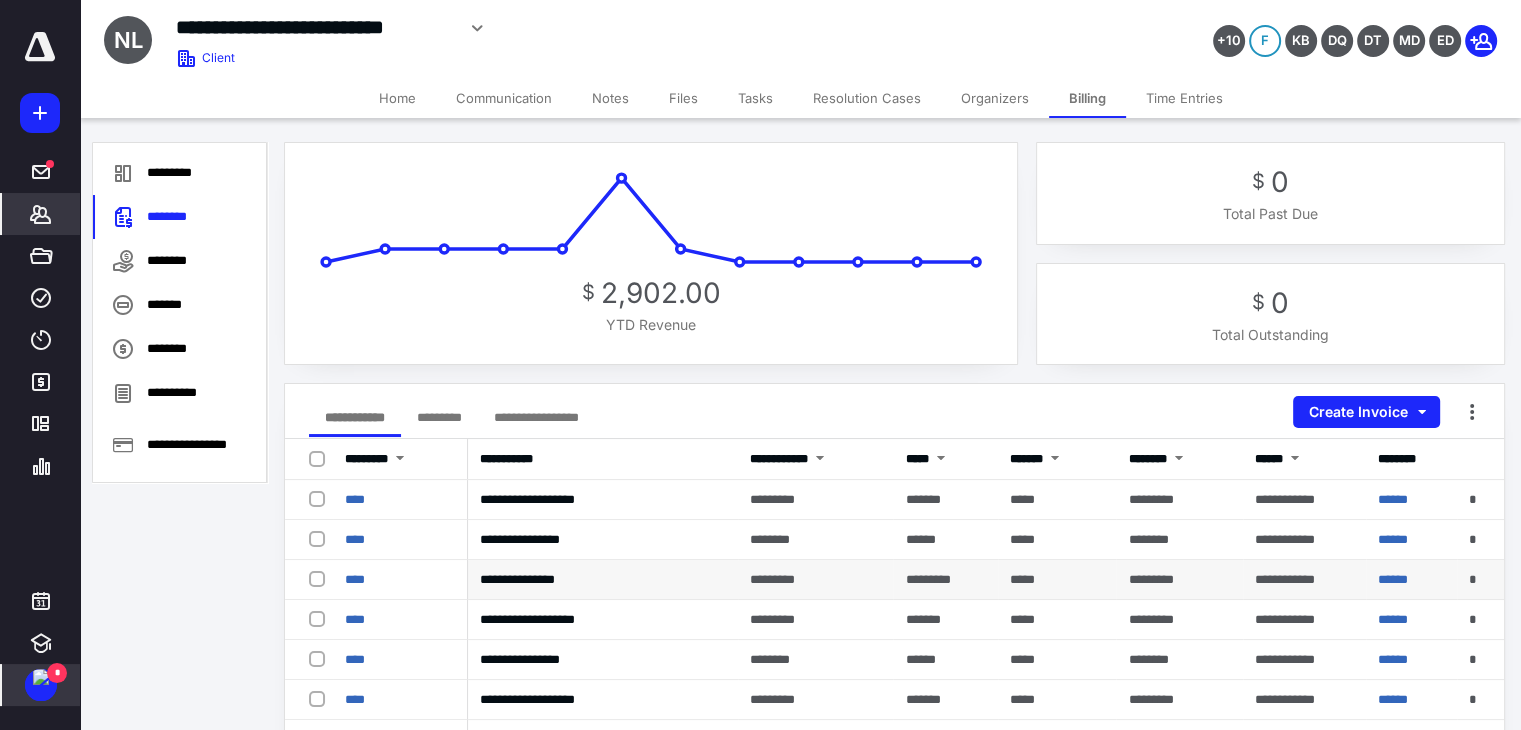 scroll, scrollTop: 200, scrollLeft: 0, axis: vertical 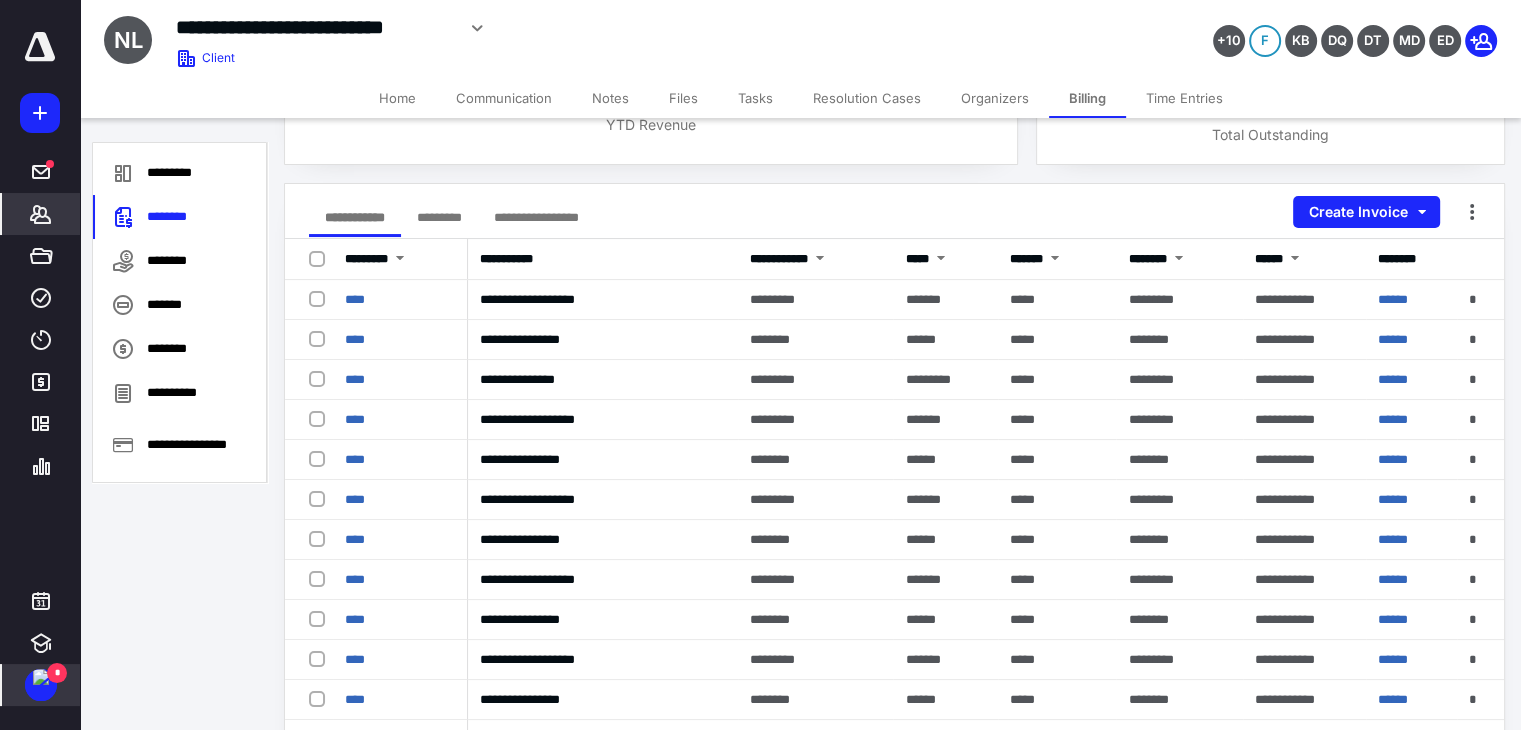 click on "Home" at bounding box center [397, 98] 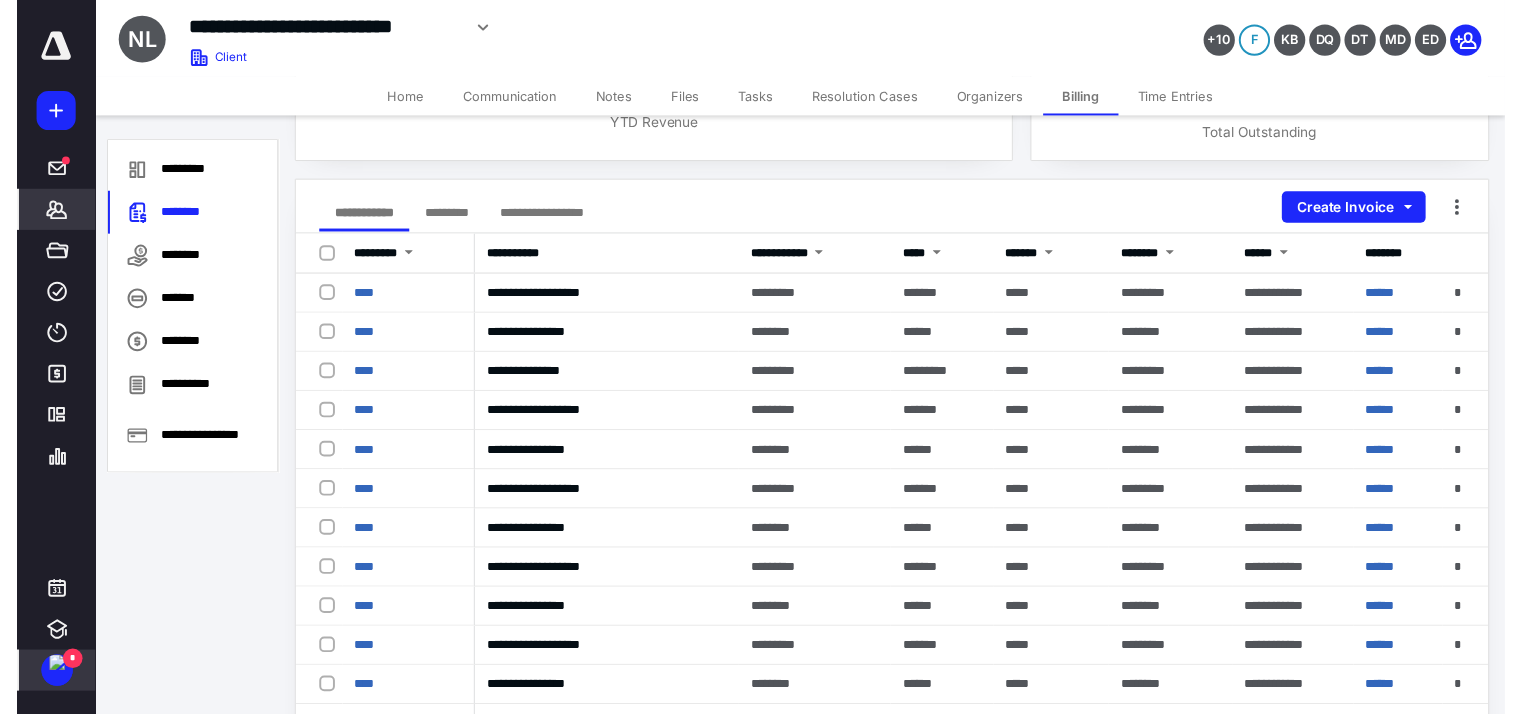 scroll, scrollTop: 0, scrollLeft: 0, axis: both 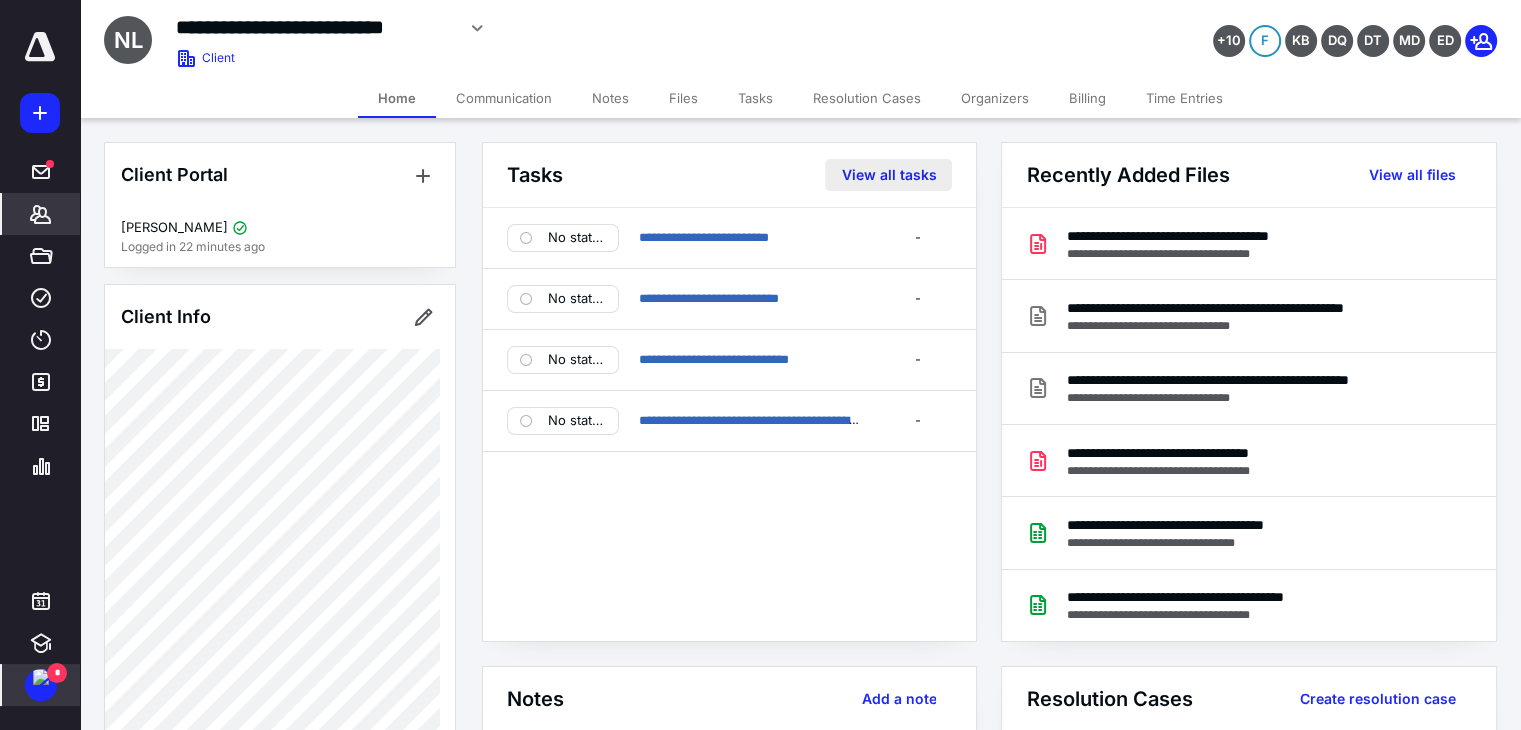 click on "View all tasks" at bounding box center [888, 175] 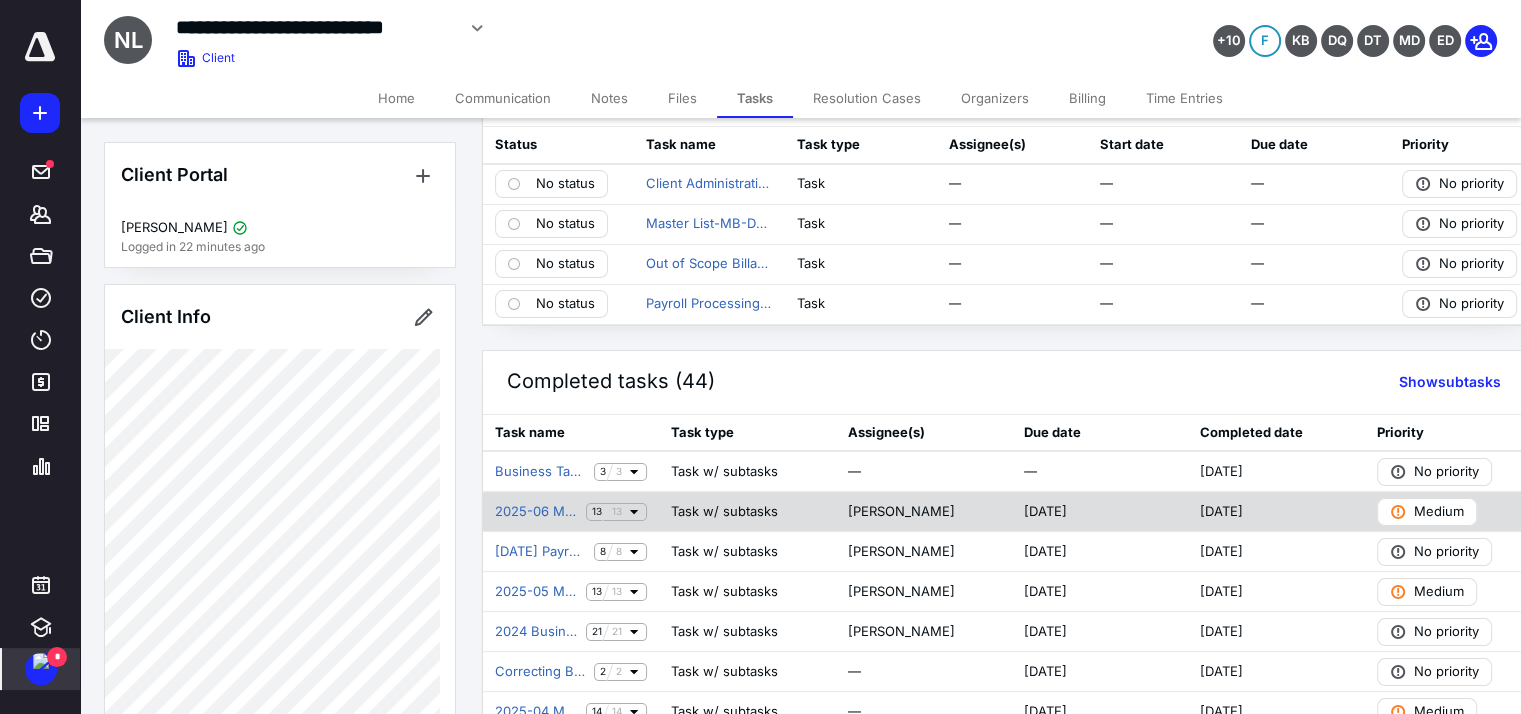 scroll, scrollTop: 100, scrollLeft: 0, axis: vertical 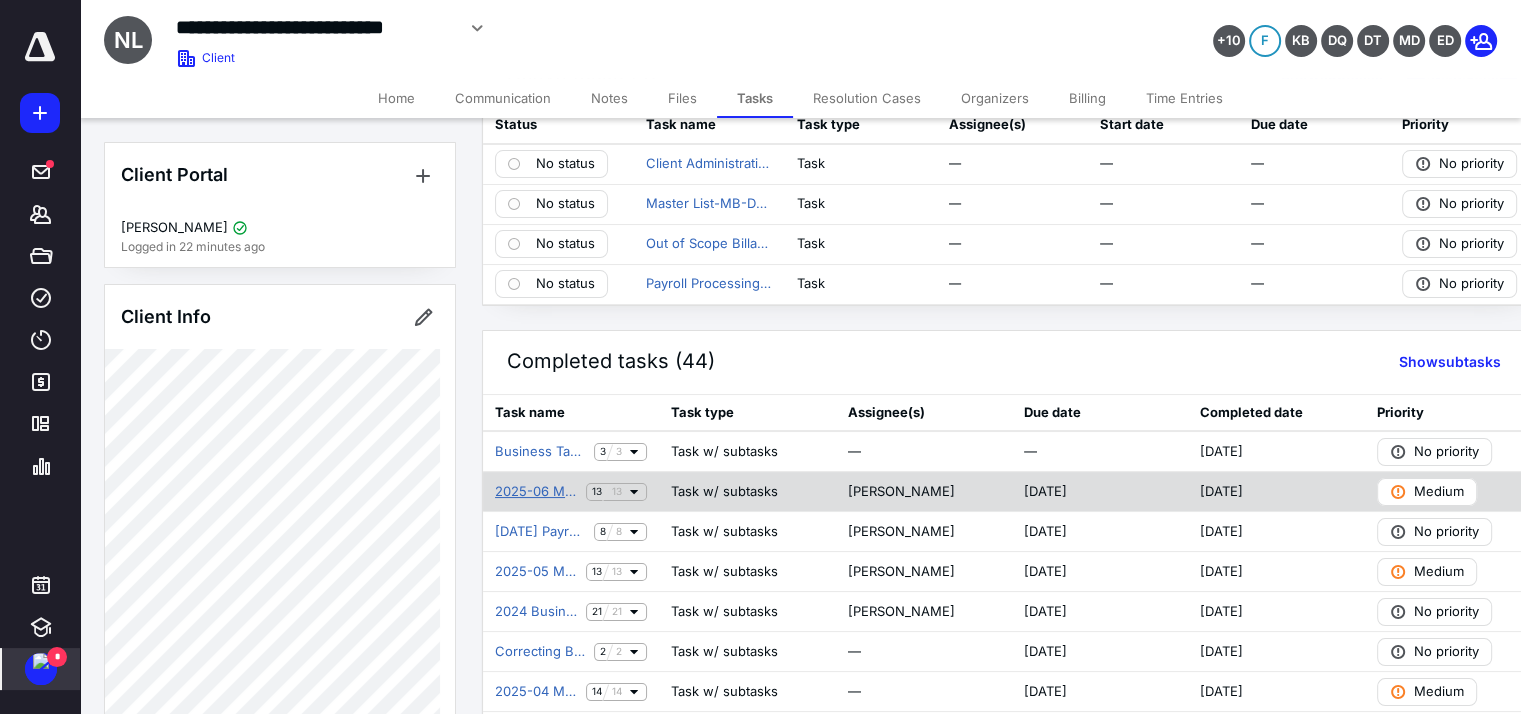 click on "2025-06 Monthly Bookkeeping" at bounding box center (536, 492) 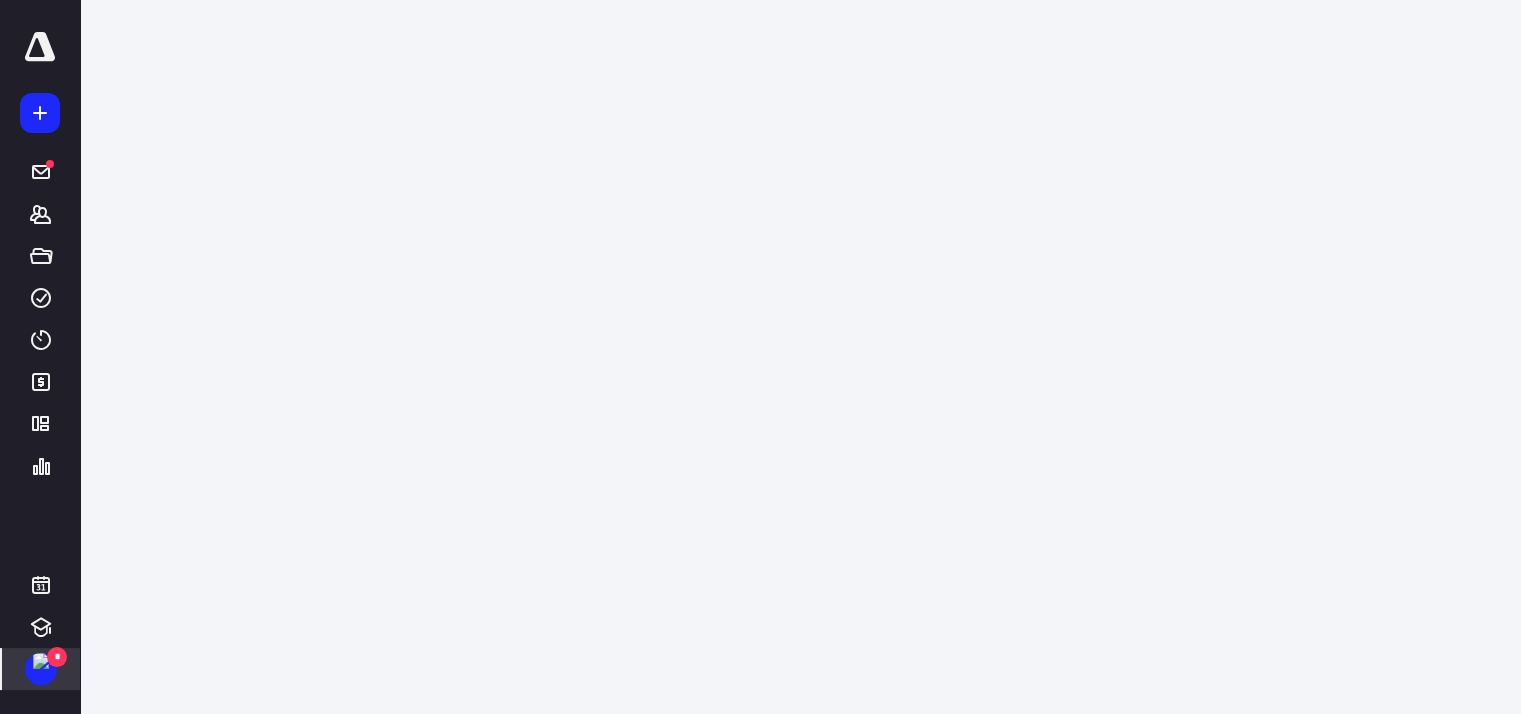 scroll, scrollTop: 0, scrollLeft: 0, axis: both 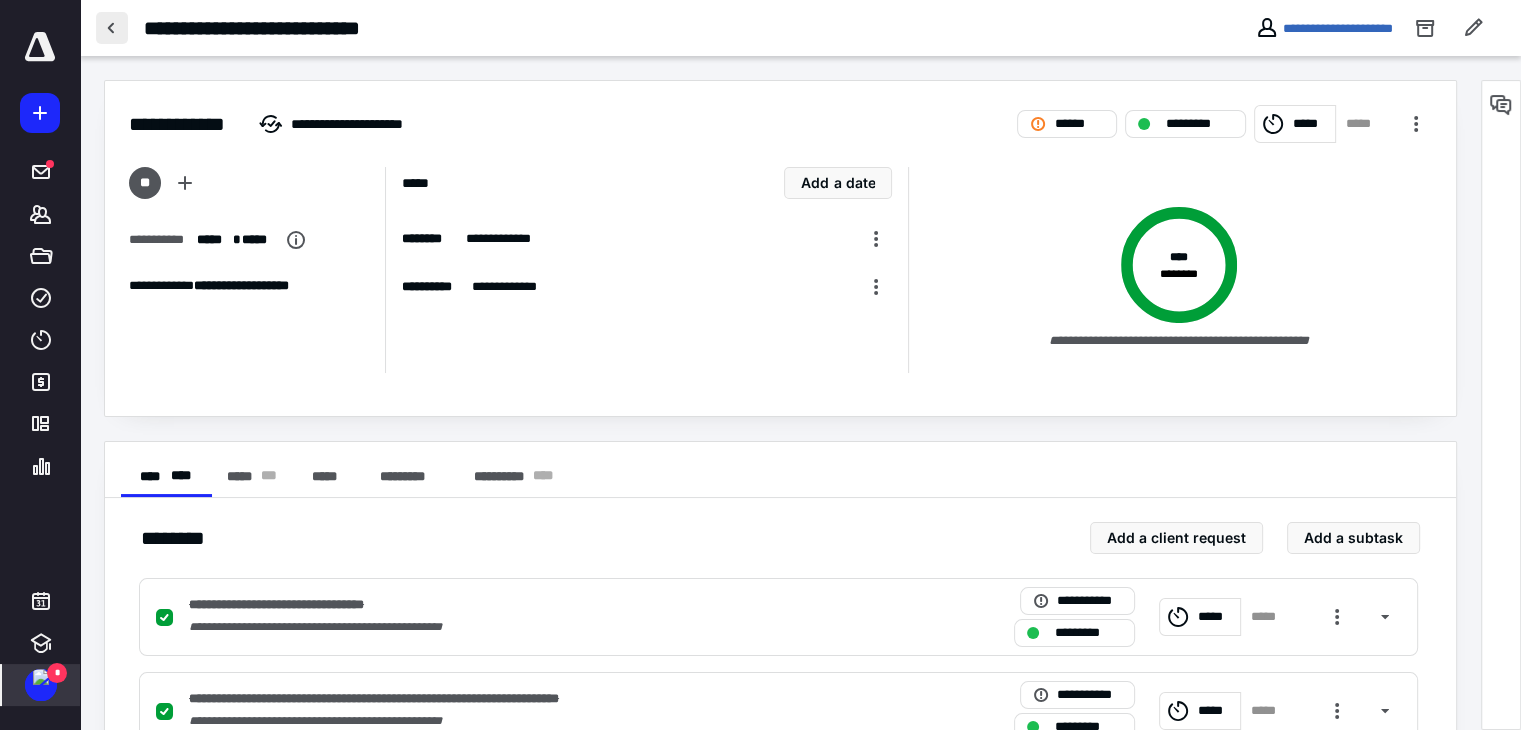 click at bounding box center (112, 28) 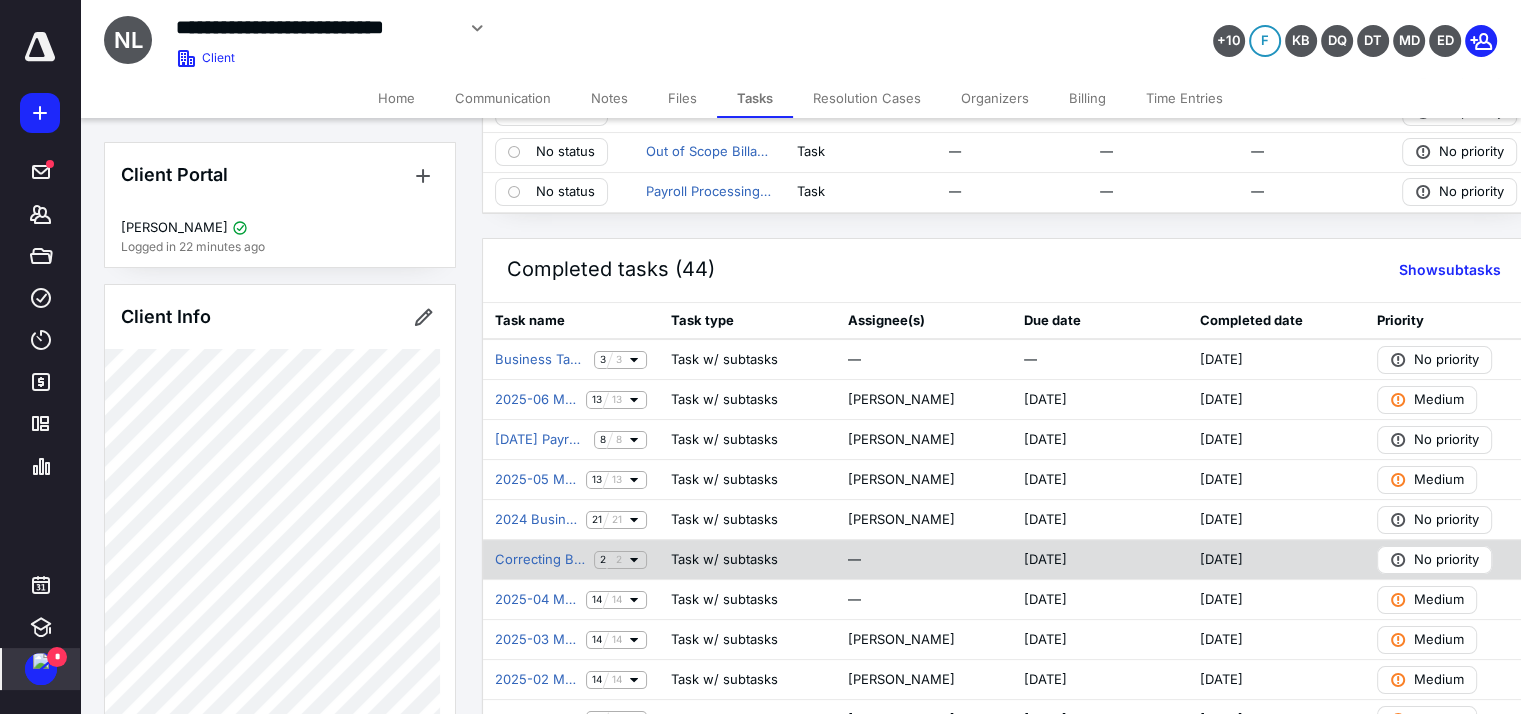 scroll, scrollTop: 300, scrollLeft: 0, axis: vertical 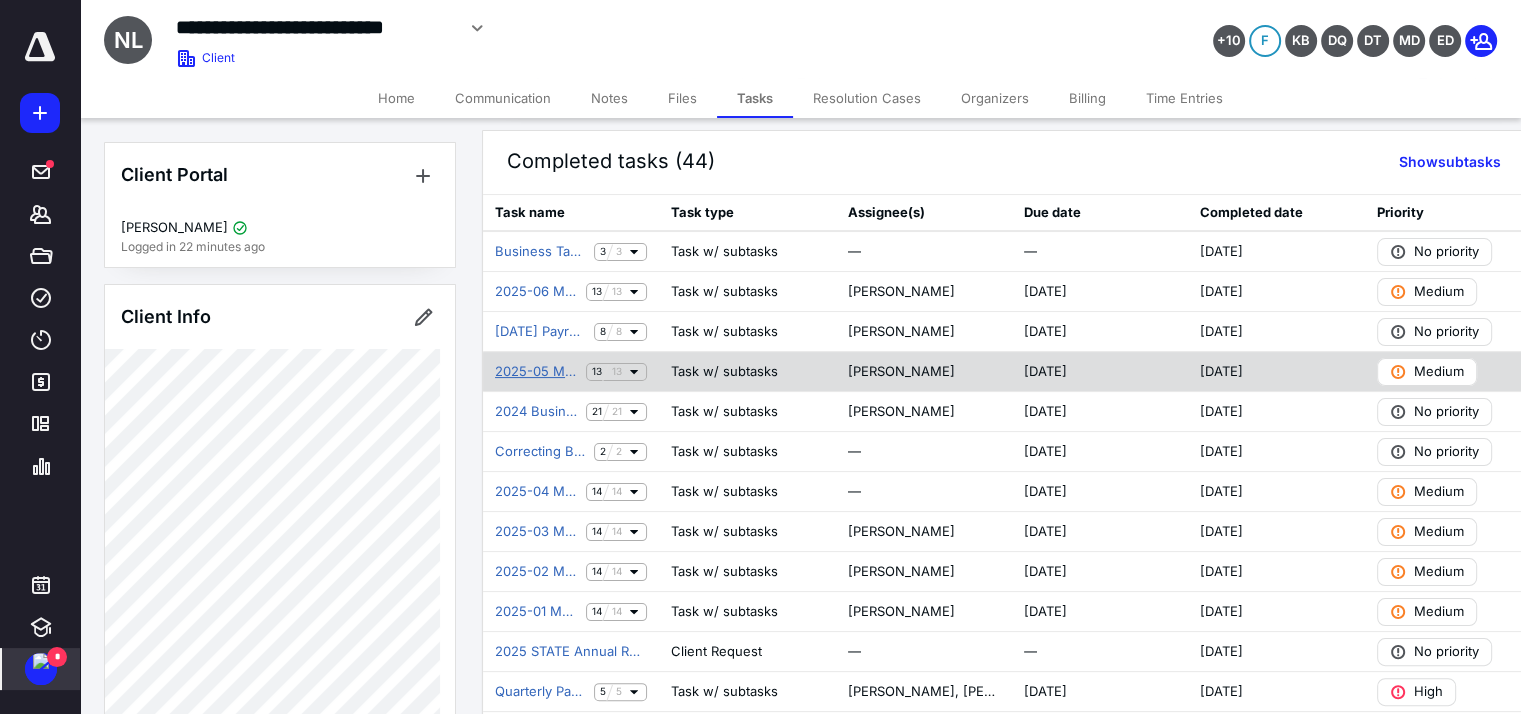 click on "2025-05 Monthly Bookkeeping" at bounding box center [536, 372] 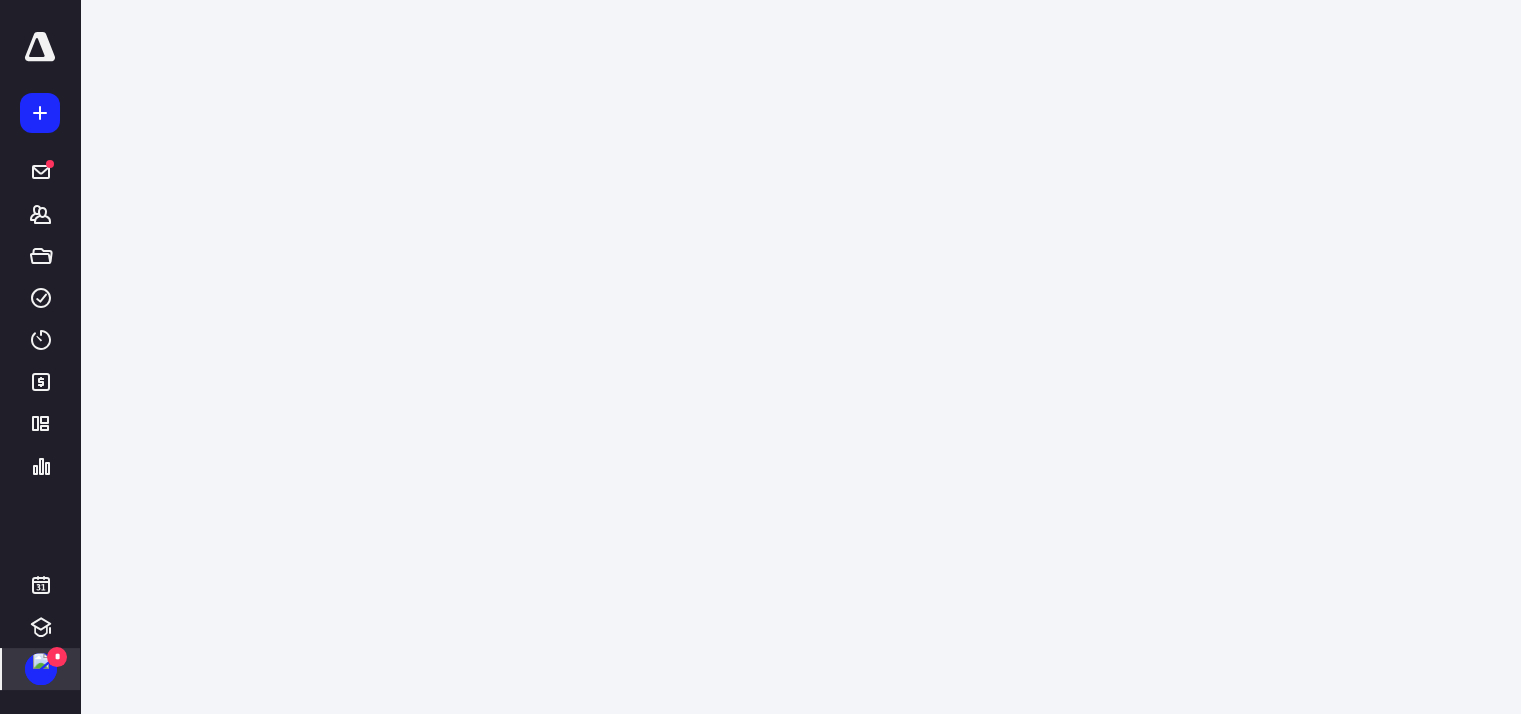 scroll, scrollTop: 0, scrollLeft: 0, axis: both 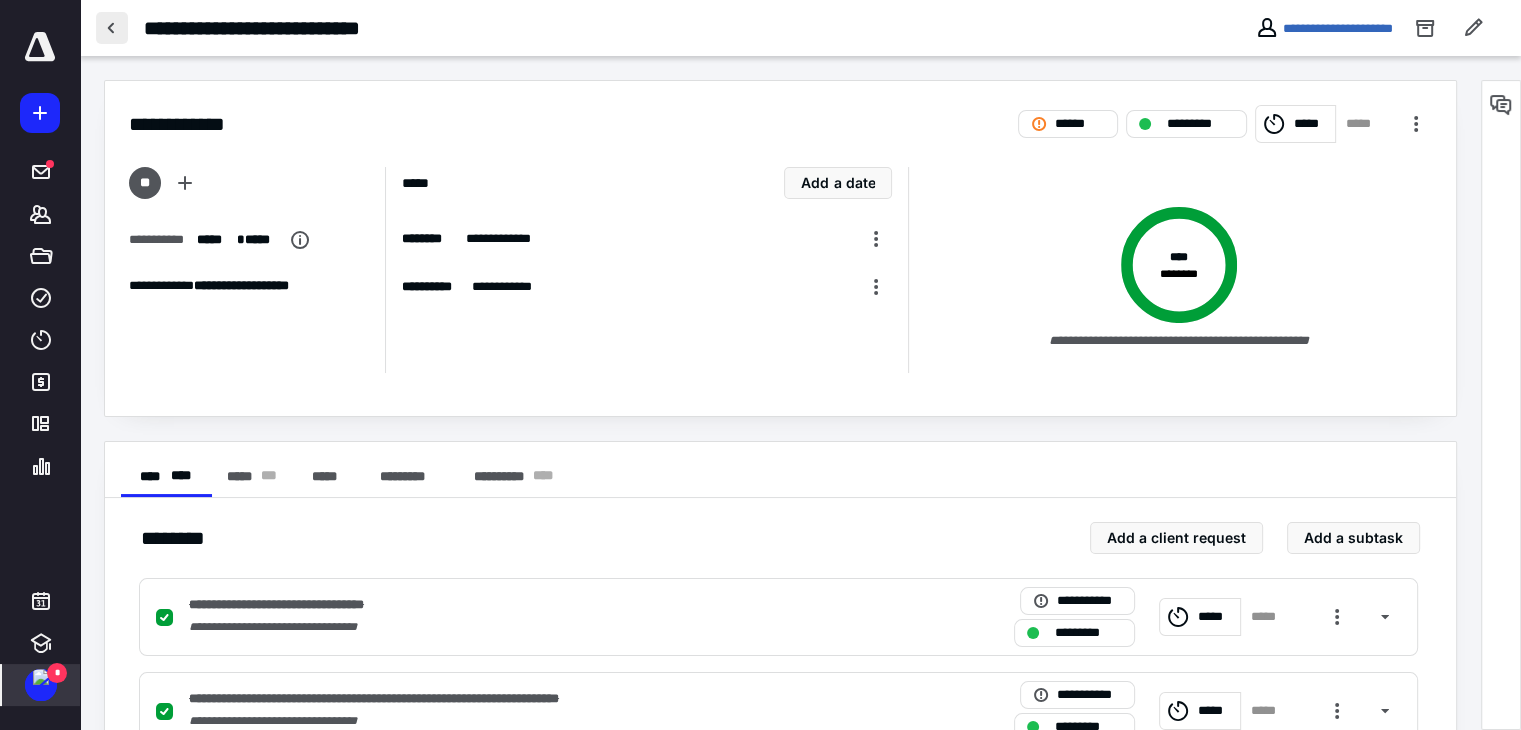 click at bounding box center (112, 28) 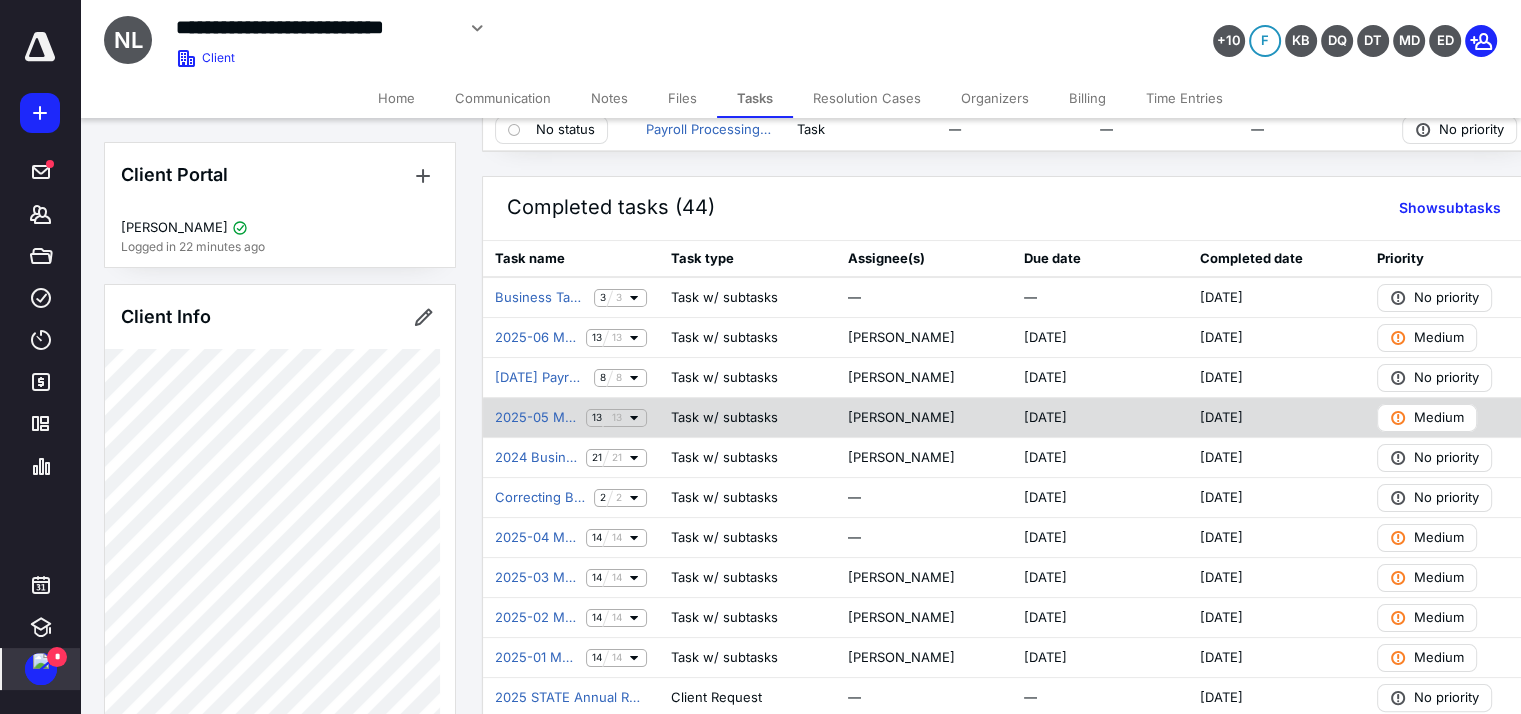 scroll, scrollTop: 300, scrollLeft: 0, axis: vertical 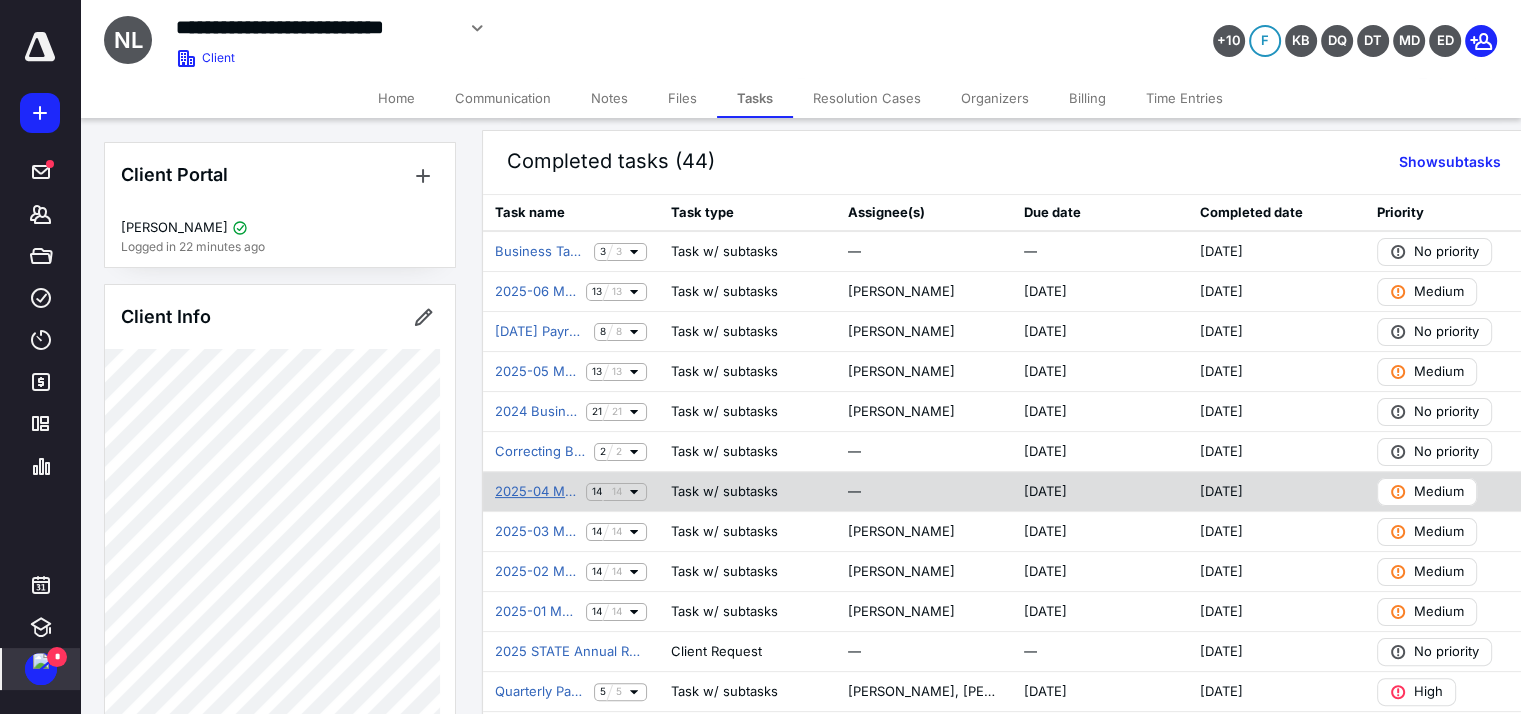 click on "2025-04 Monthly Bookkeeping" at bounding box center [536, 492] 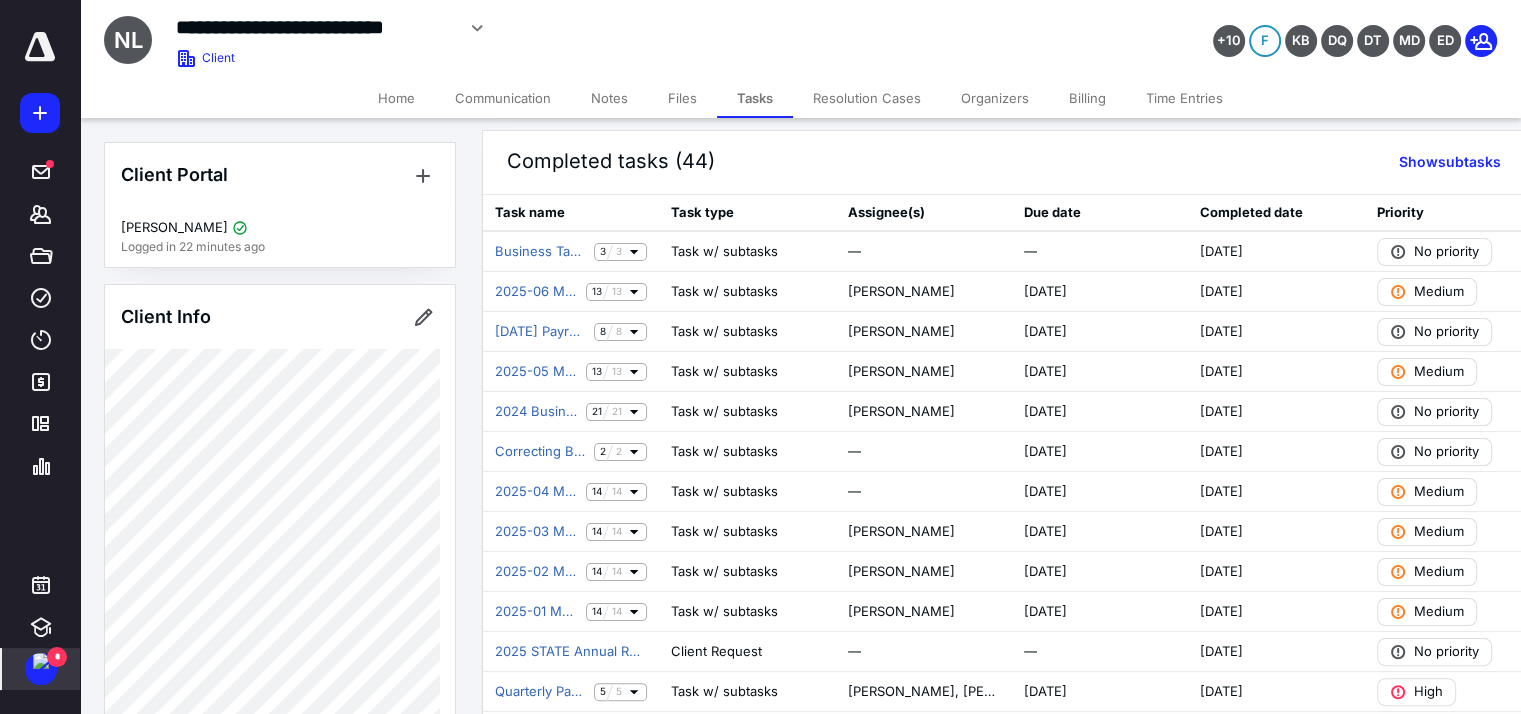 scroll, scrollTop: 0, scrollLeft: 0, axis: both 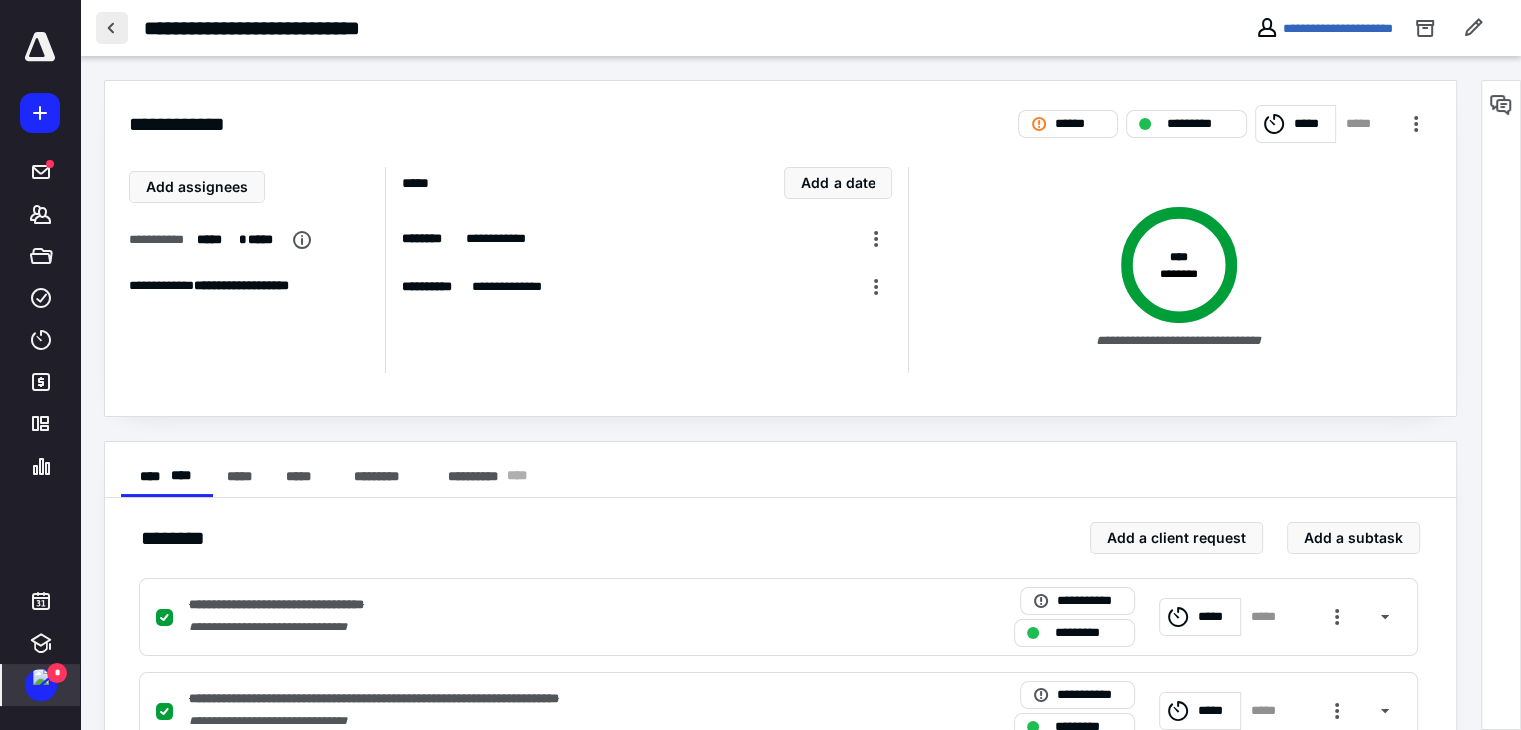 click at bounding box center (112, 28) 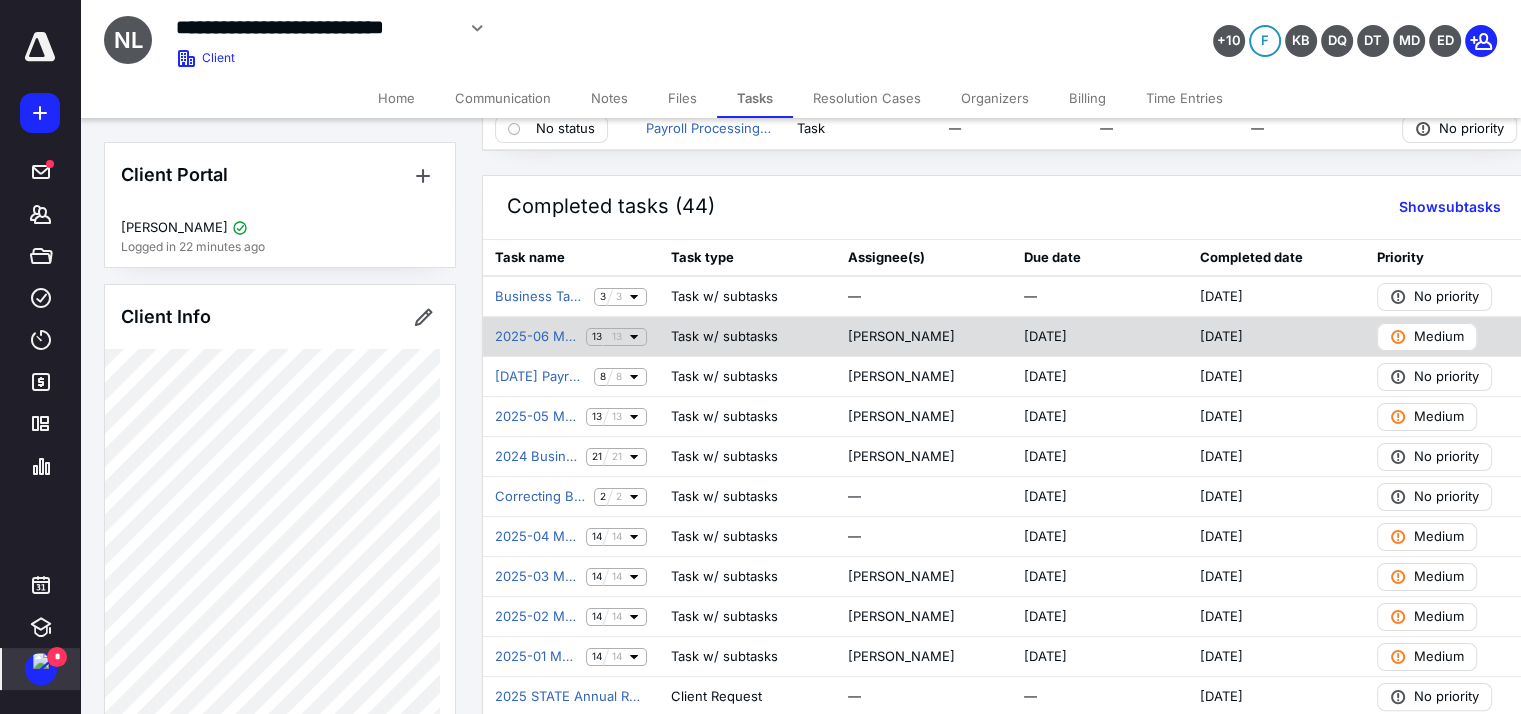 scroll, scrollTop: 300, scrollLeft: 0, axis: vertical 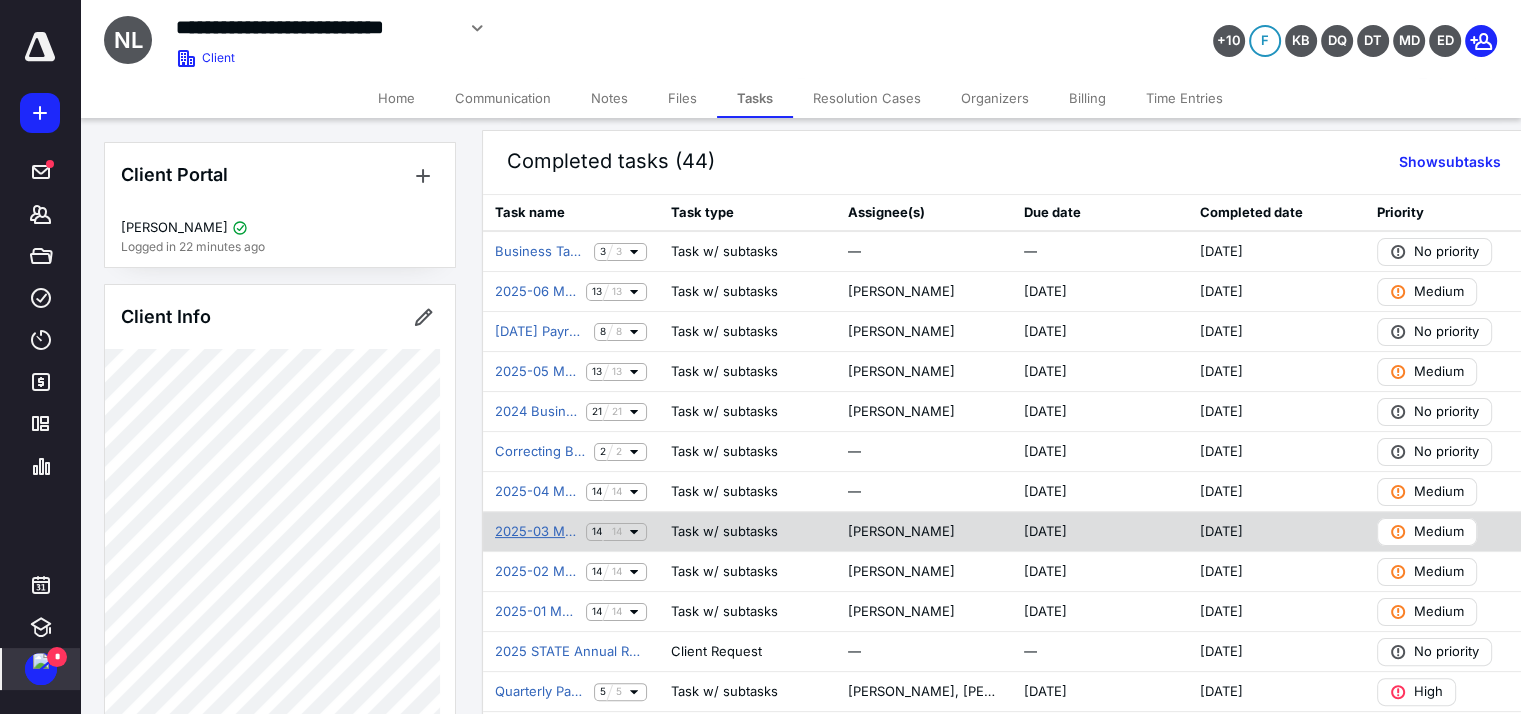 click on "2025-03 Monthly Bookkeeping" at bounding box center [536, 532] 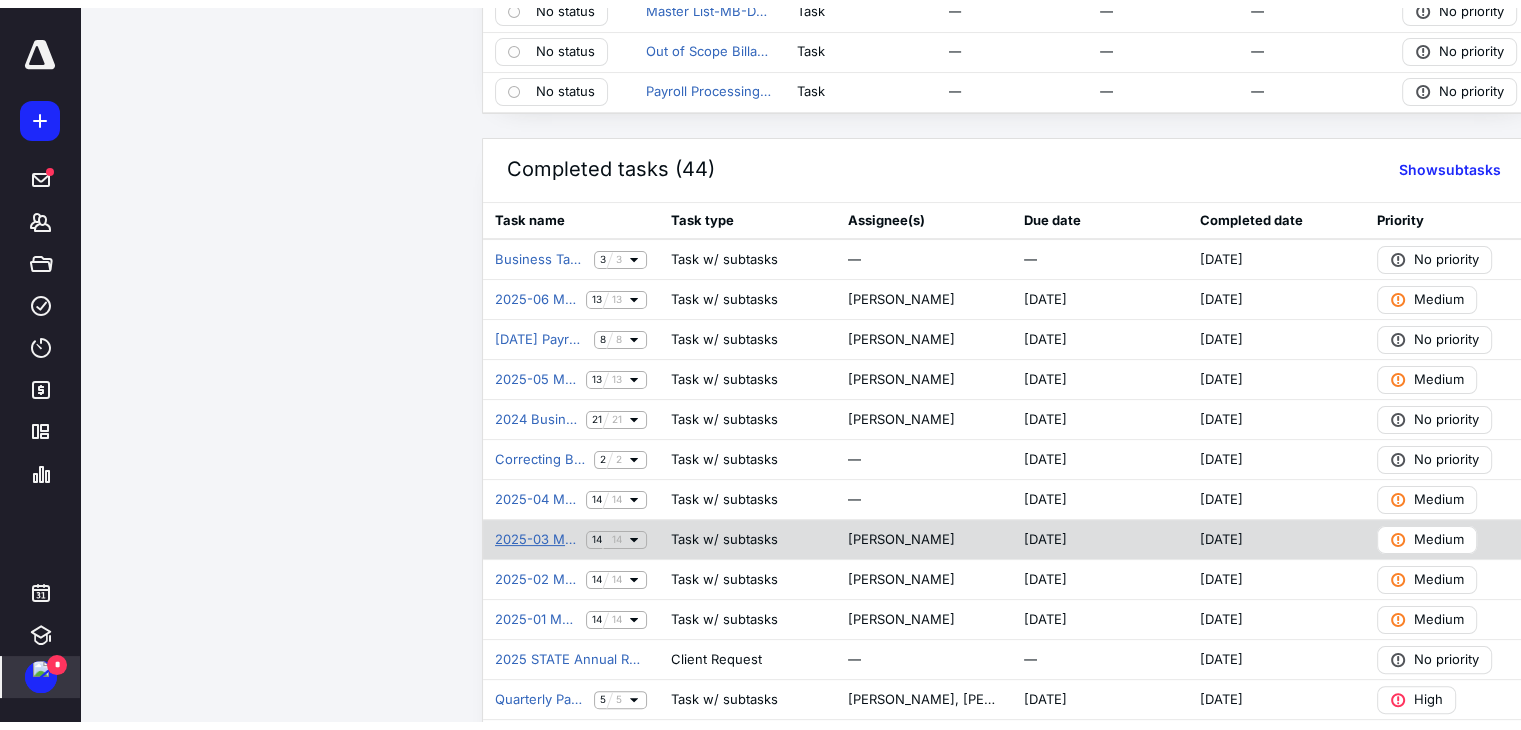 scroll, scrollTop: 0, scrollLeft: 0, axis: both 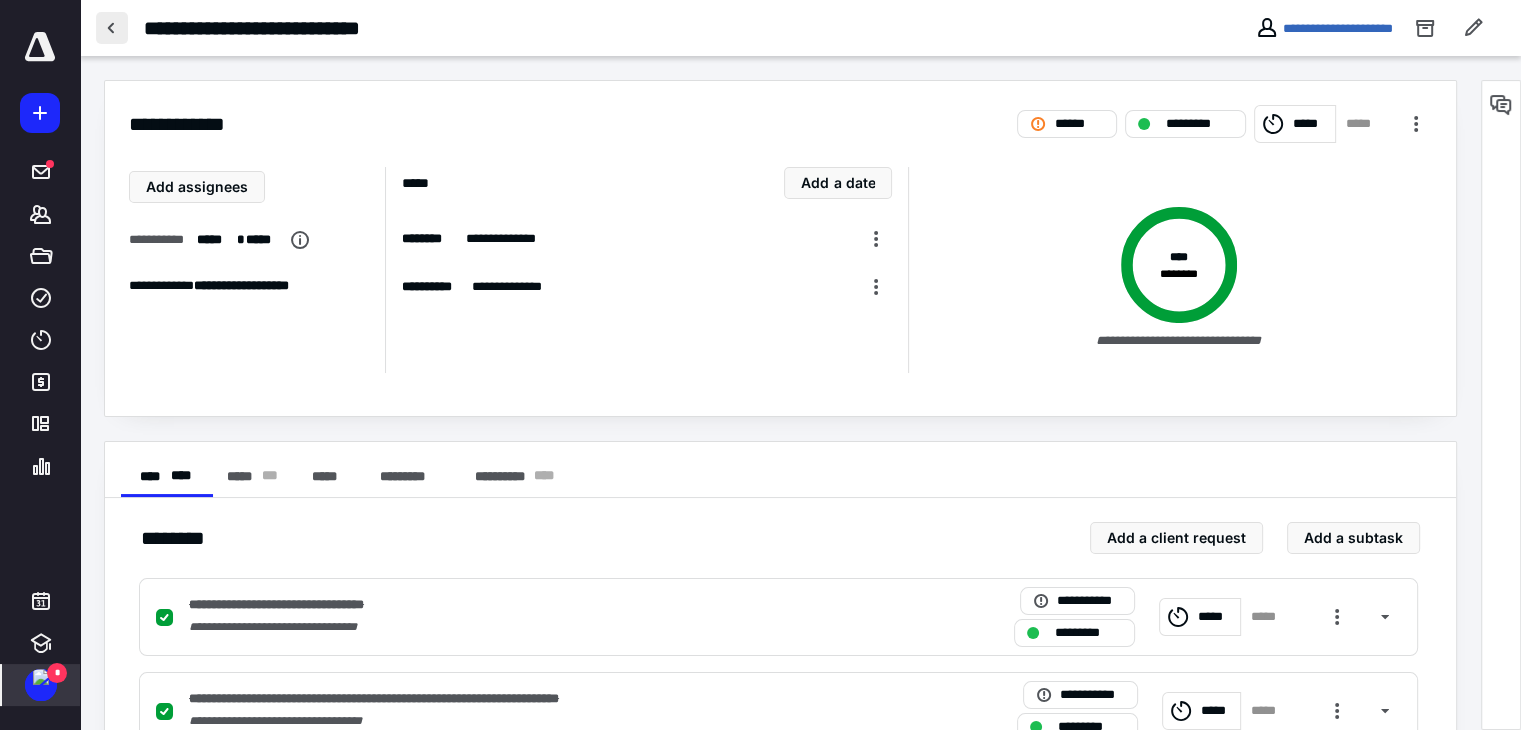 click at bounding box center [112, 28] 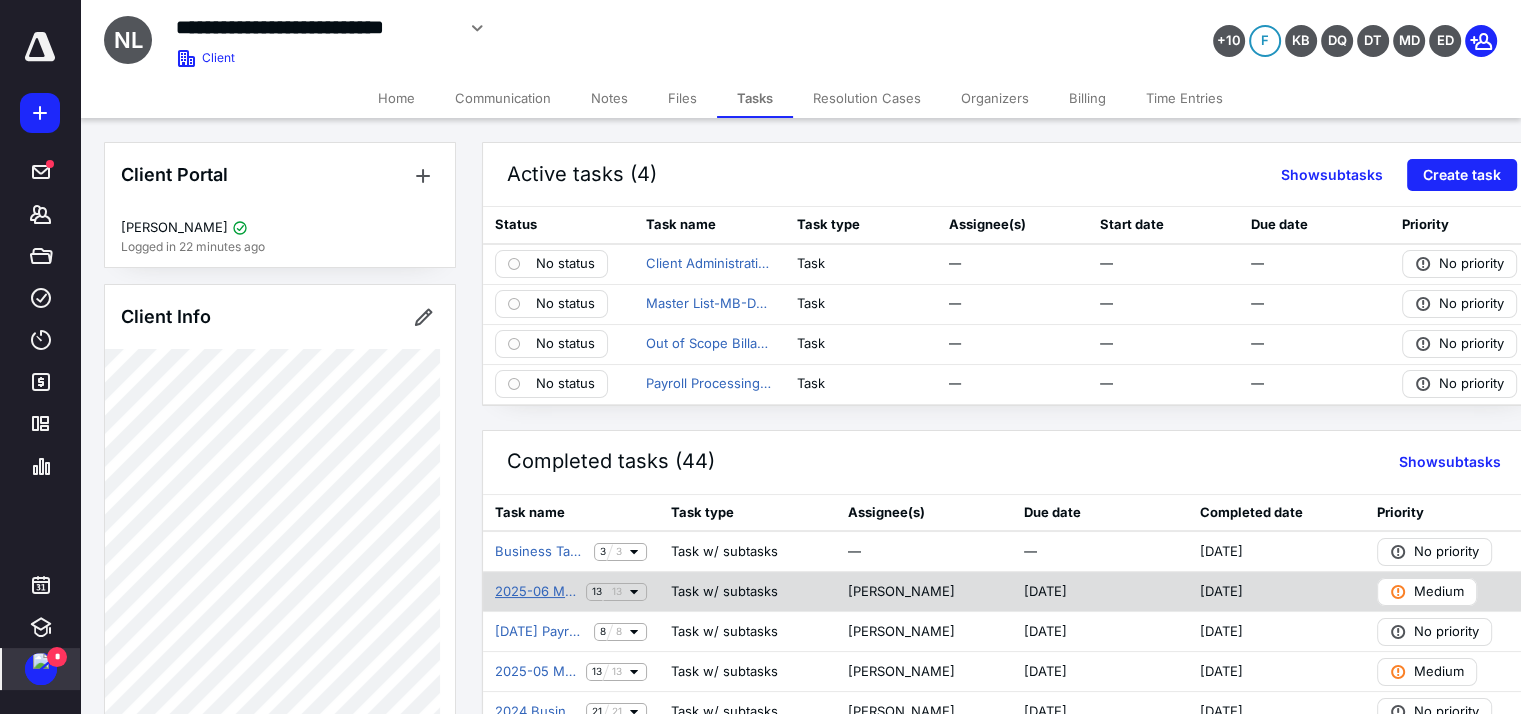 click on "2025-06 Monthly Bookkeeping" at bounding box center [536, 592] 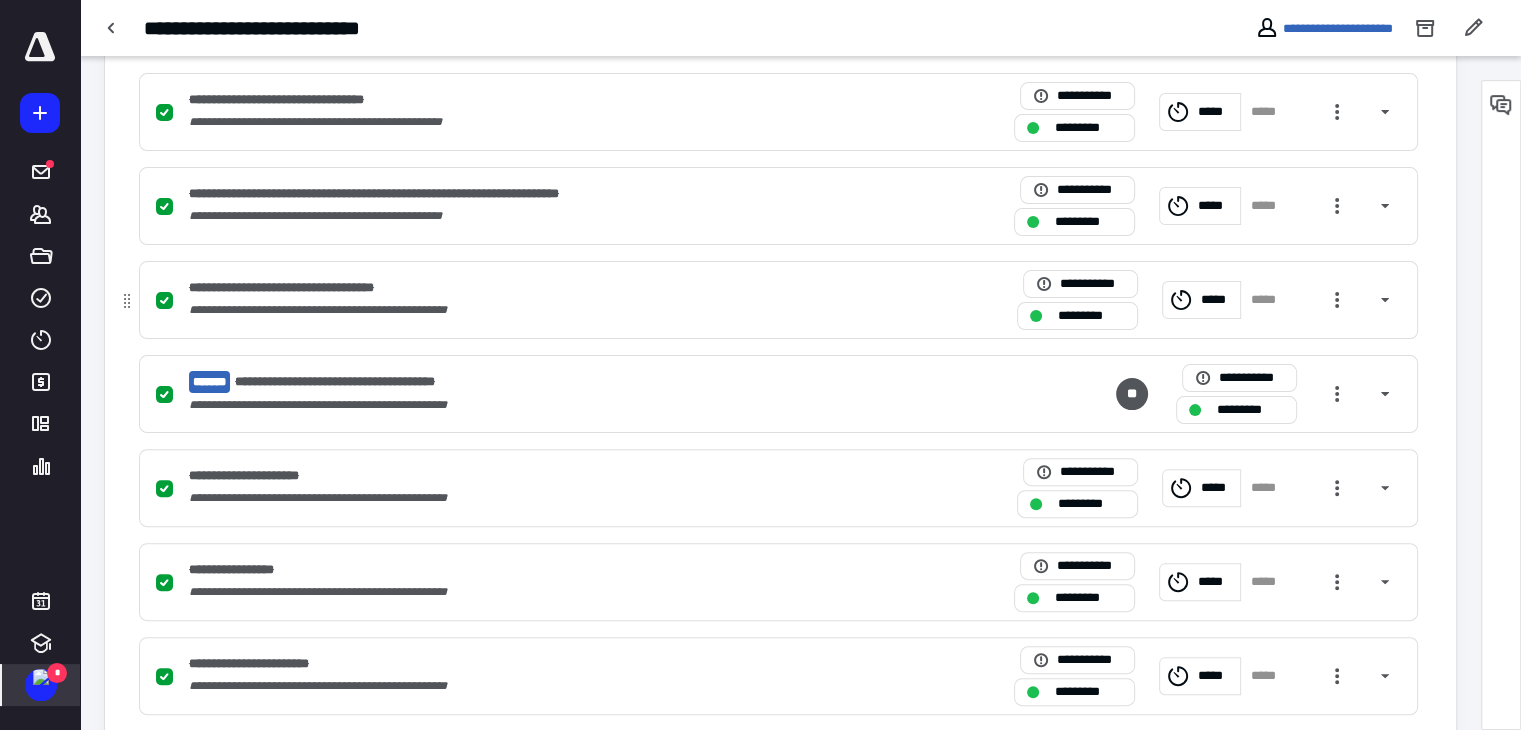 scroll, scrollTop: 800, scrollLeft: 0, axis: vertical 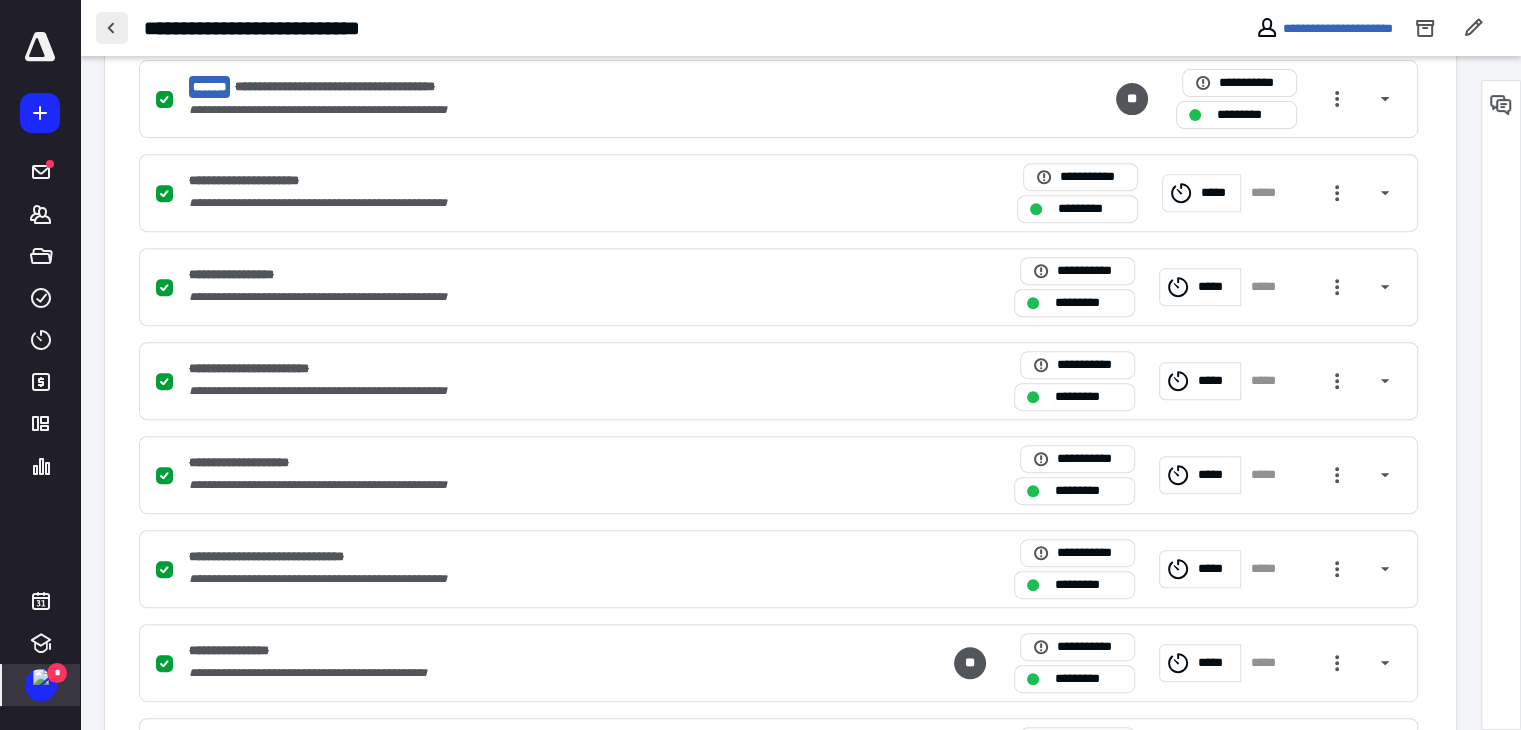 click at bounding box center [112, 28] 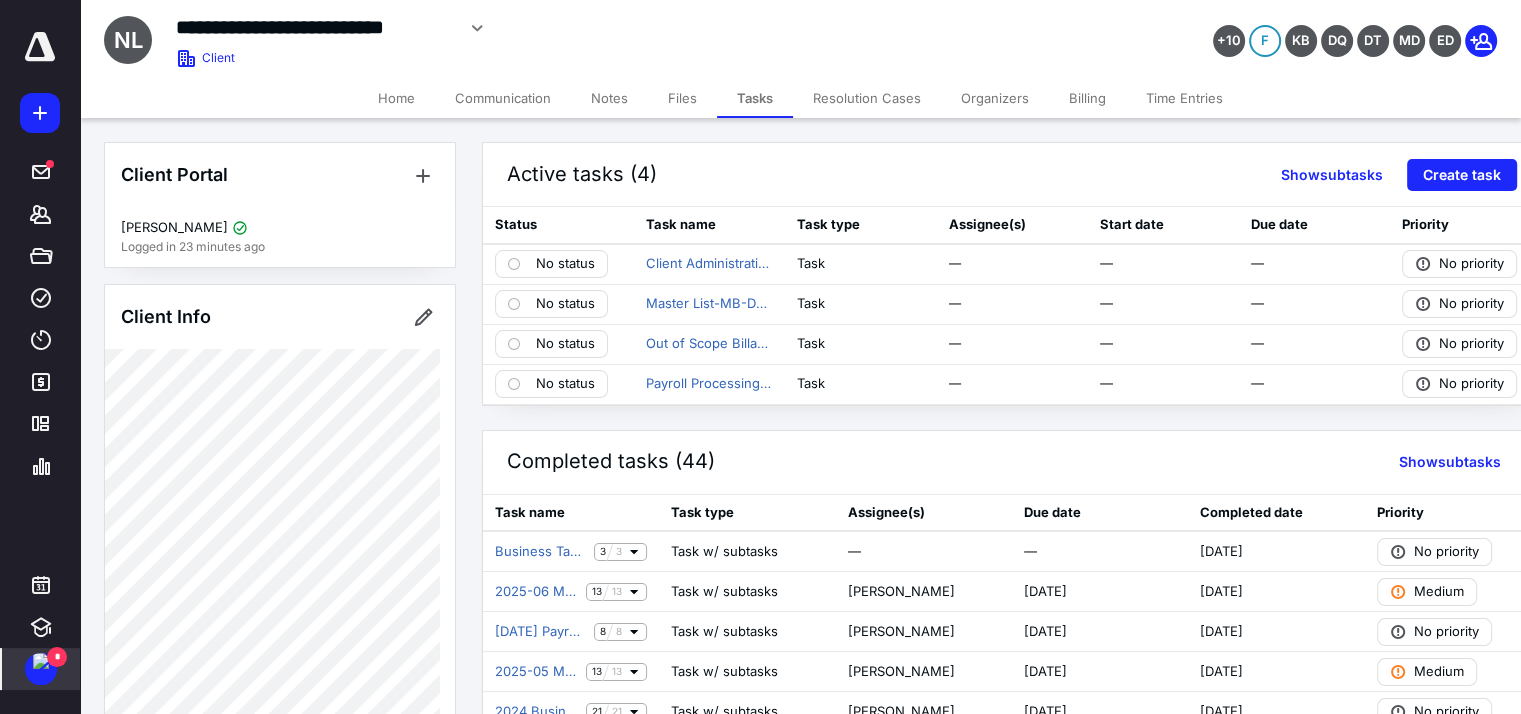 click on "Billing" at bounding box center [1087, 98] 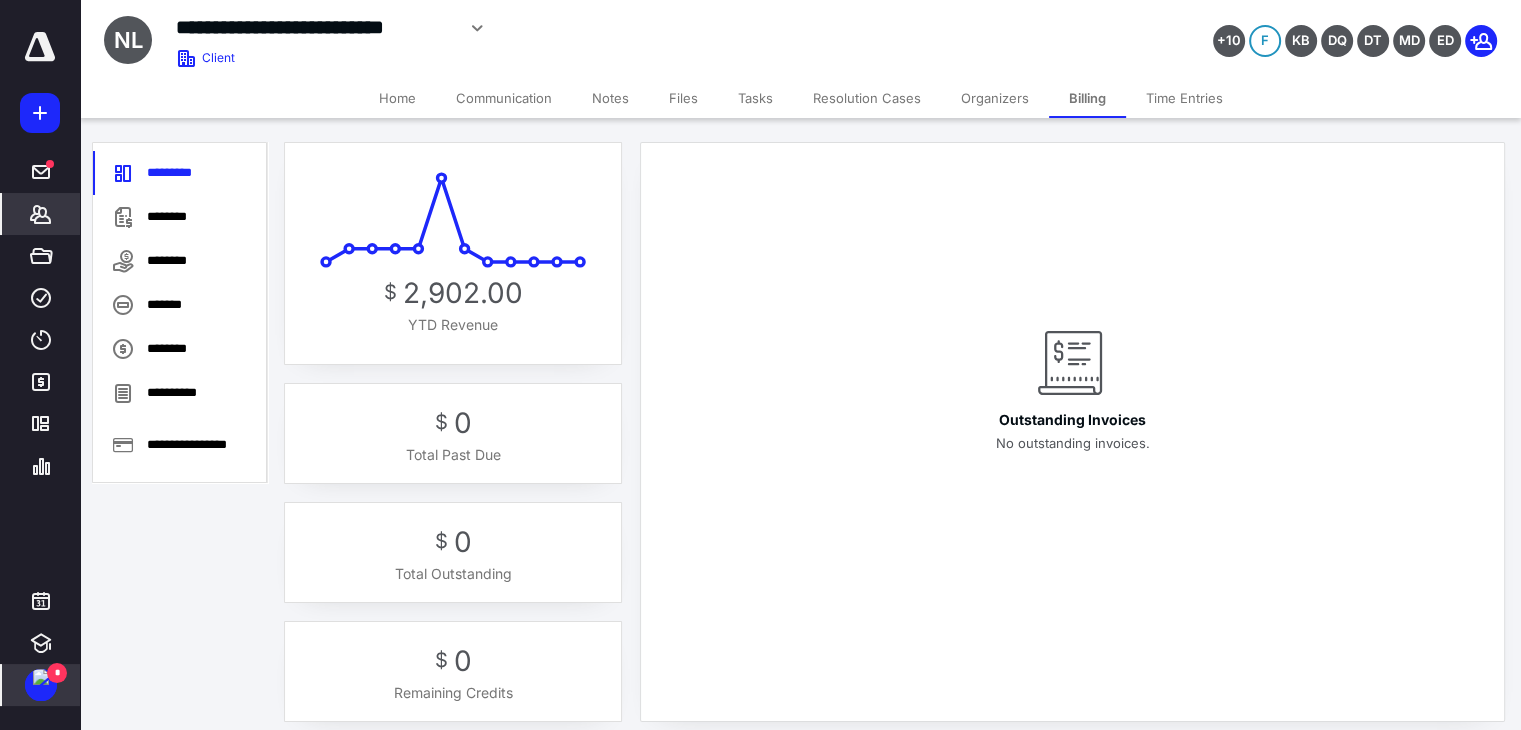 click on "Home" at bounding box center (397, 98) 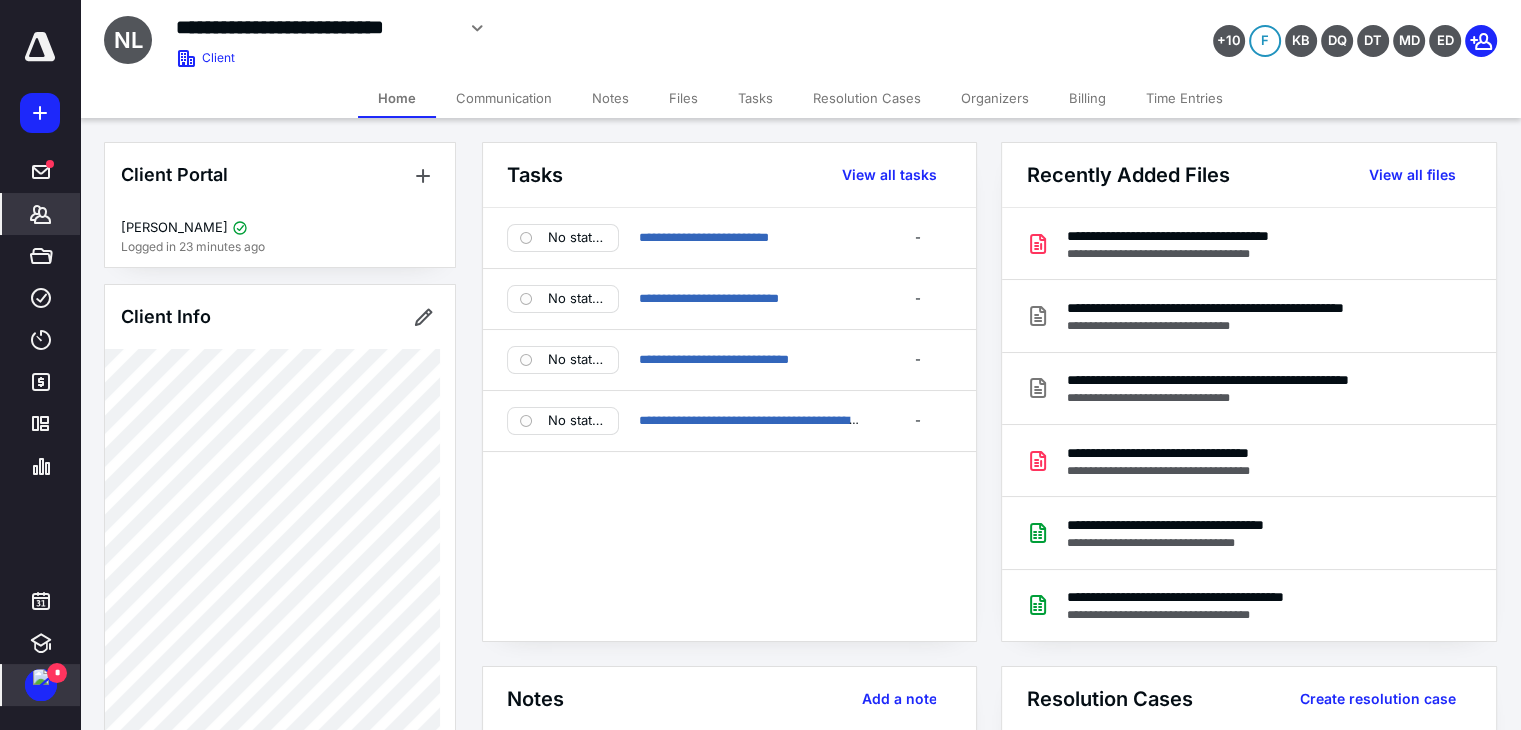 click on "Billing" at bounding box center [1087, 98] 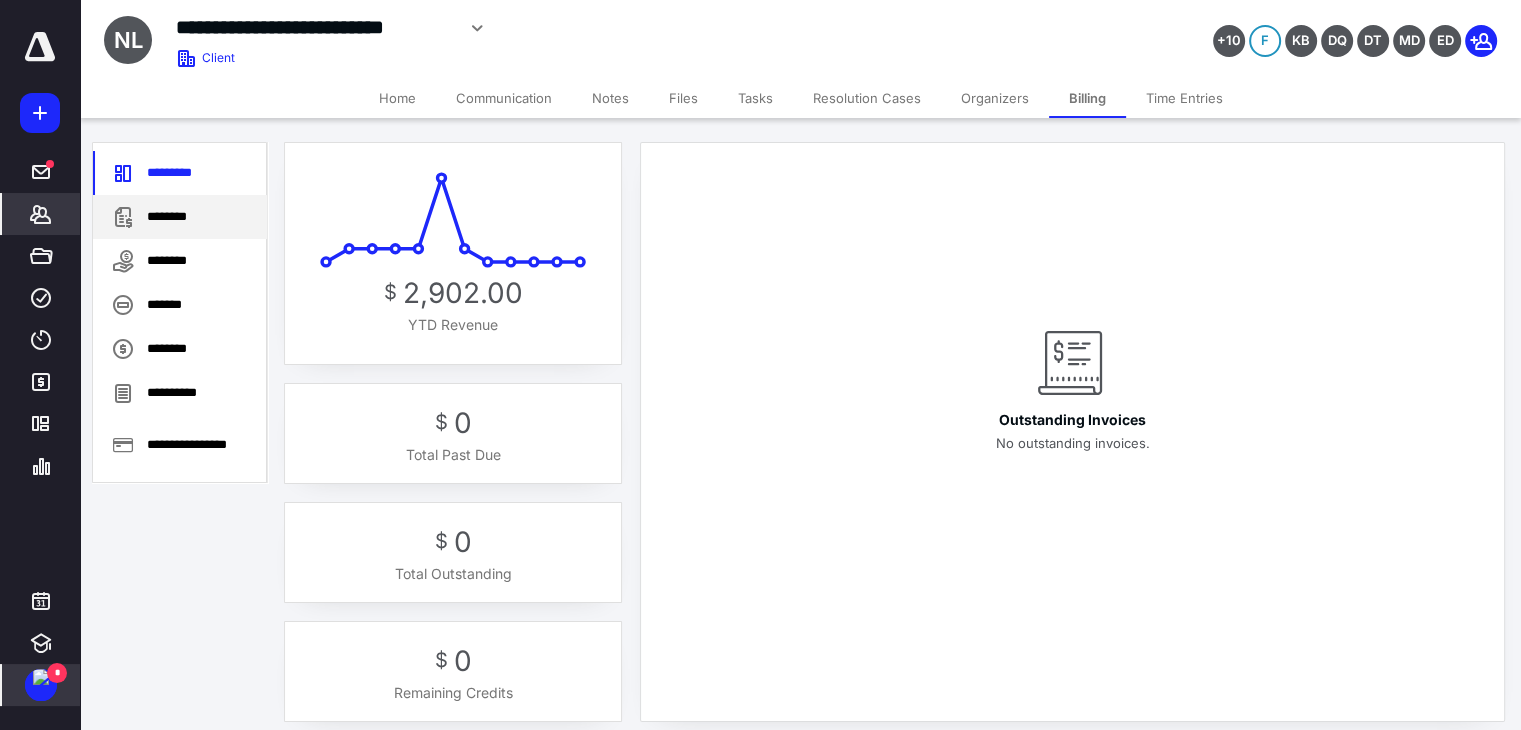 click on "********" at bounding box center (180, 217) 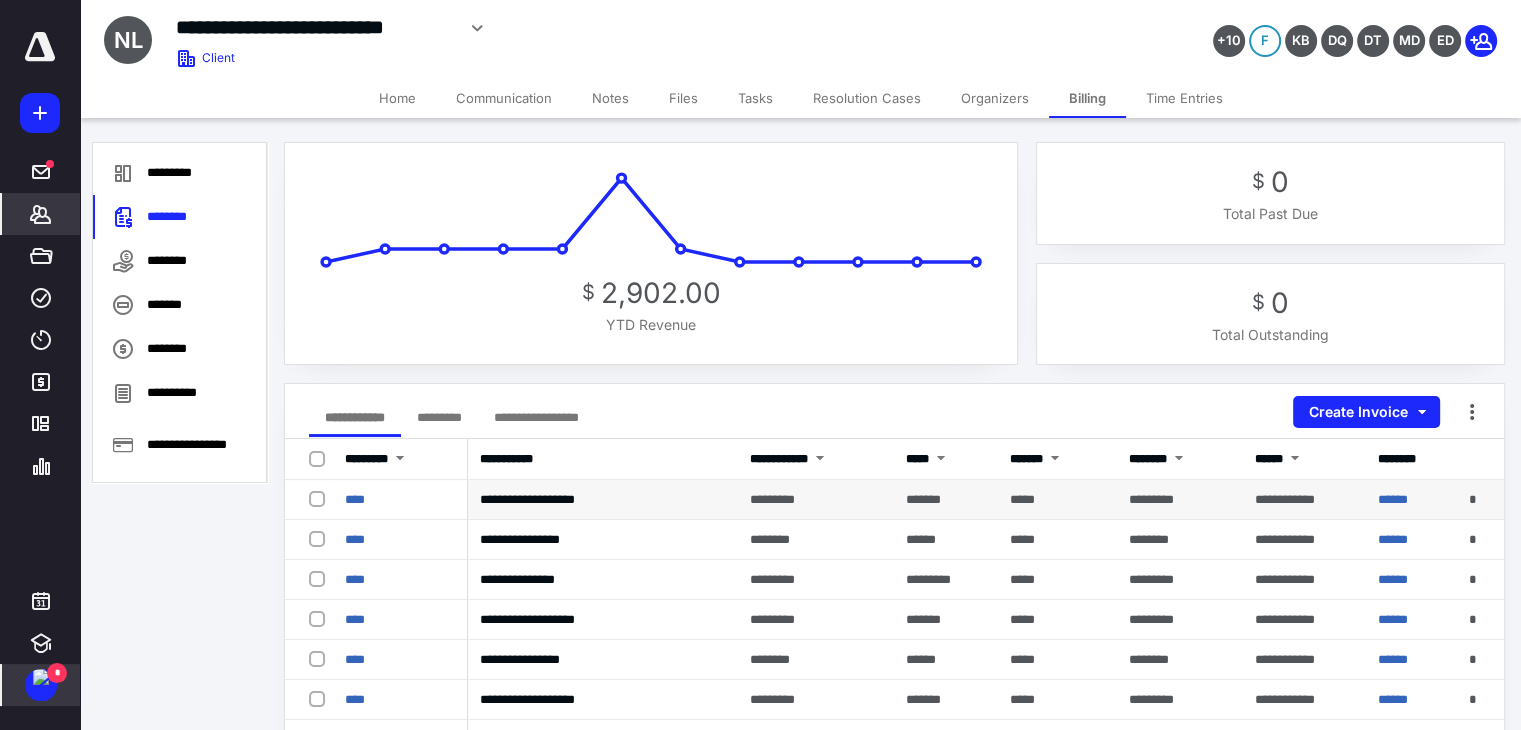 scroll, scrollTop: 0, scrollLeft: 0, axis: both 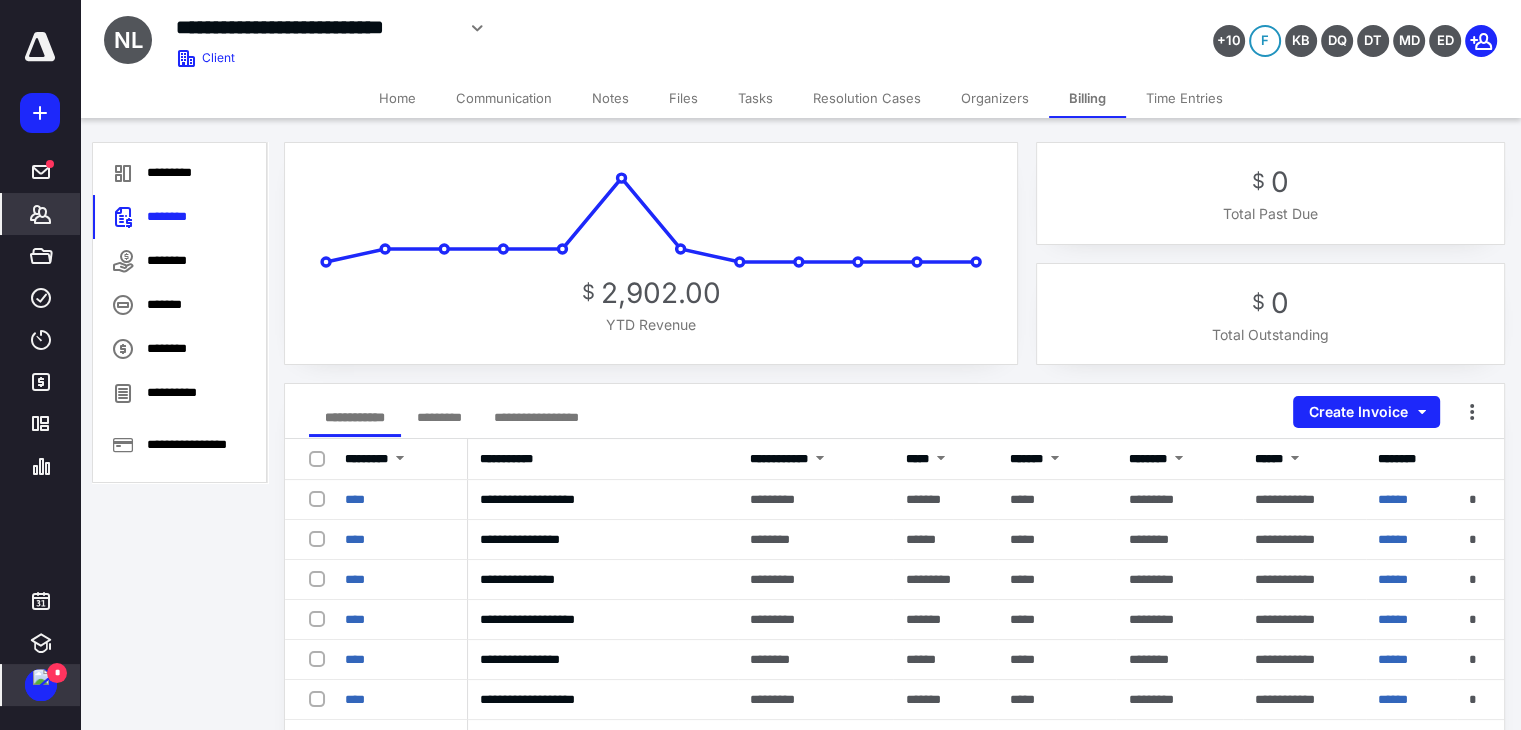 click on "Home" at bounding box center (397, 98) 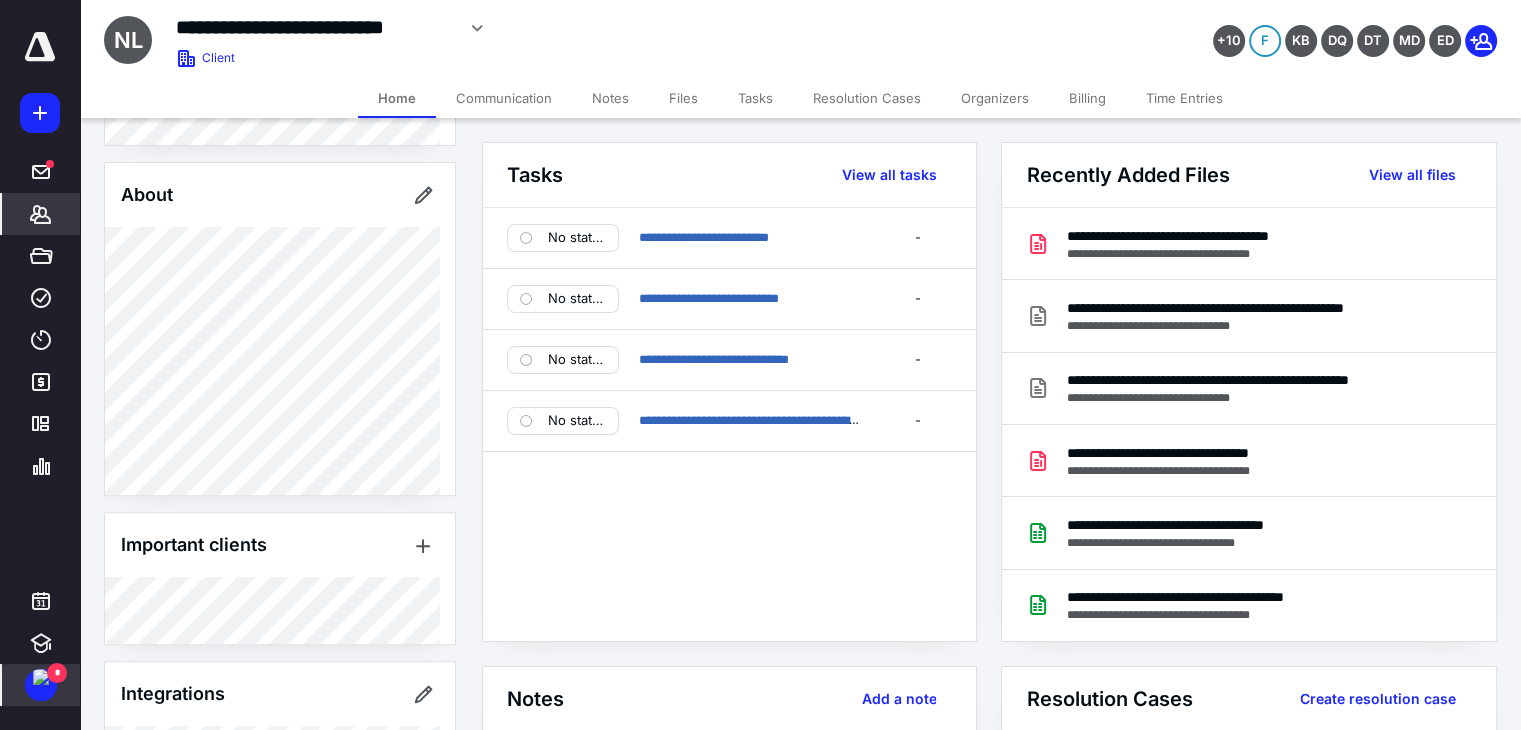 scroll, scrollTop: 900, scrollLeft: 0, axis: vertical 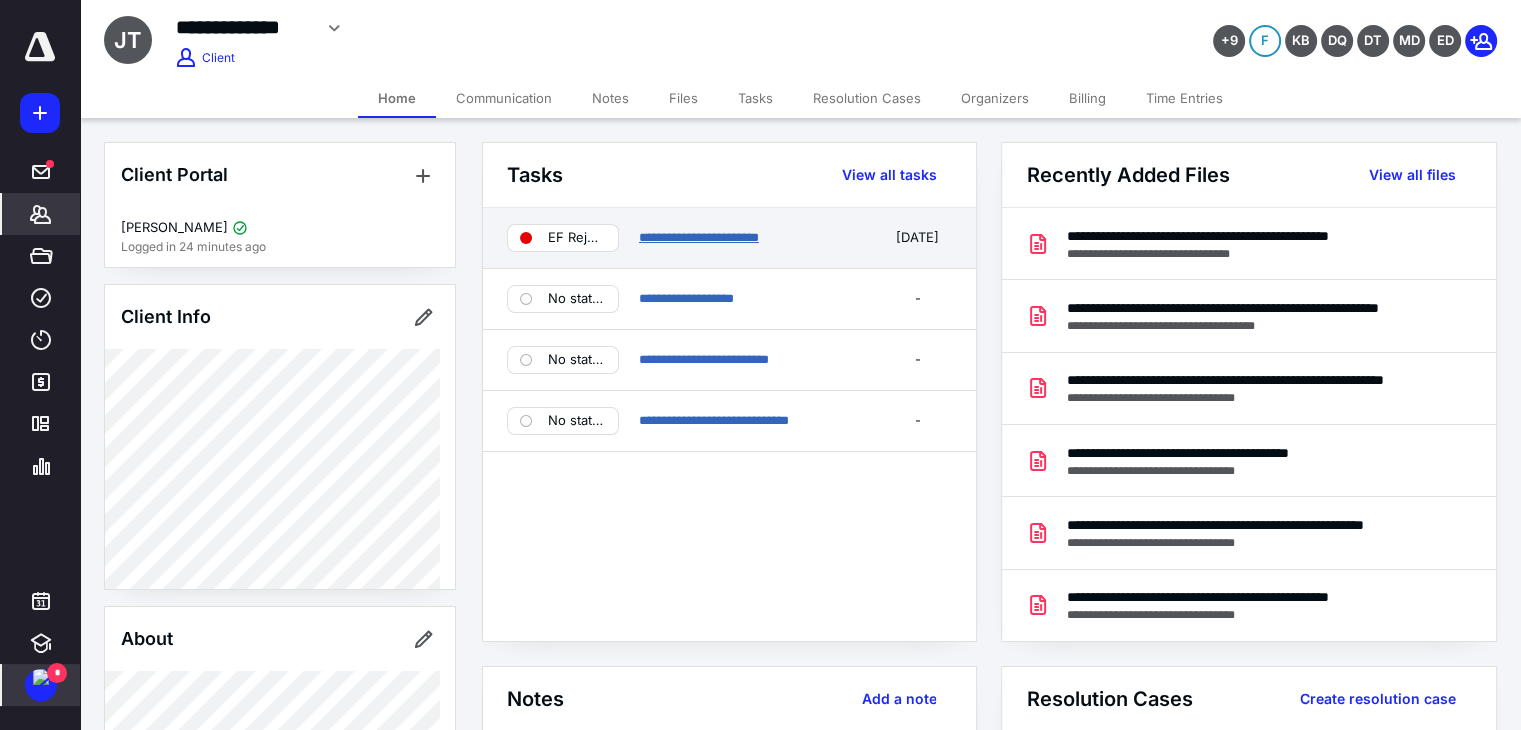 click on "**********" at bounding box center [699, 237] 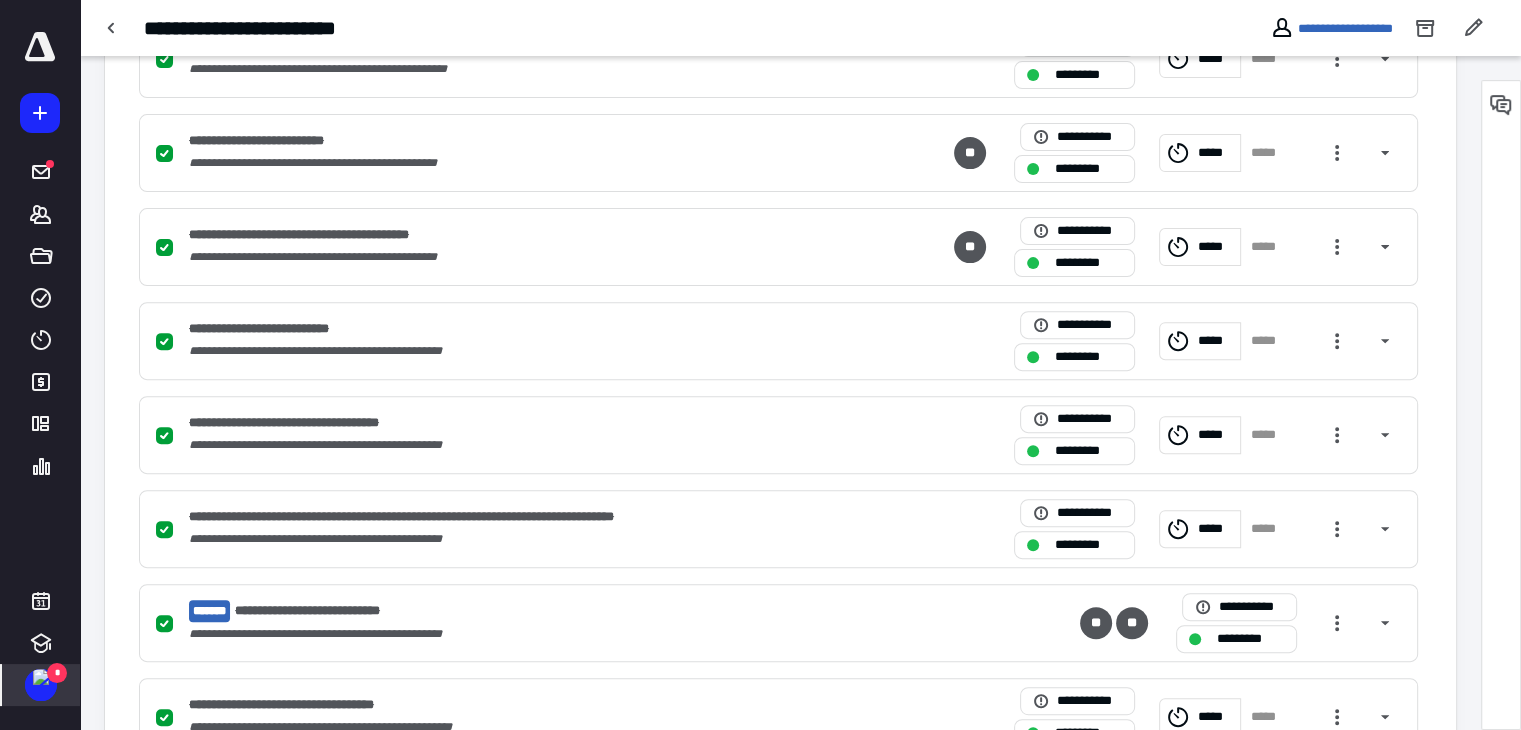 scroll, scrollTop: 648, scrollLeft: 0, axis: vertical 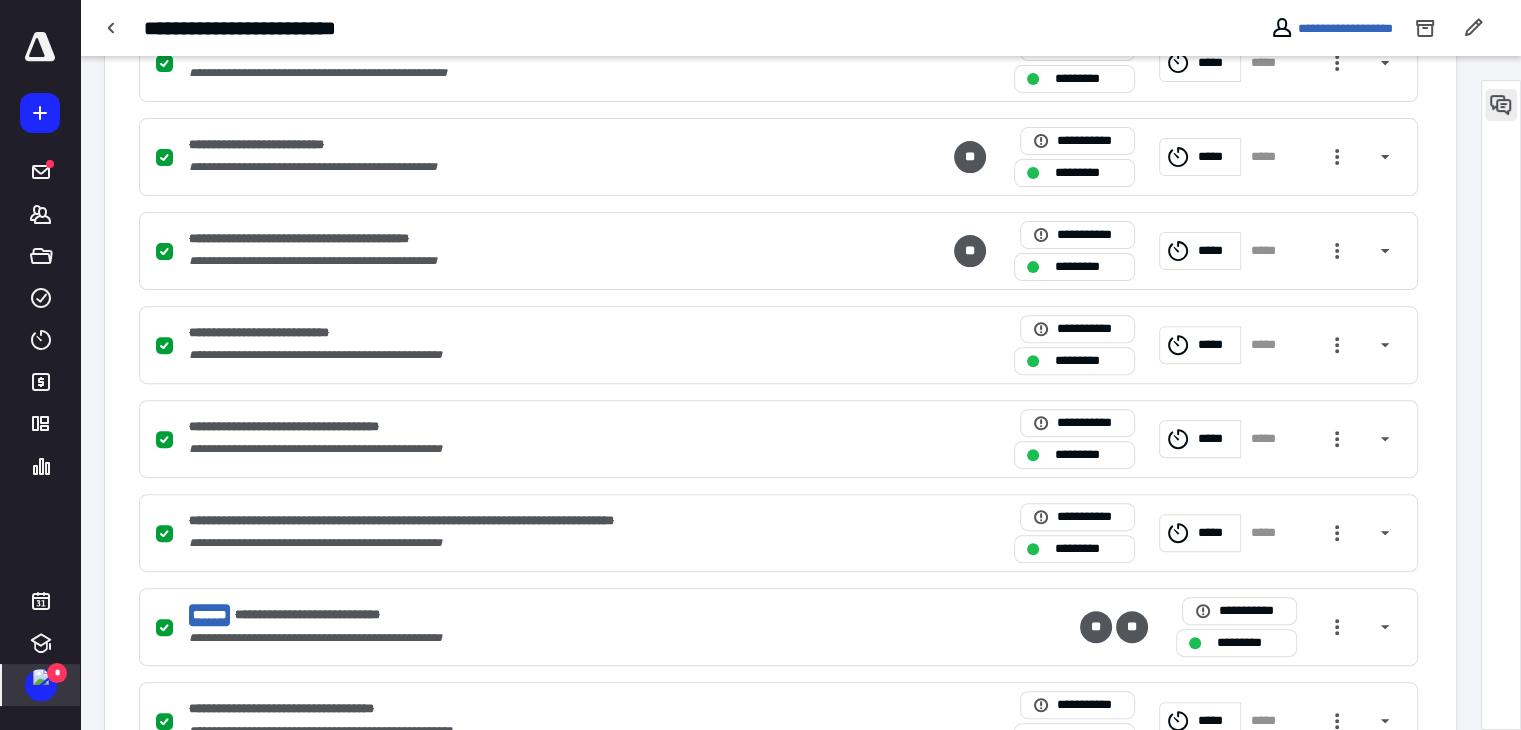 click at bounding box center (1501, 105) 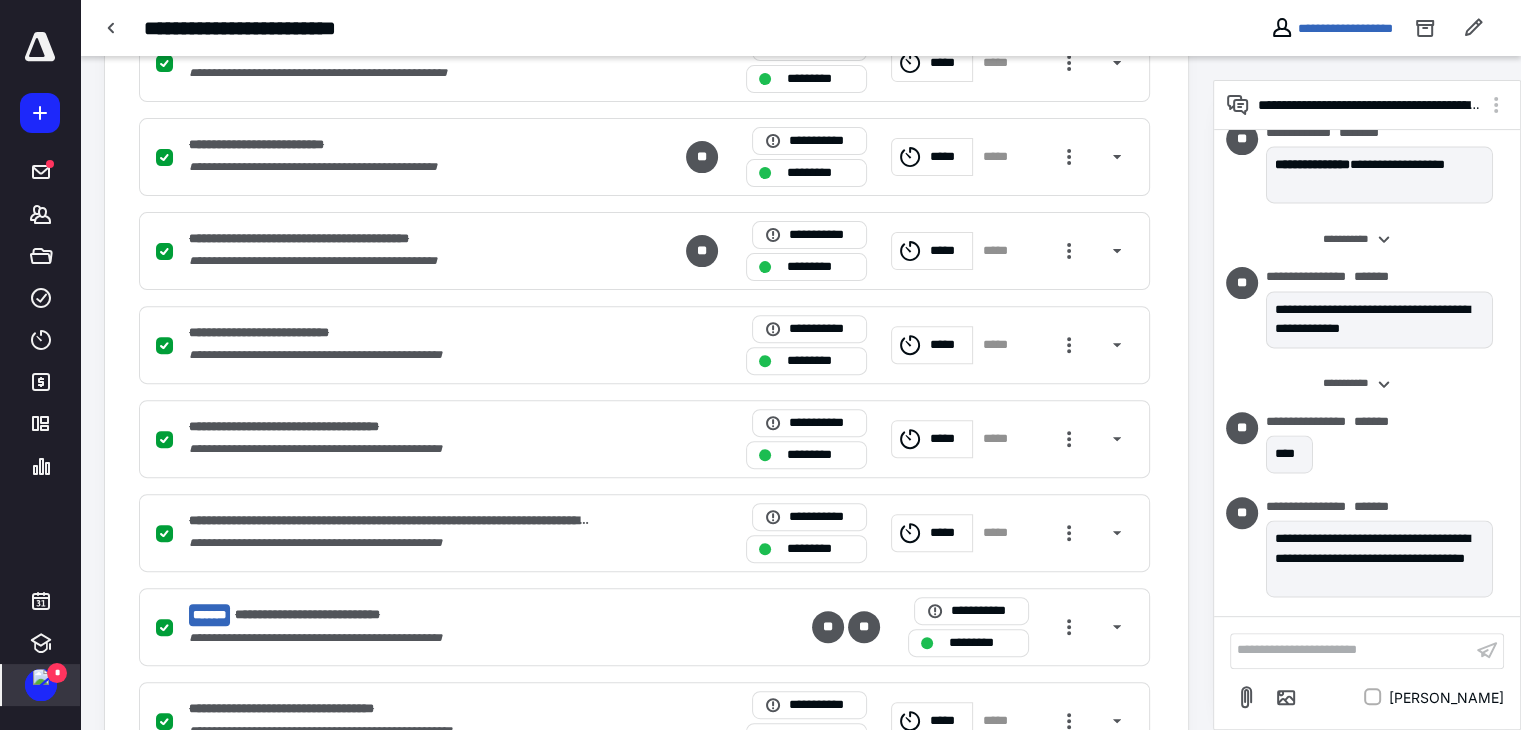 scroll, scrollTop: 3211, scrollLeft: 0, axis: vertical 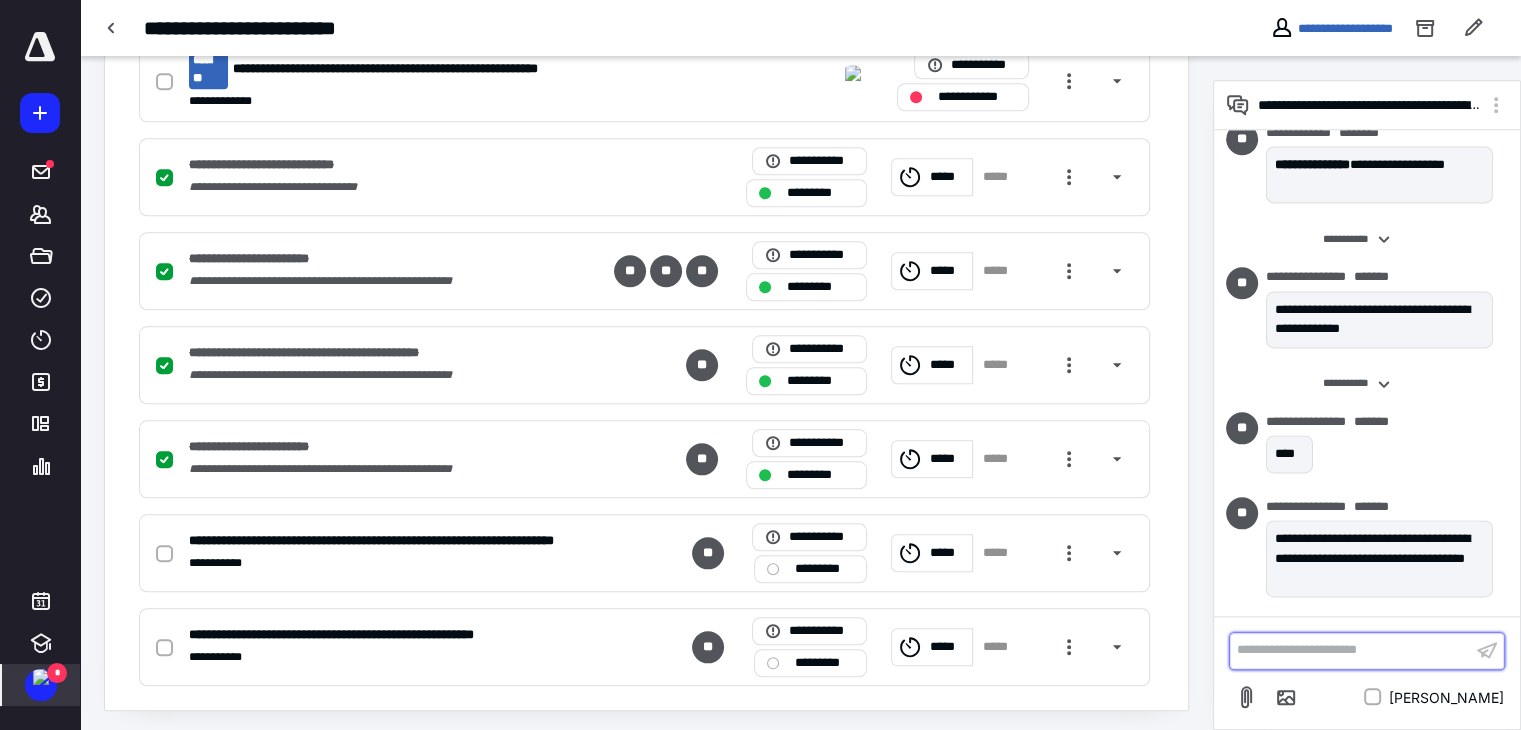 click on "**********" at bounding box center (1351, 650) 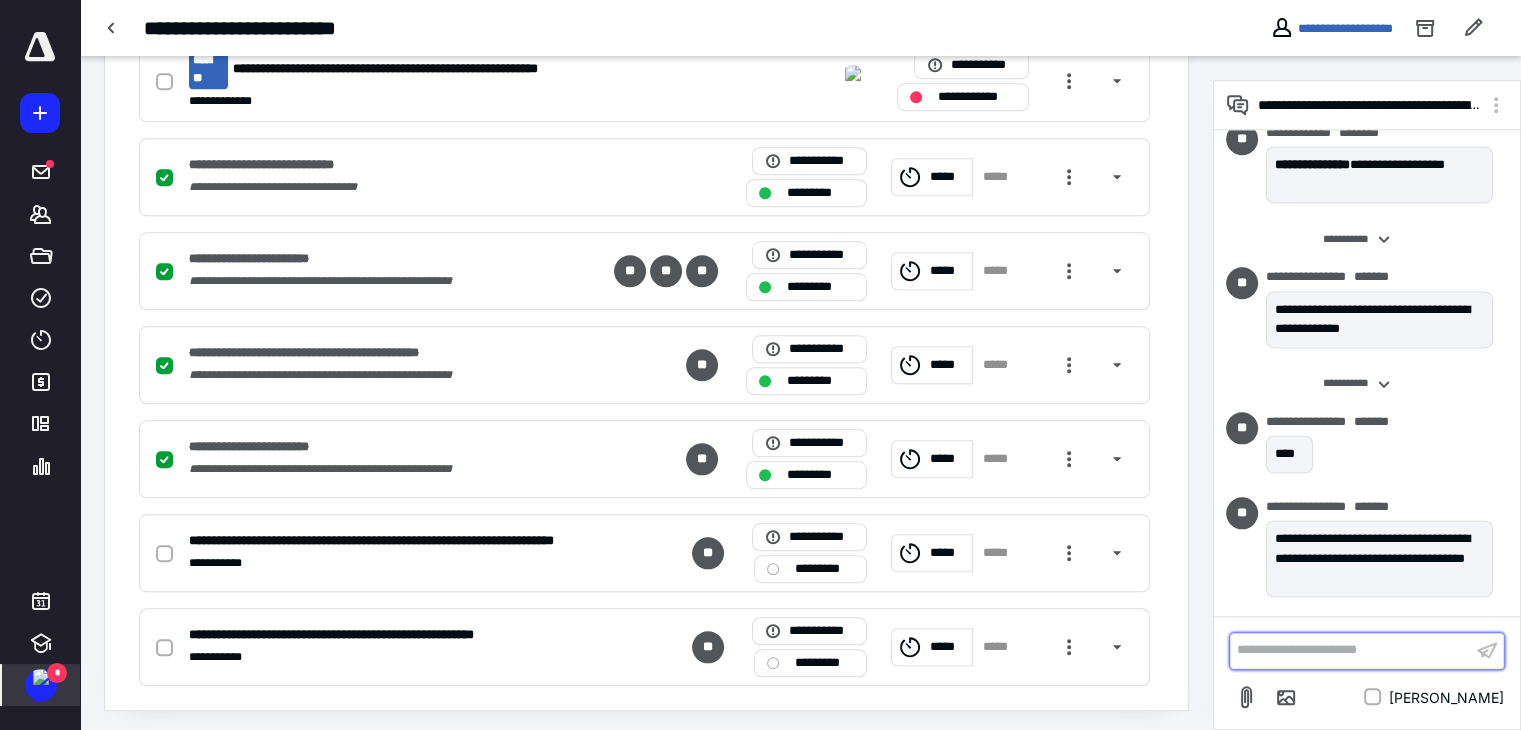 scroll, scrollTop: 44, scrollLeft: 0, axis: vertical 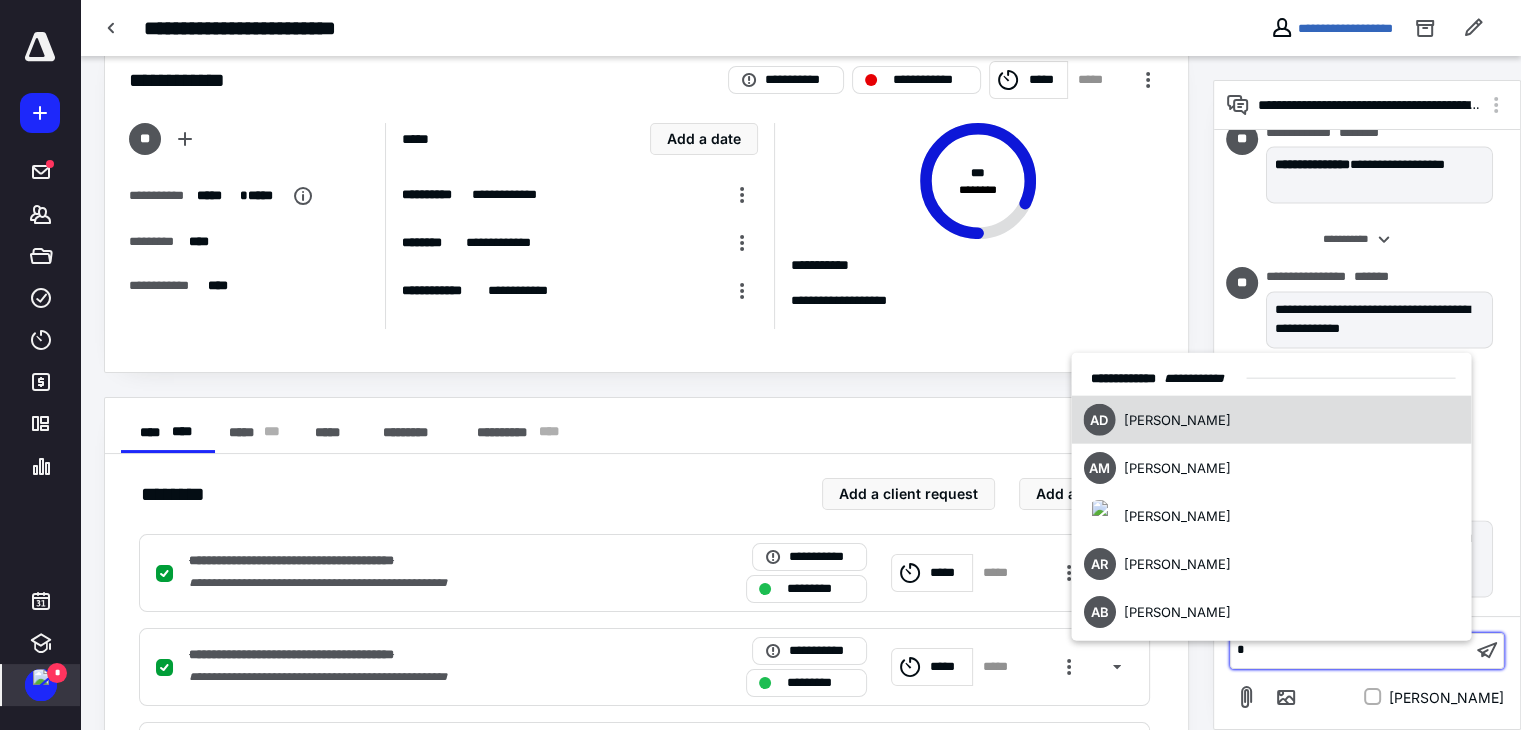 type 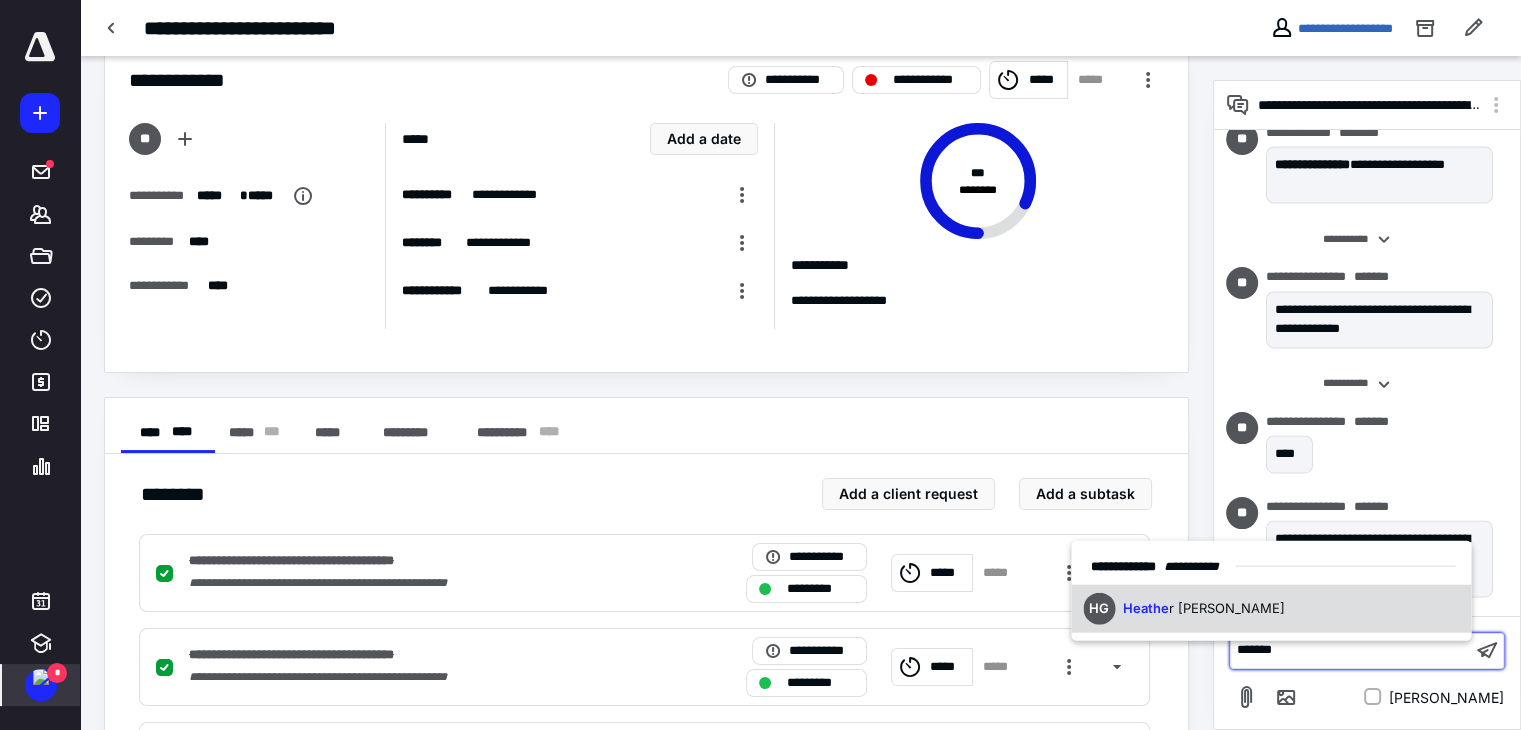 click on "HG [PERSON_NAME]" at bounding box center [1271, 608] 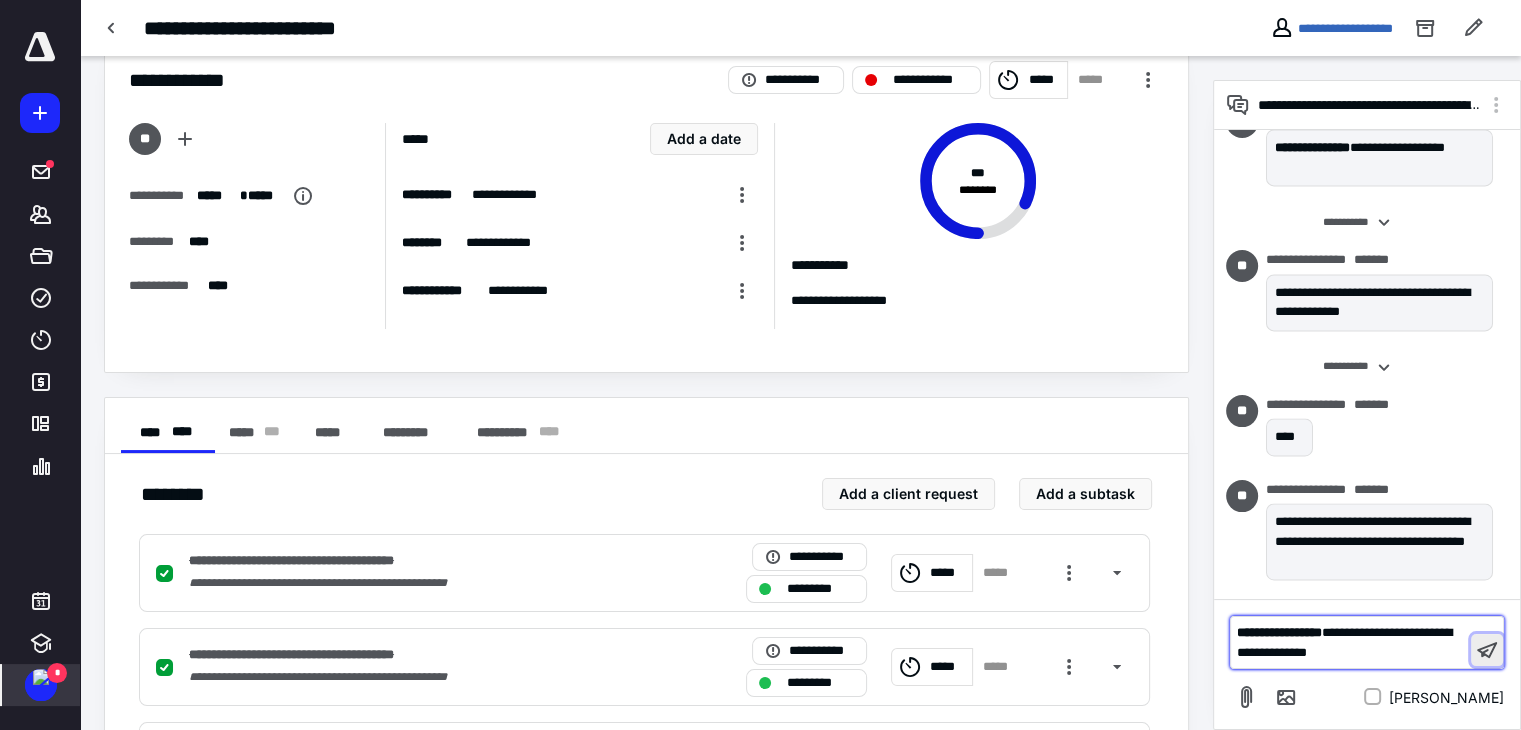 click at bounding box center (1487, 650) 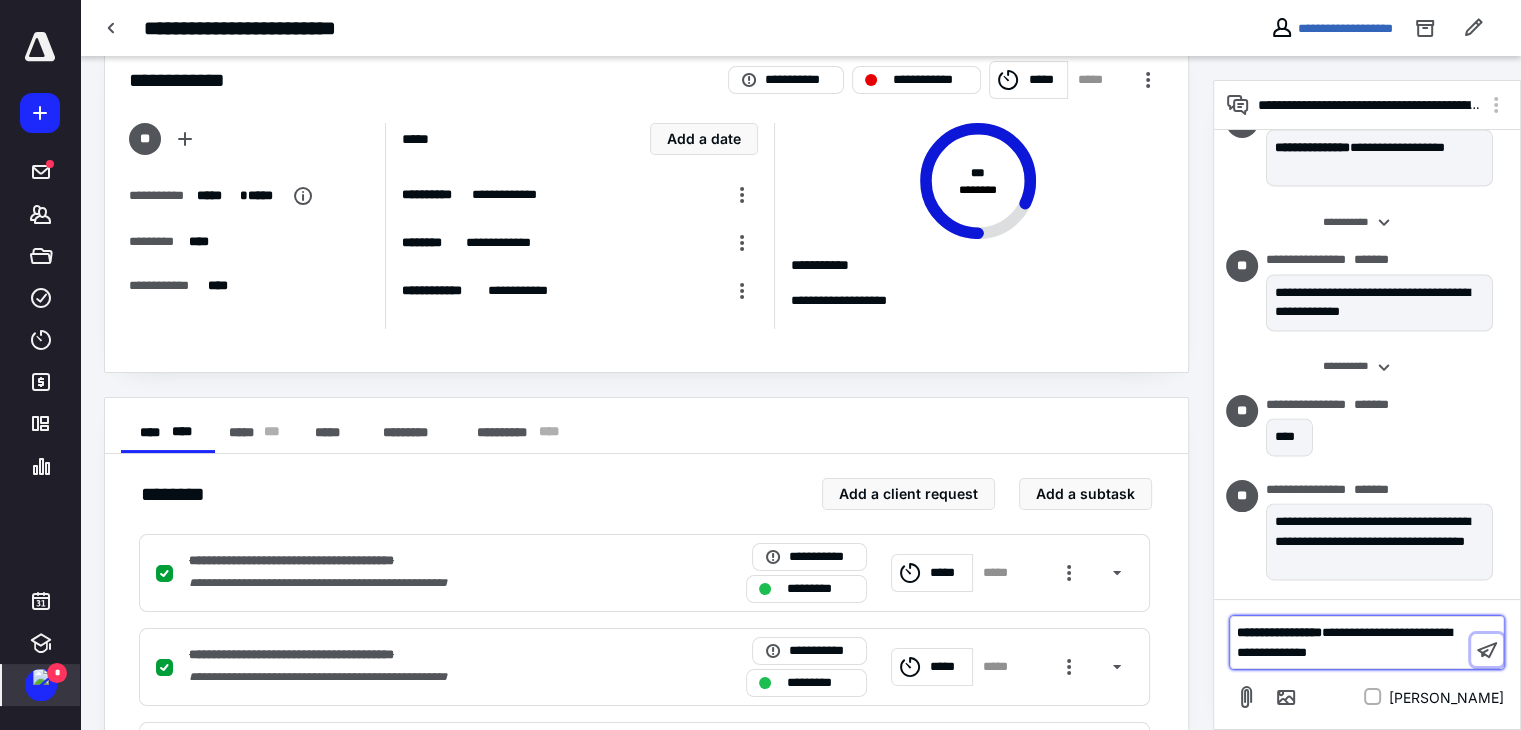 scroll, scrollTop: 3355, scrollLeft: 0, axis: vertical 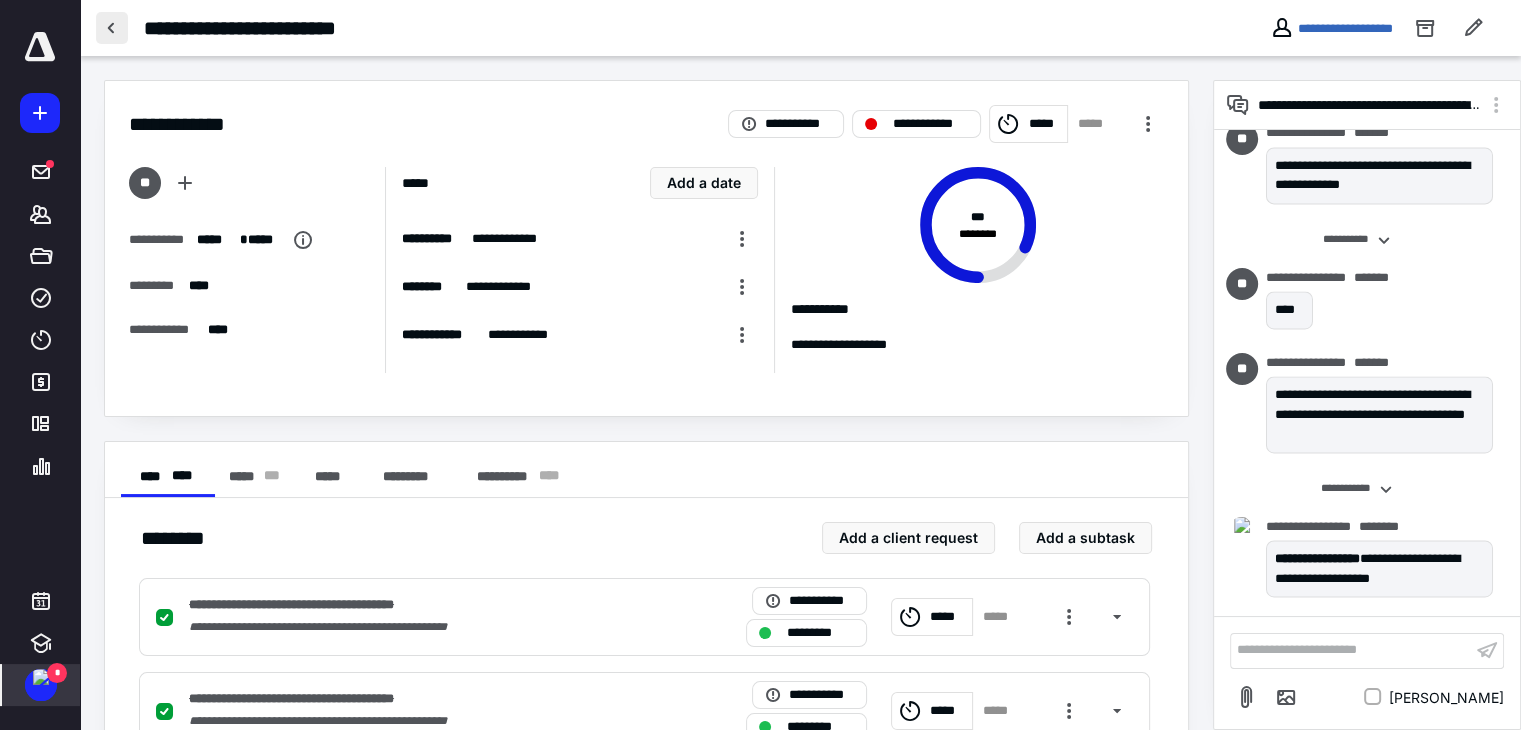 click at bounding box center [112, 28] 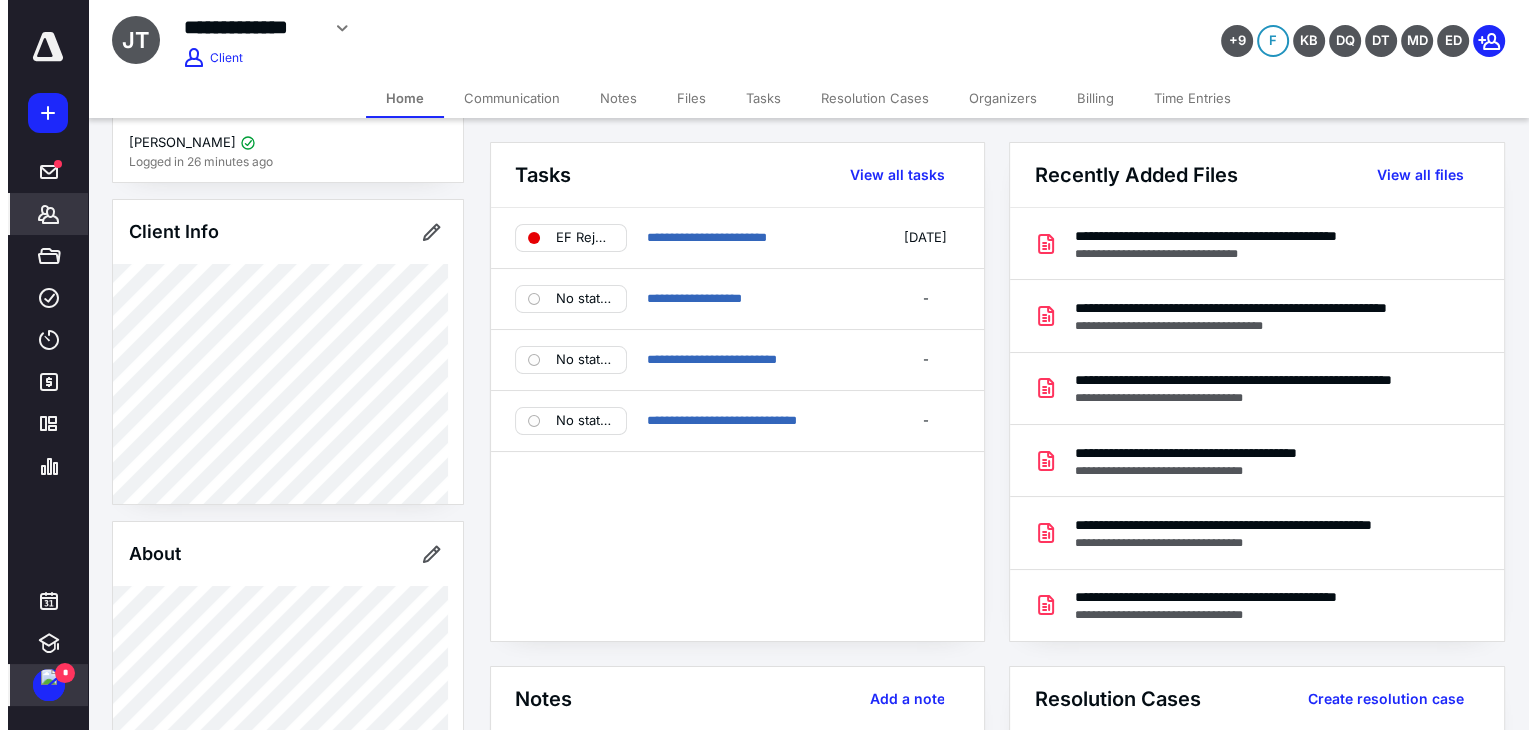 scroll, scrollTop: 0, scrollLeft: 0, axis: both 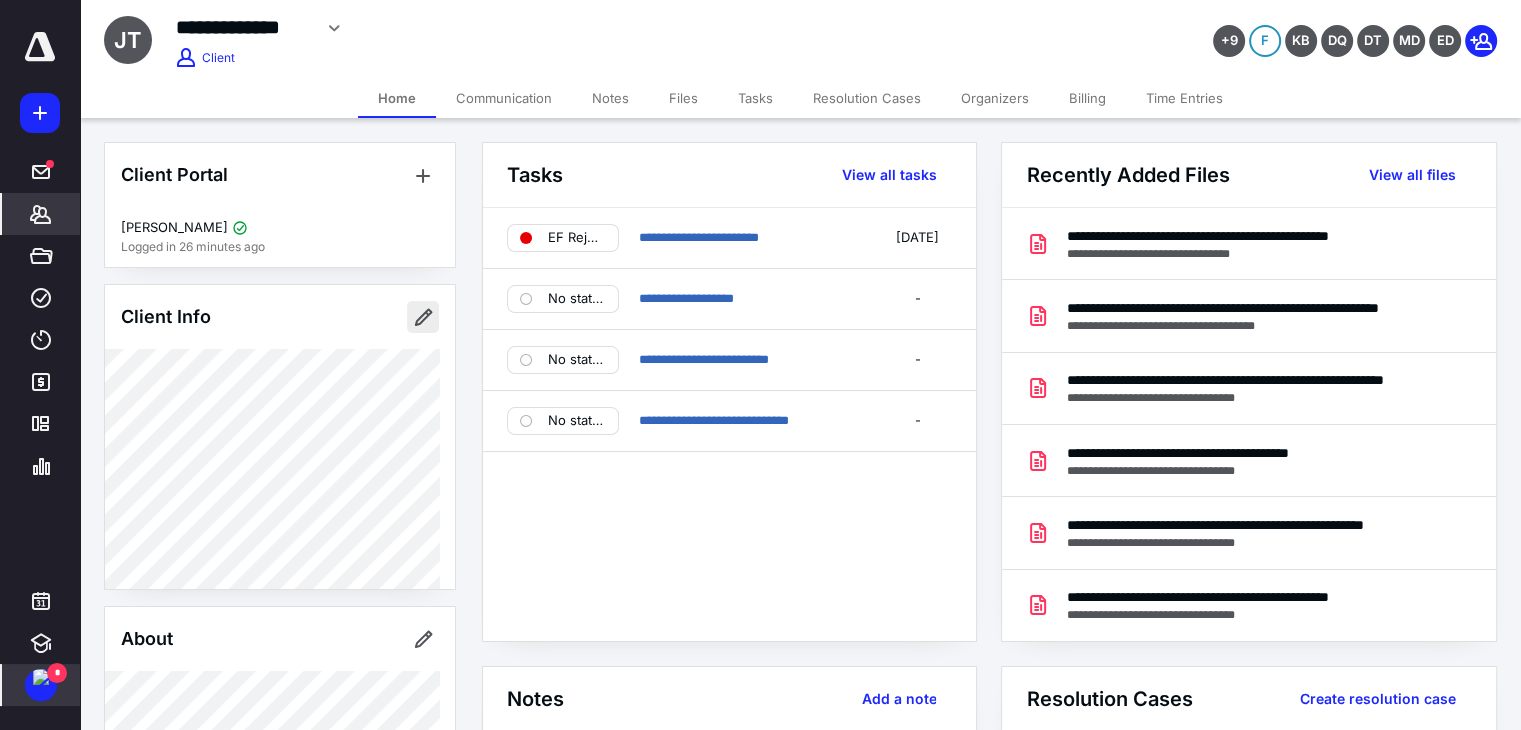 click at bounding box center [423, 317] 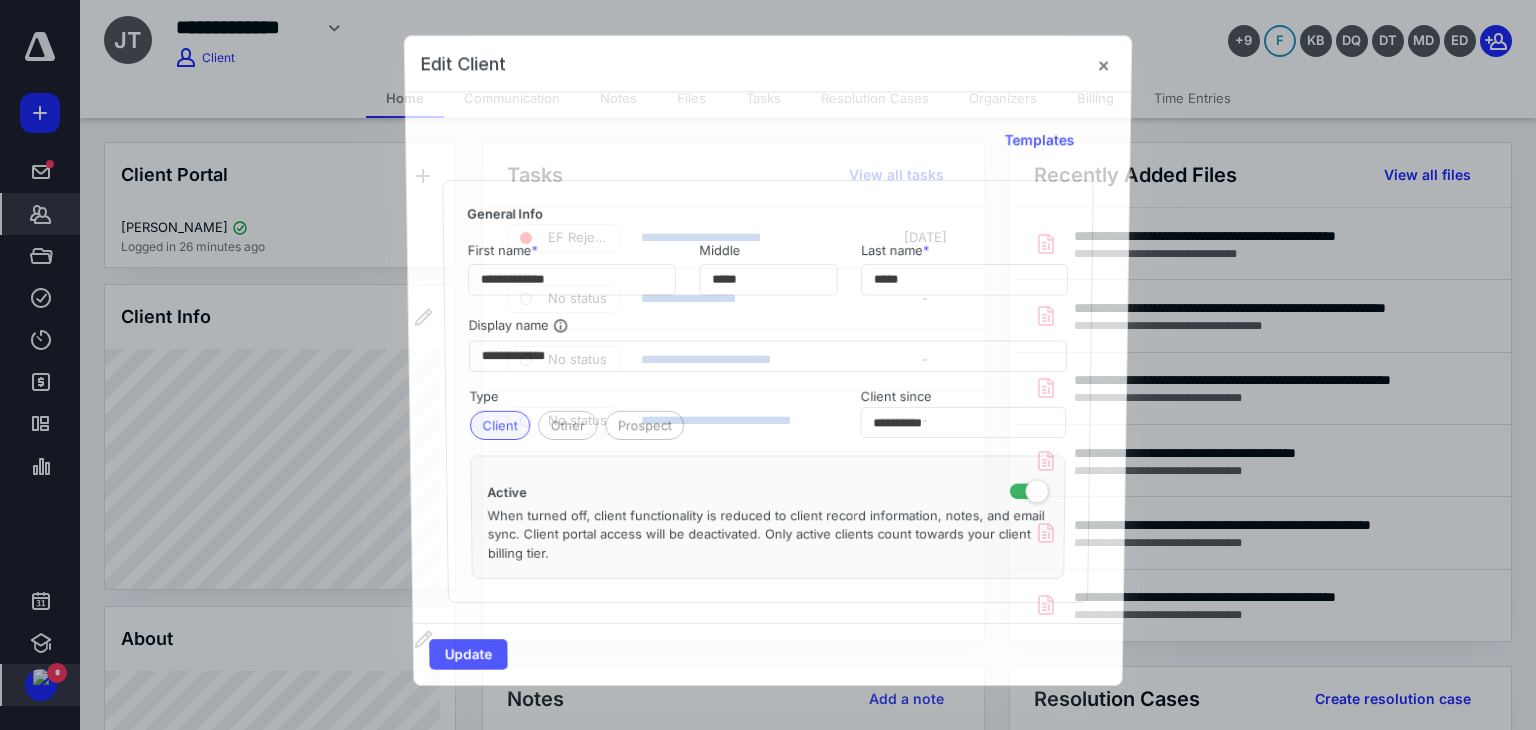 type on "**********" 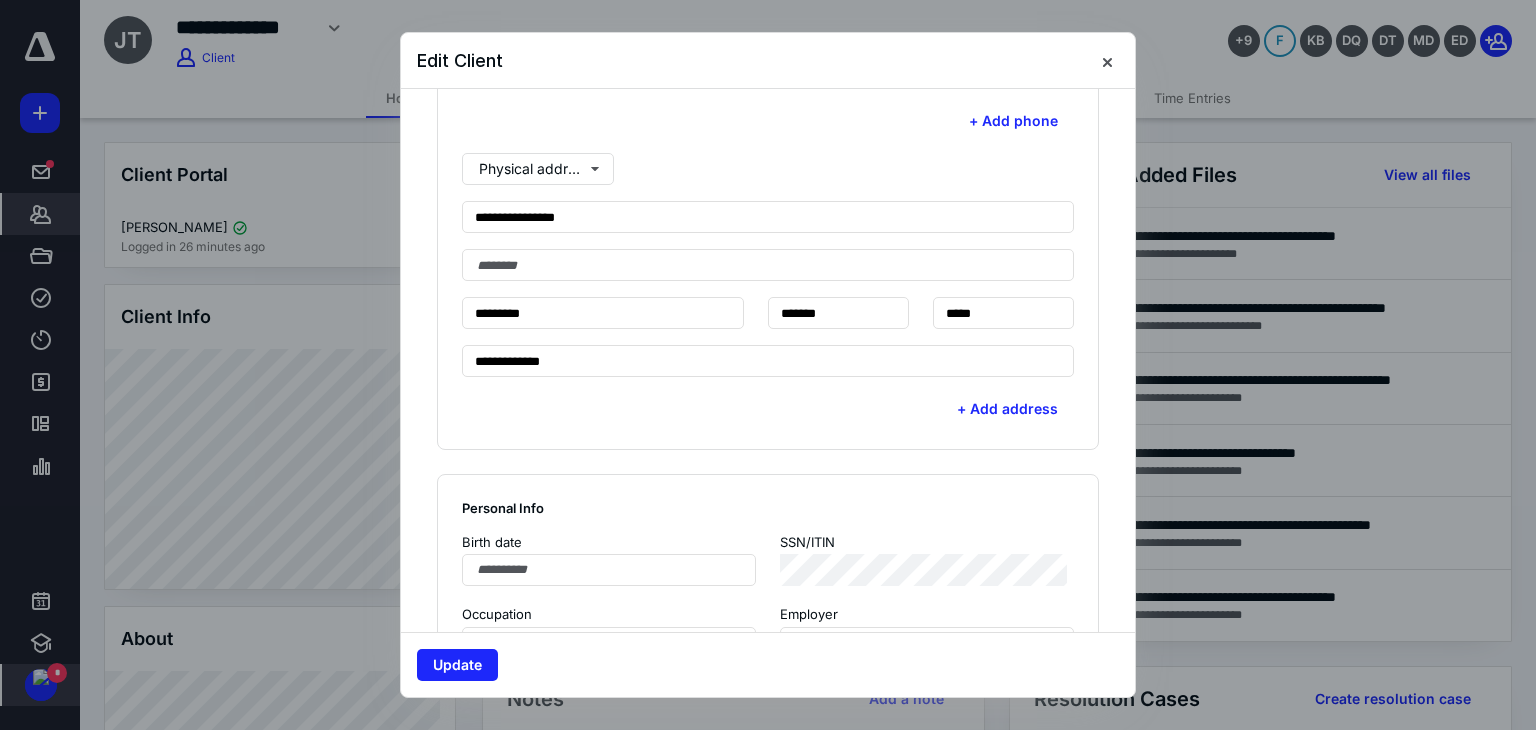 scroll, scrollTop: 700, scrollLeft: 0, axis: vertical 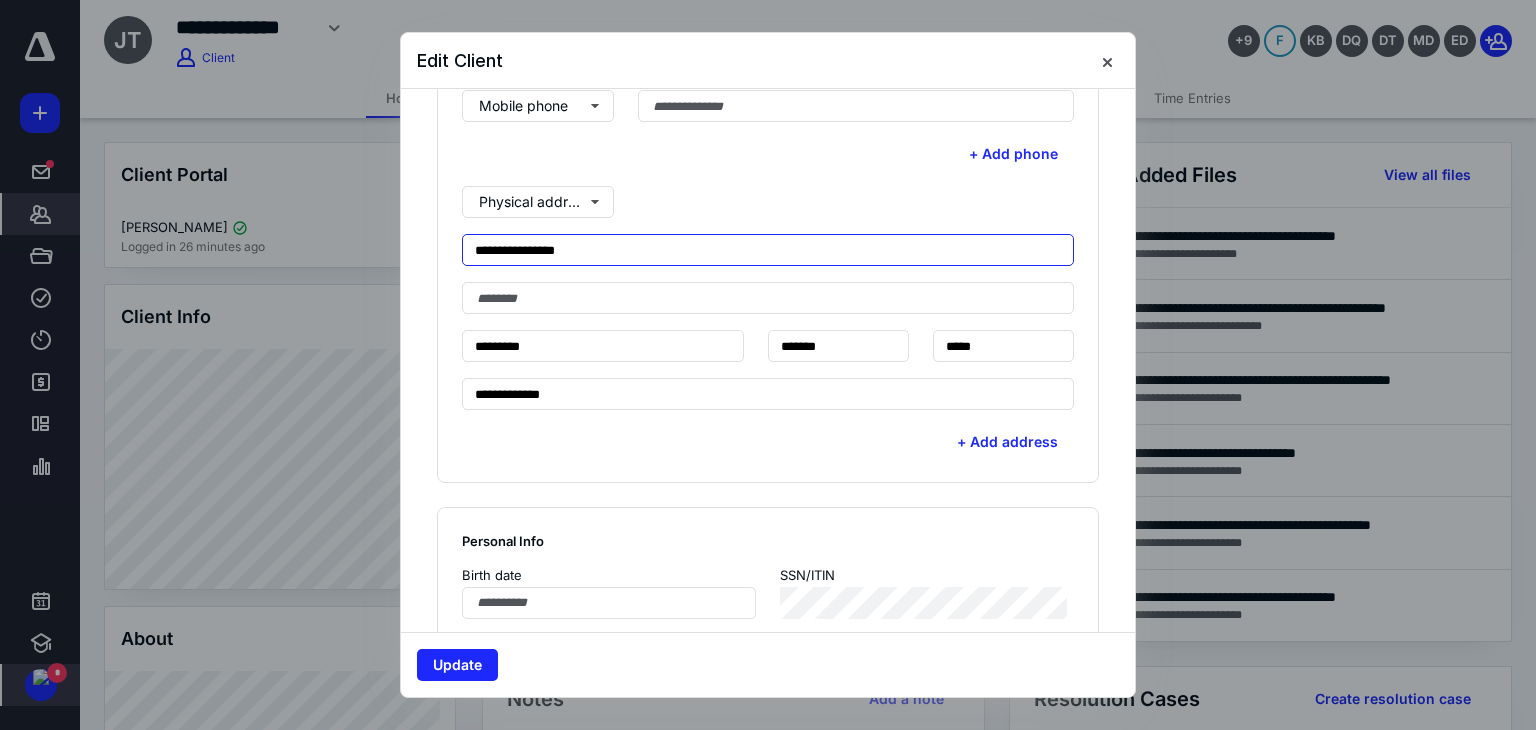 drag, startPoint x: 624, startPoint y: 246, endPoint x: 0, endPoint y: 268, distance: 624.3877 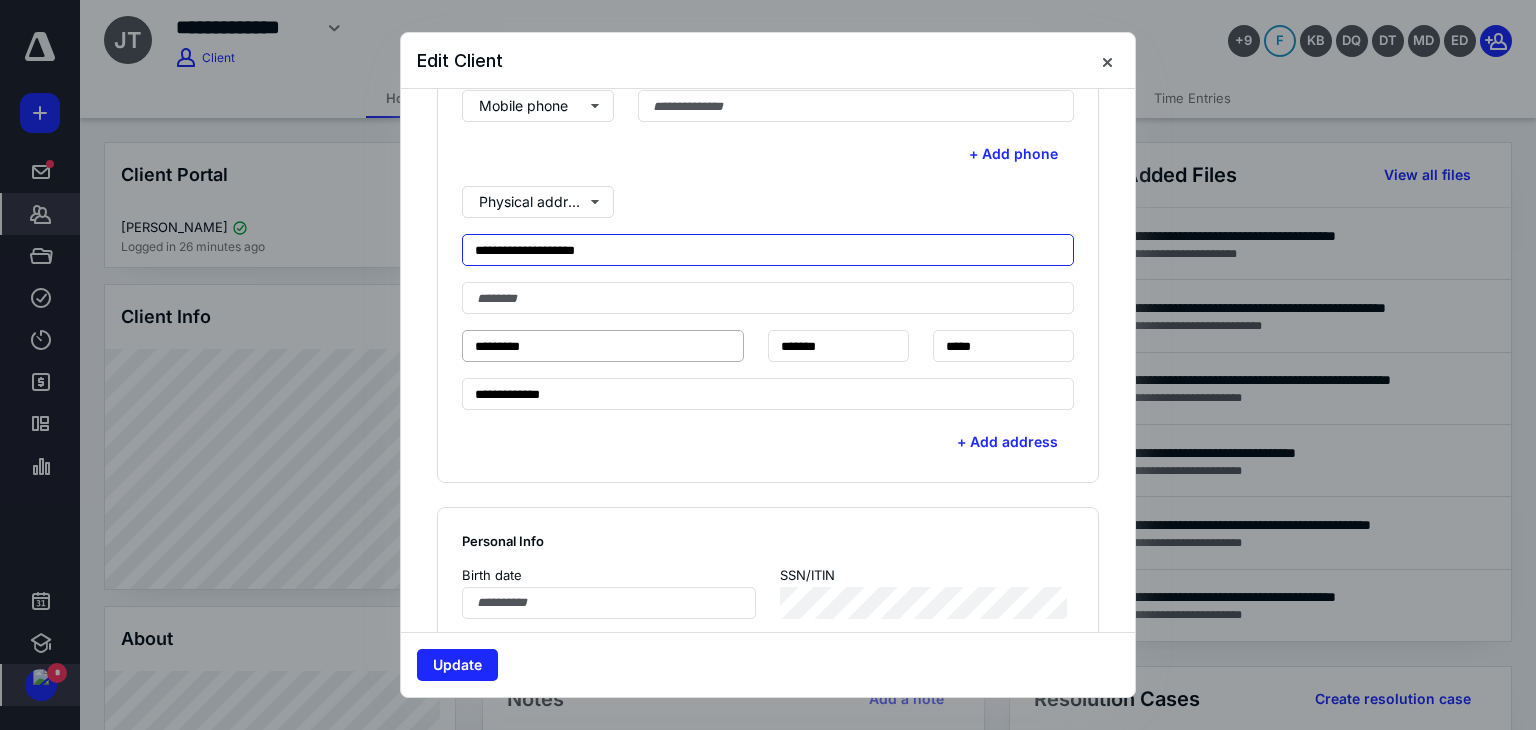type on "**********" 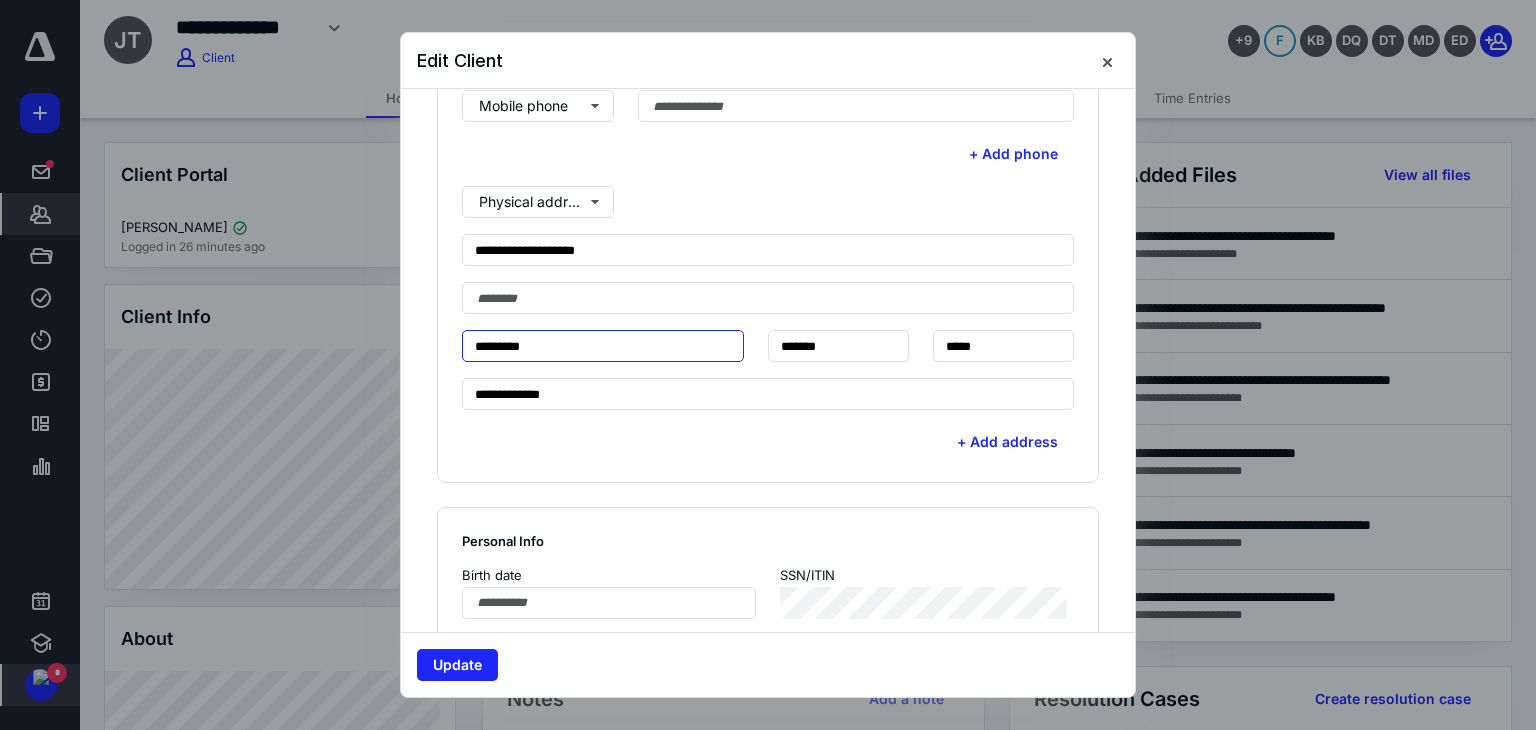 drag, startPoint x: 572, startPoint y: 344, endPoint x: 306, endPoint y: 354, distance: 266.1879 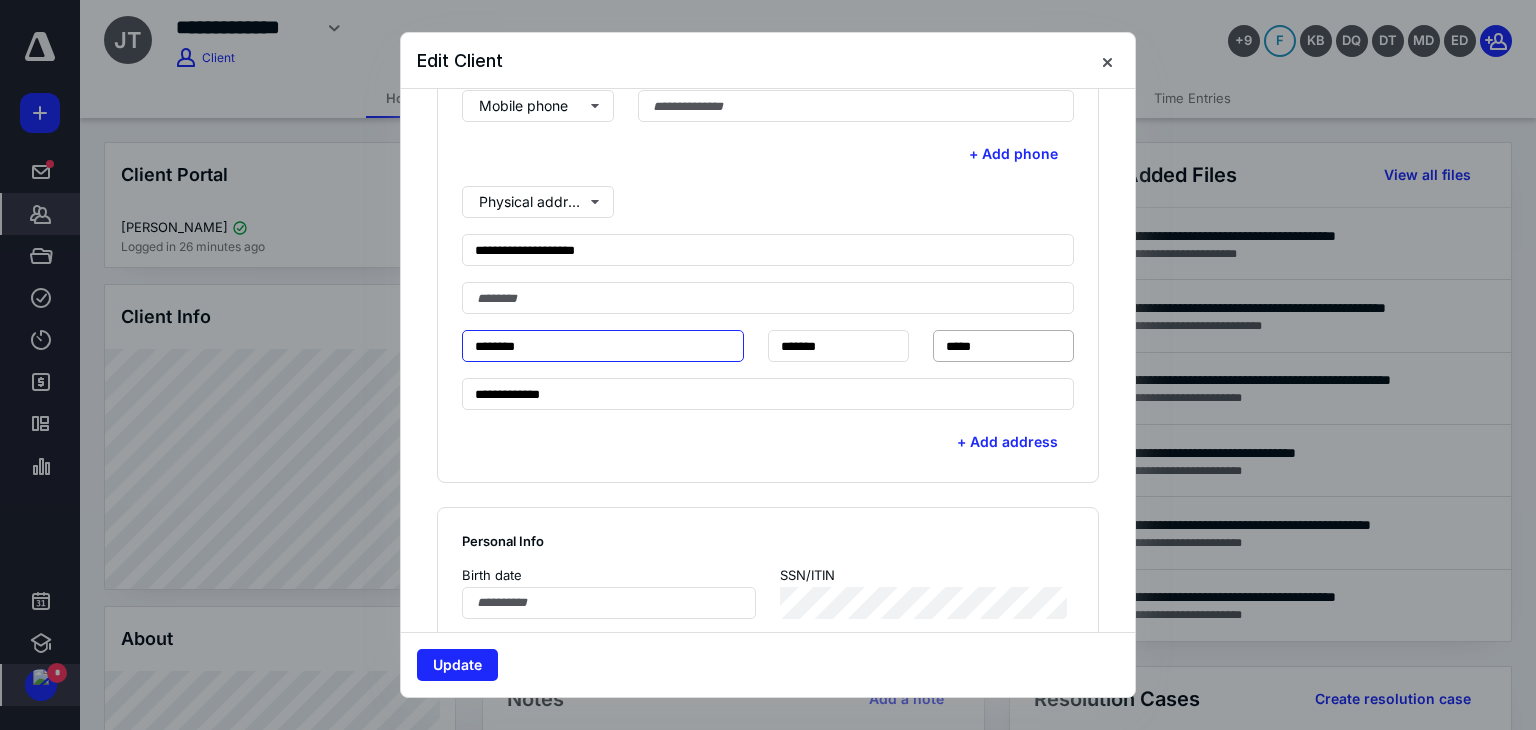 type on "********" 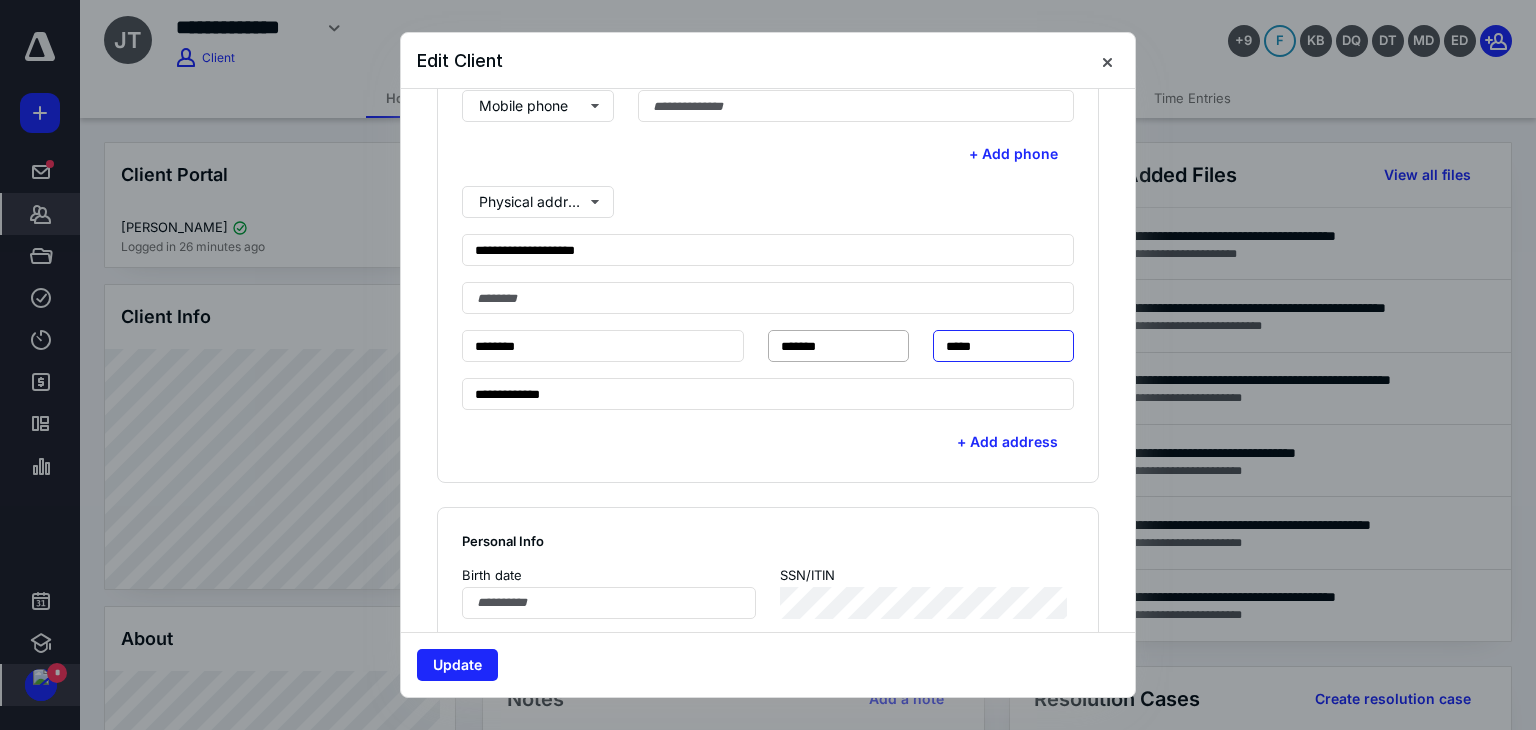 drag, startPoint x: 1006, startPoint y: 349, endPoint x: 781, endPoint y: 355, distance: 225.07999 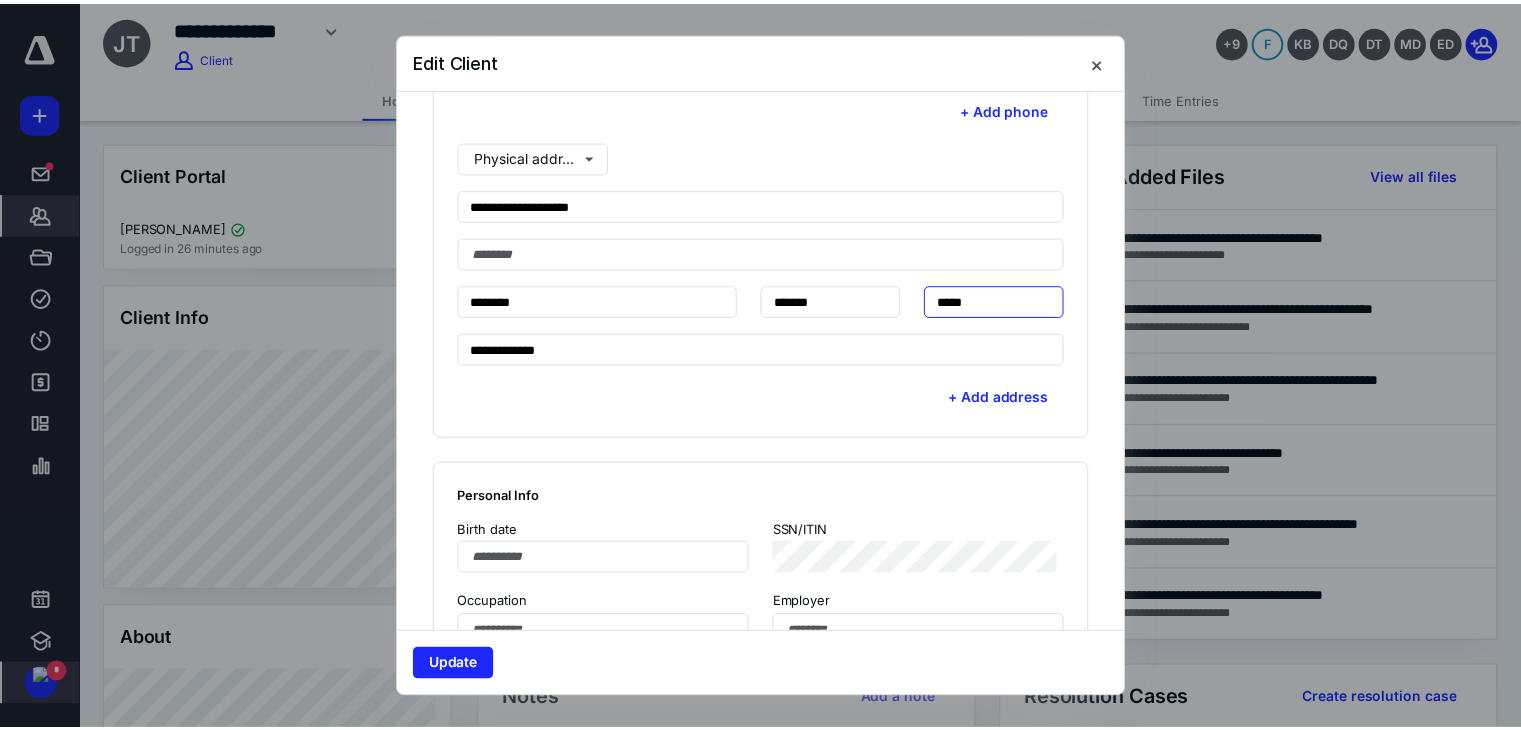 scroll, scrollTop: 1000, scrollLeft: 0, axis: vertical 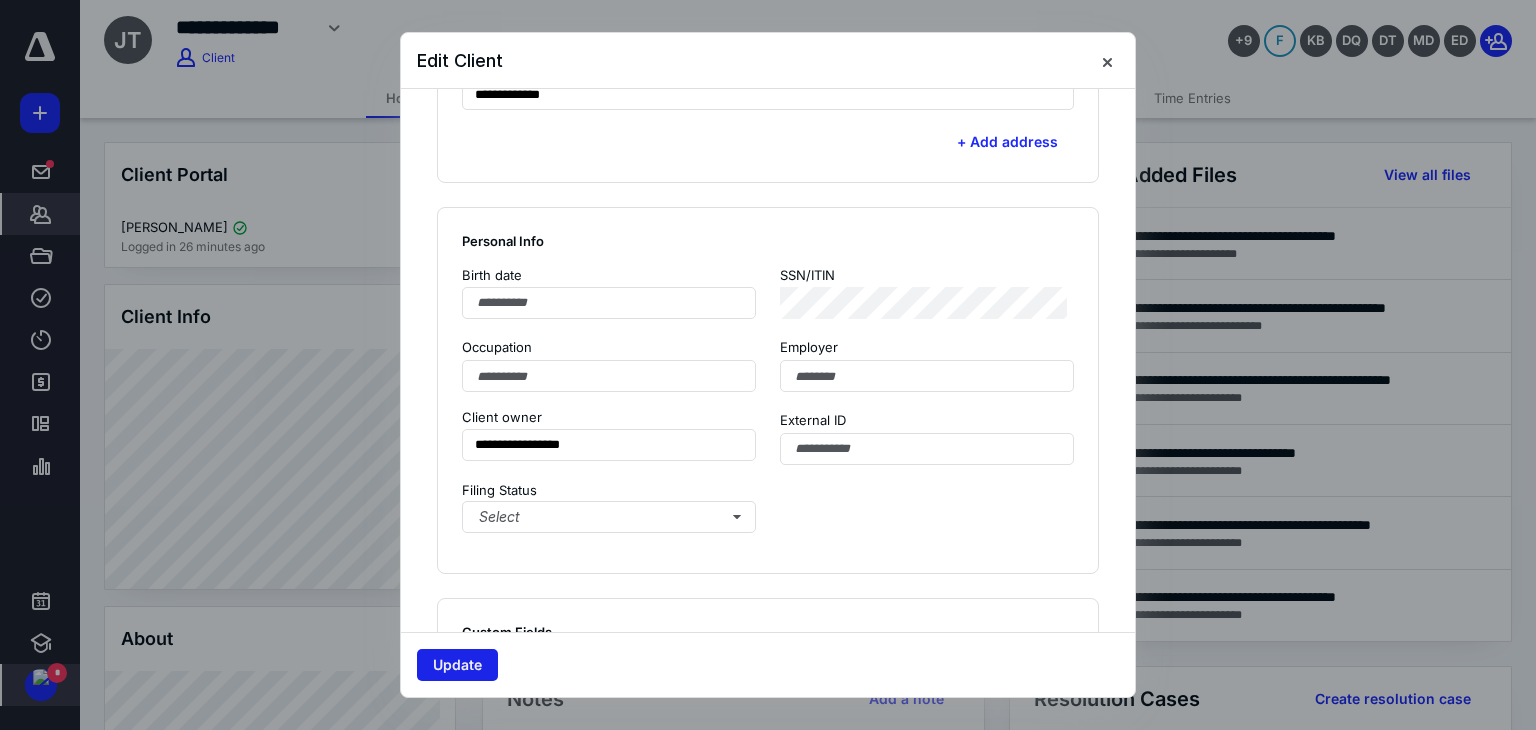 type on "*****" 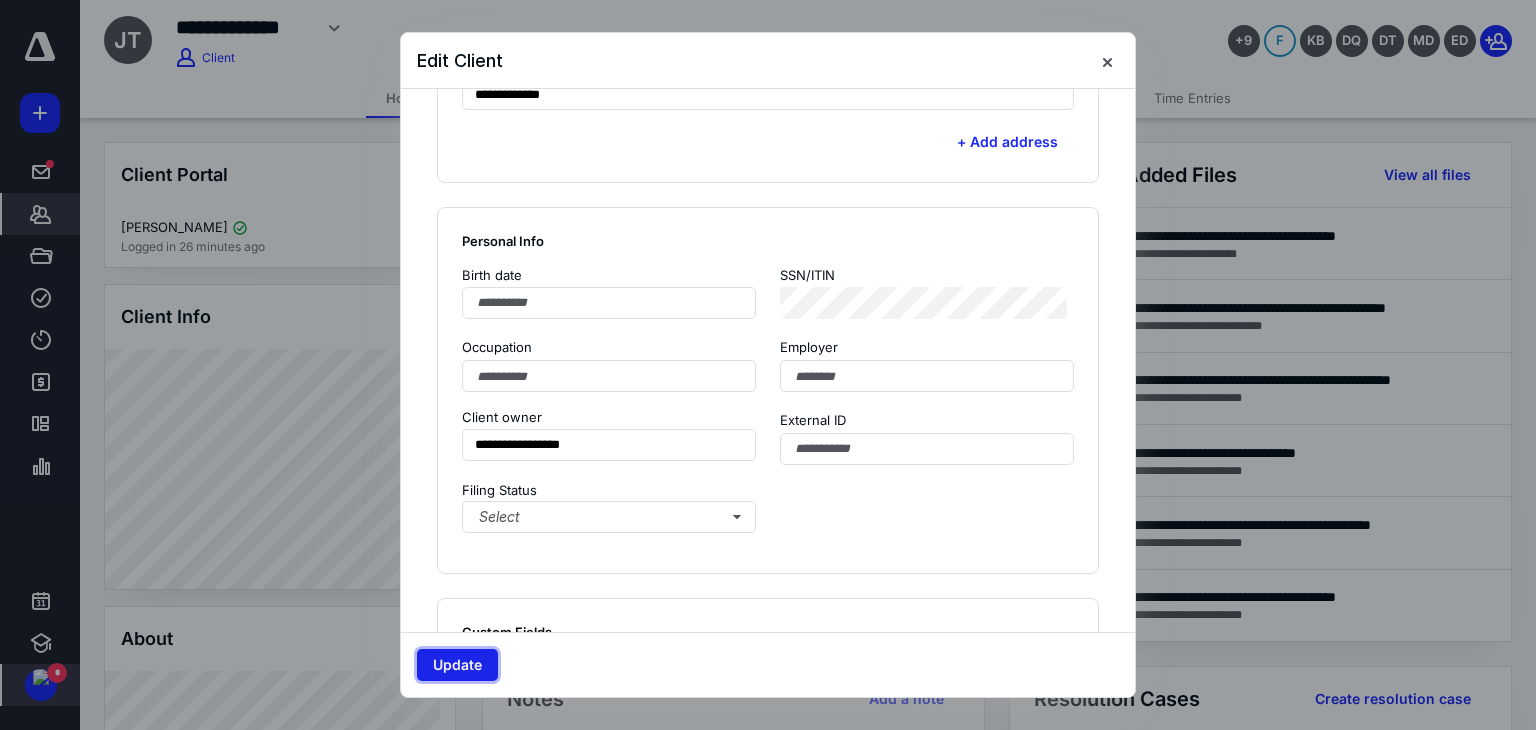 click on "Update" at bounding box center [457, 665] 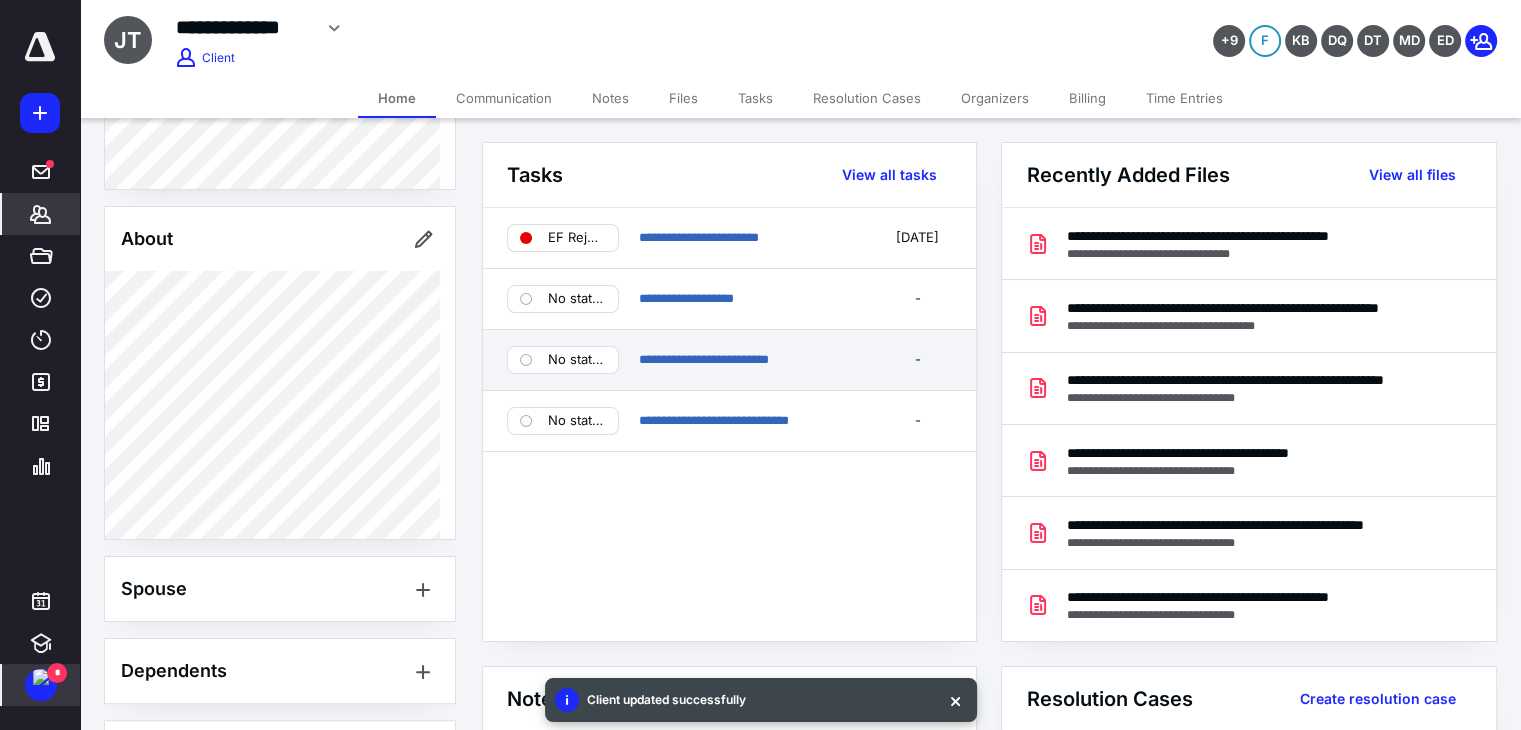 scroll, scrollTop: 800, scrollLeft: 0, axis: vertical 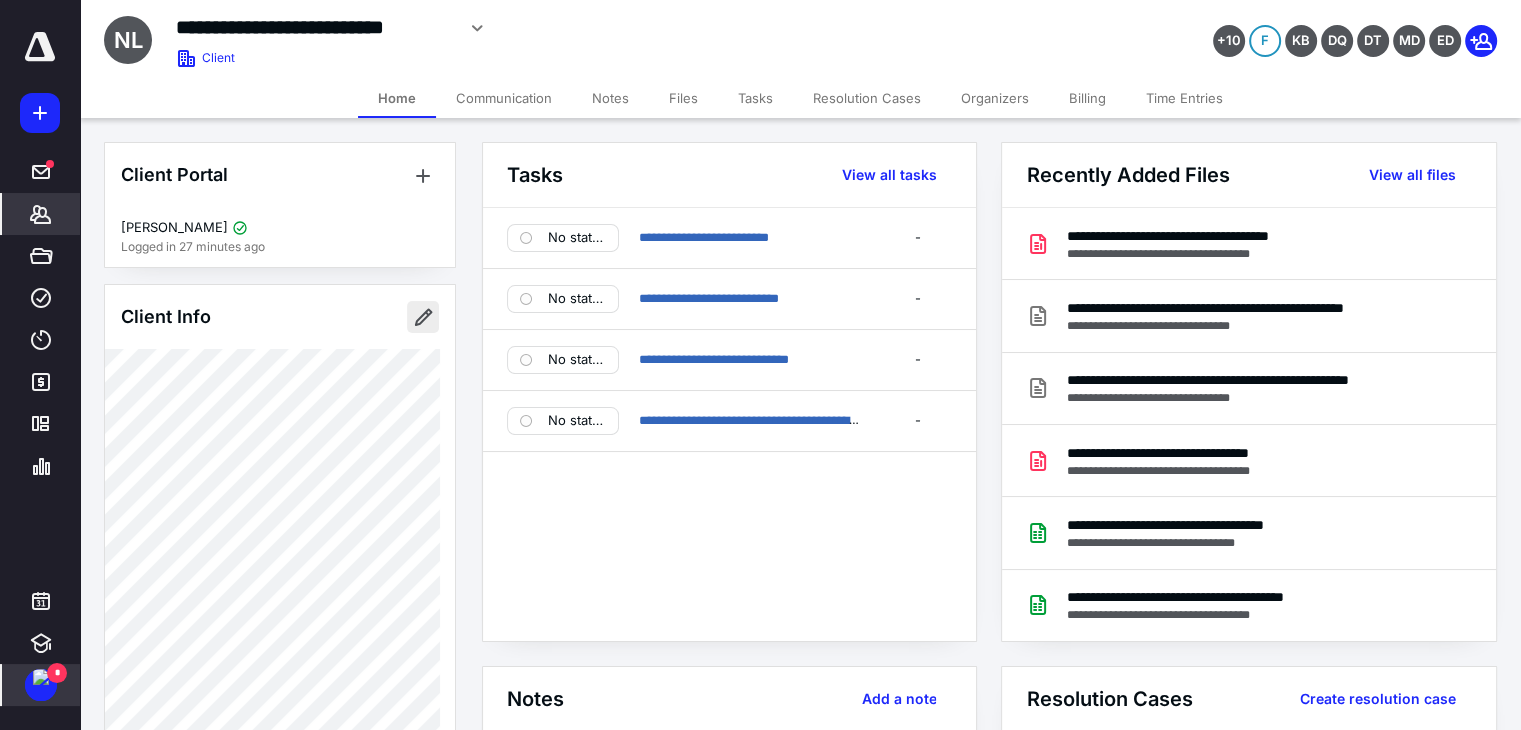 click at bounding box center (423, 317) 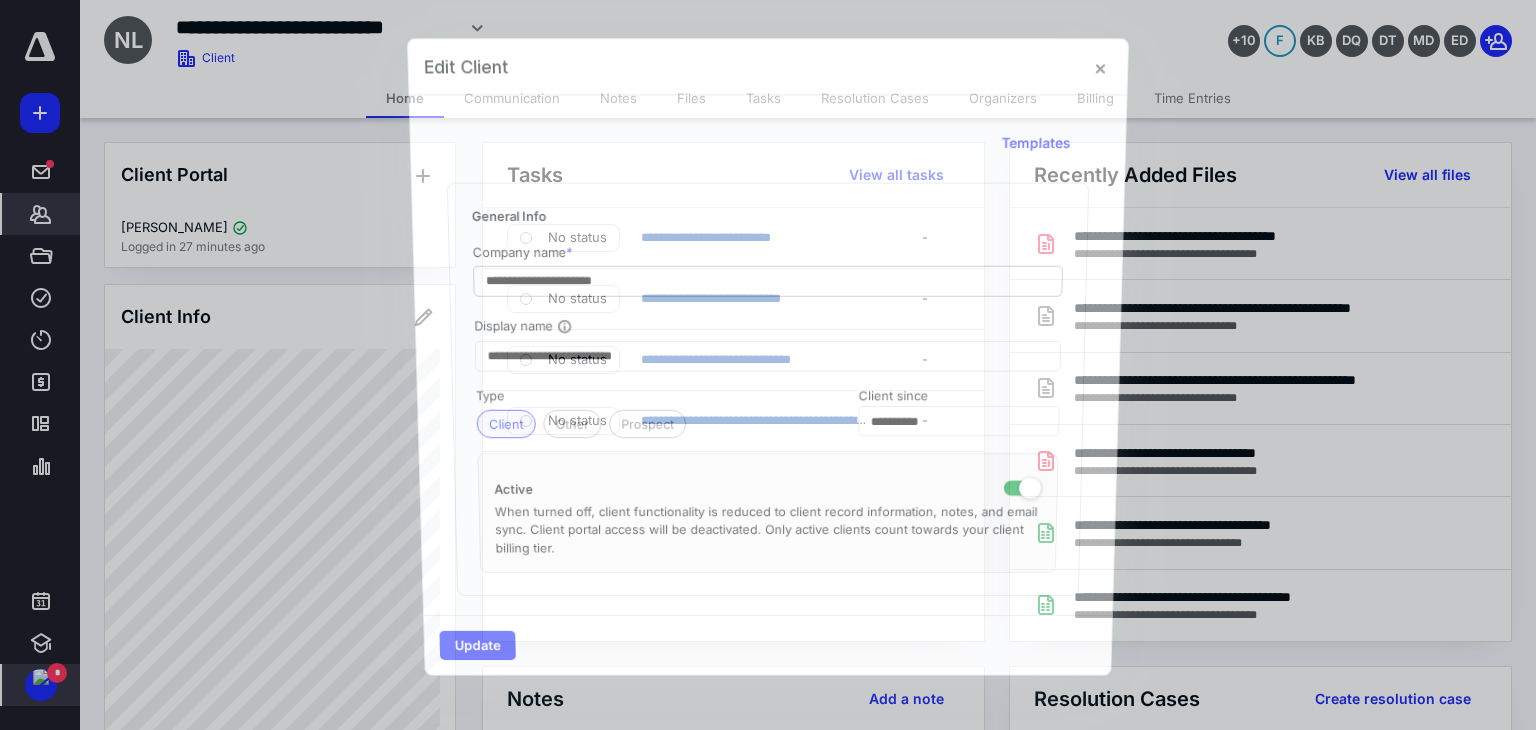 type on "**********" 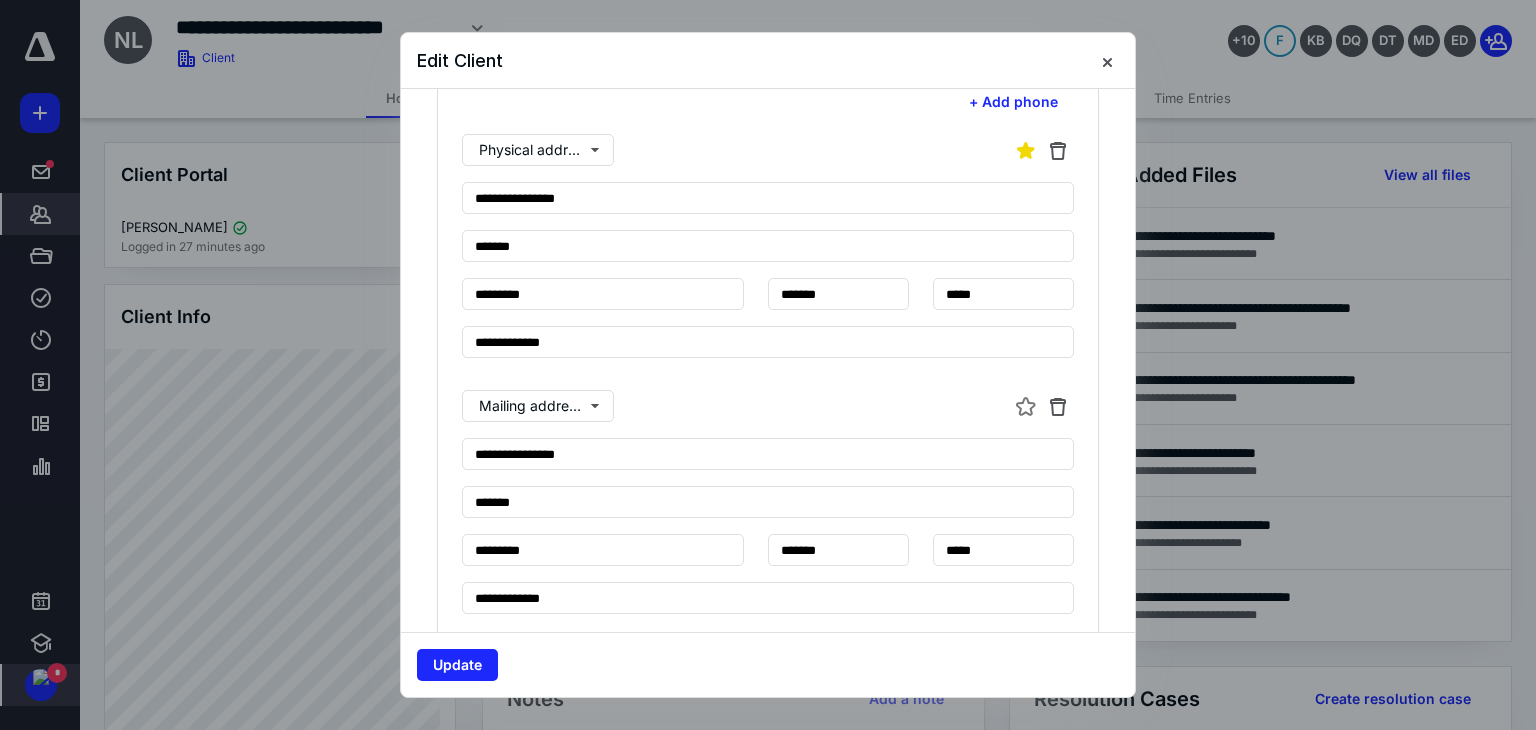 scroll, scrollTop: 600, scrollLeft: 0, axis: vertical 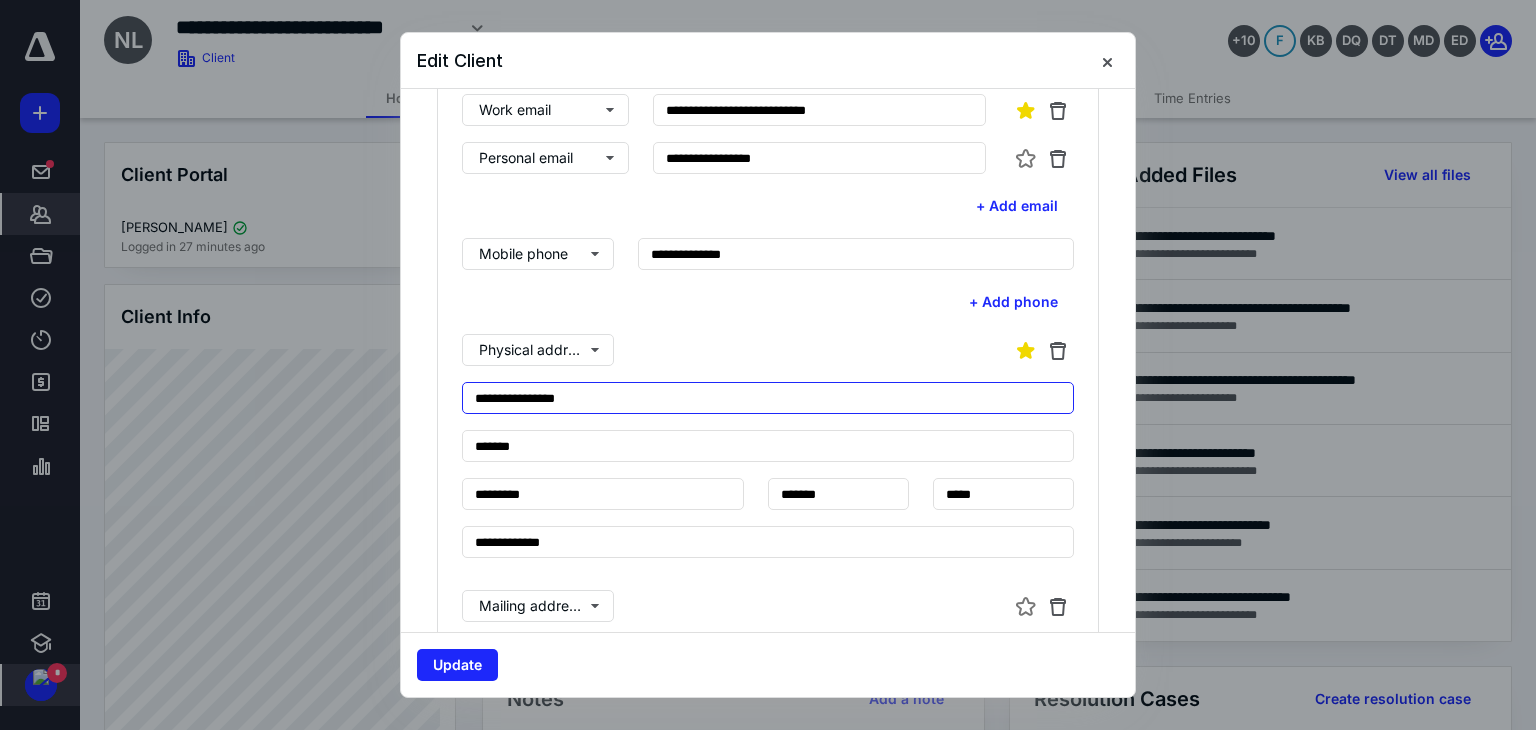 drag, startPoint x: 608, startPoint y: 393, endPoint x: 98, endPoint y: 405, distance: 510.14114 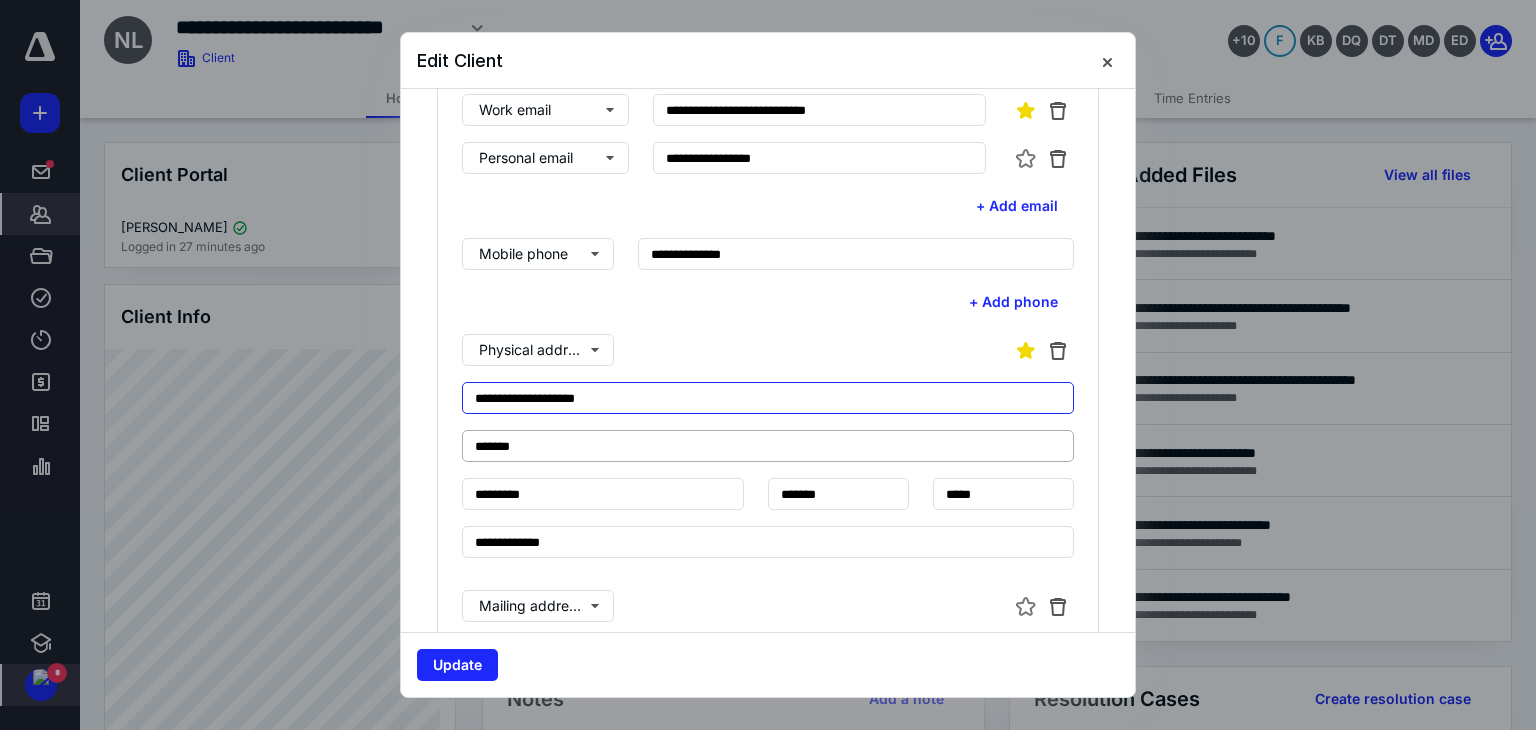 type on "**********" 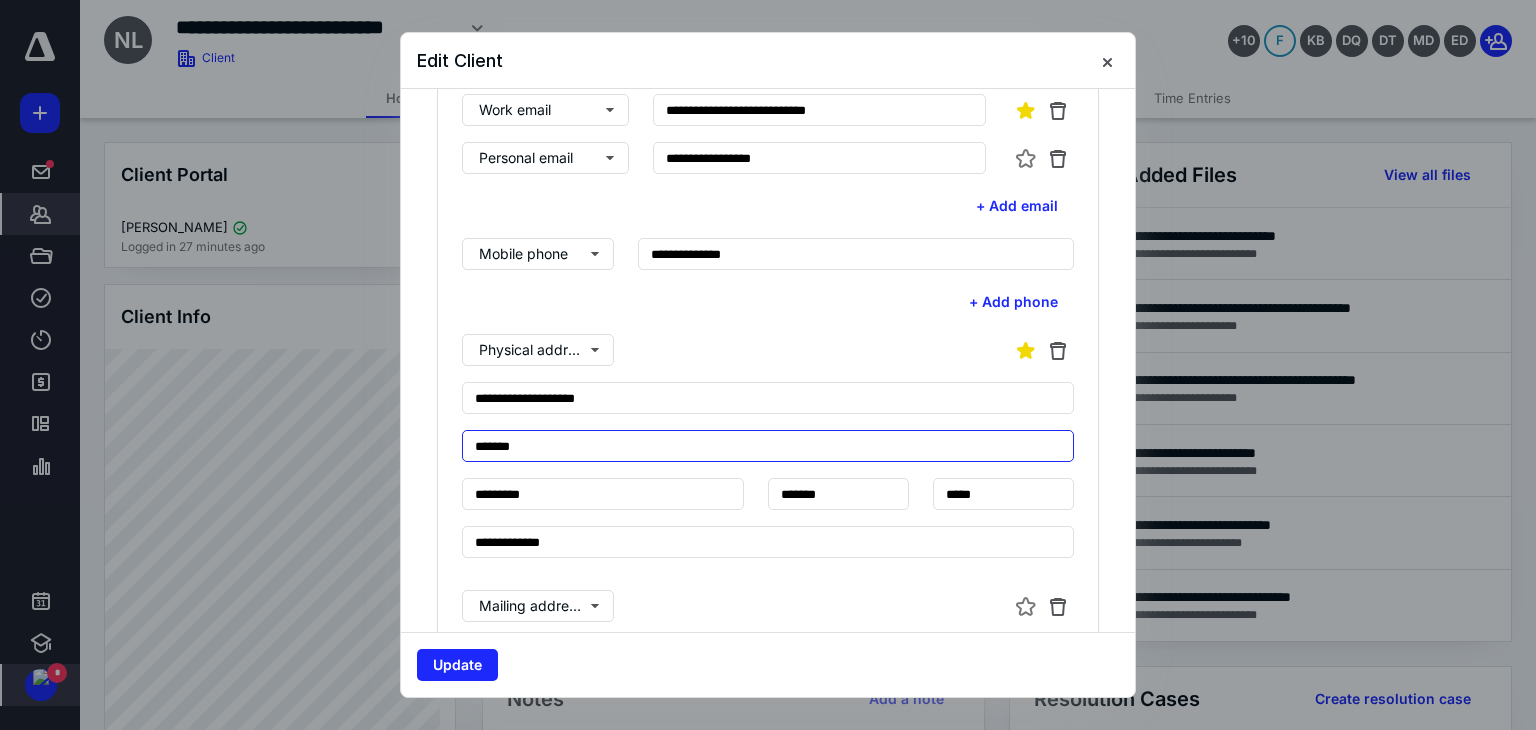 drag, startPoint x: 539, startPoint y: 437, endPoint x: 350, endPoint y: 455, distance: 189.85521 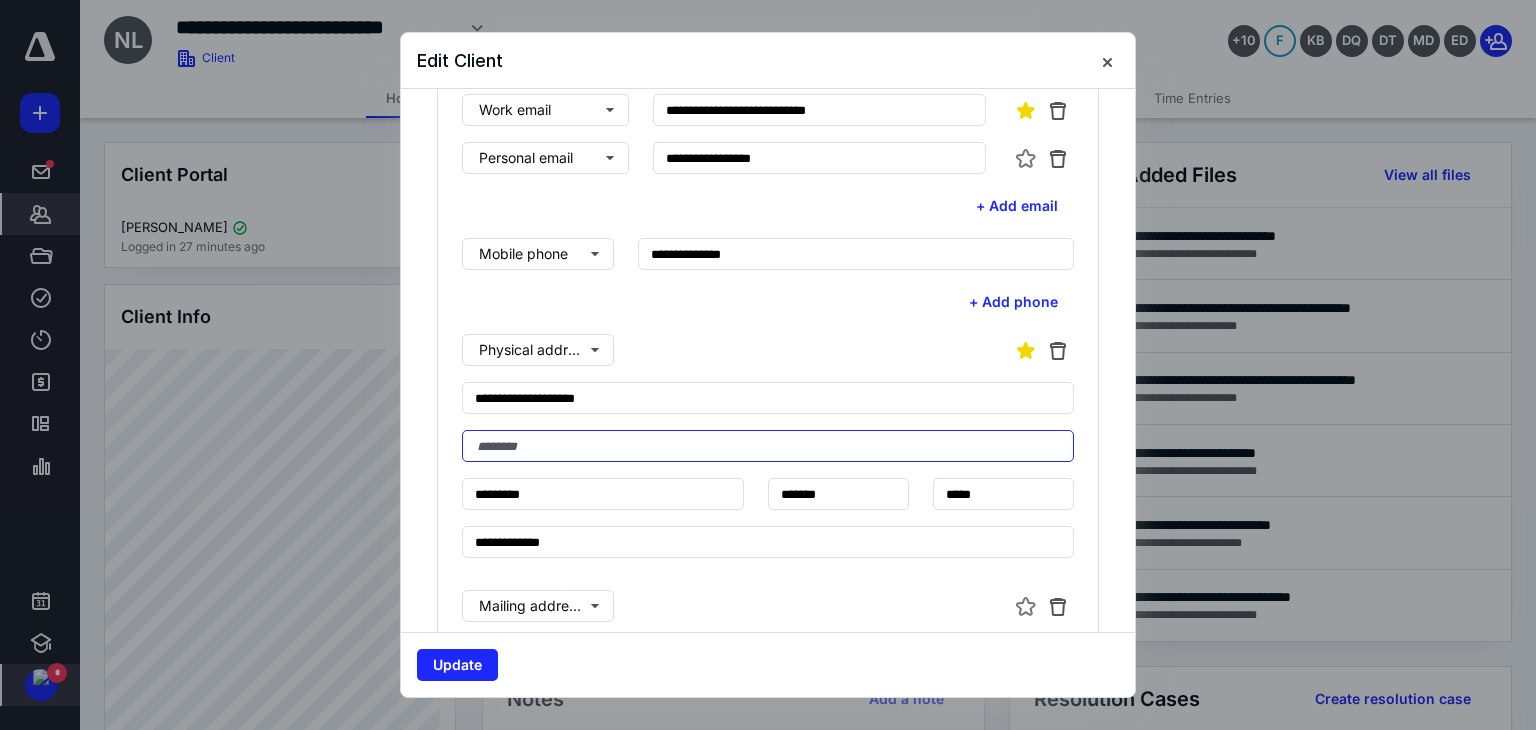 type 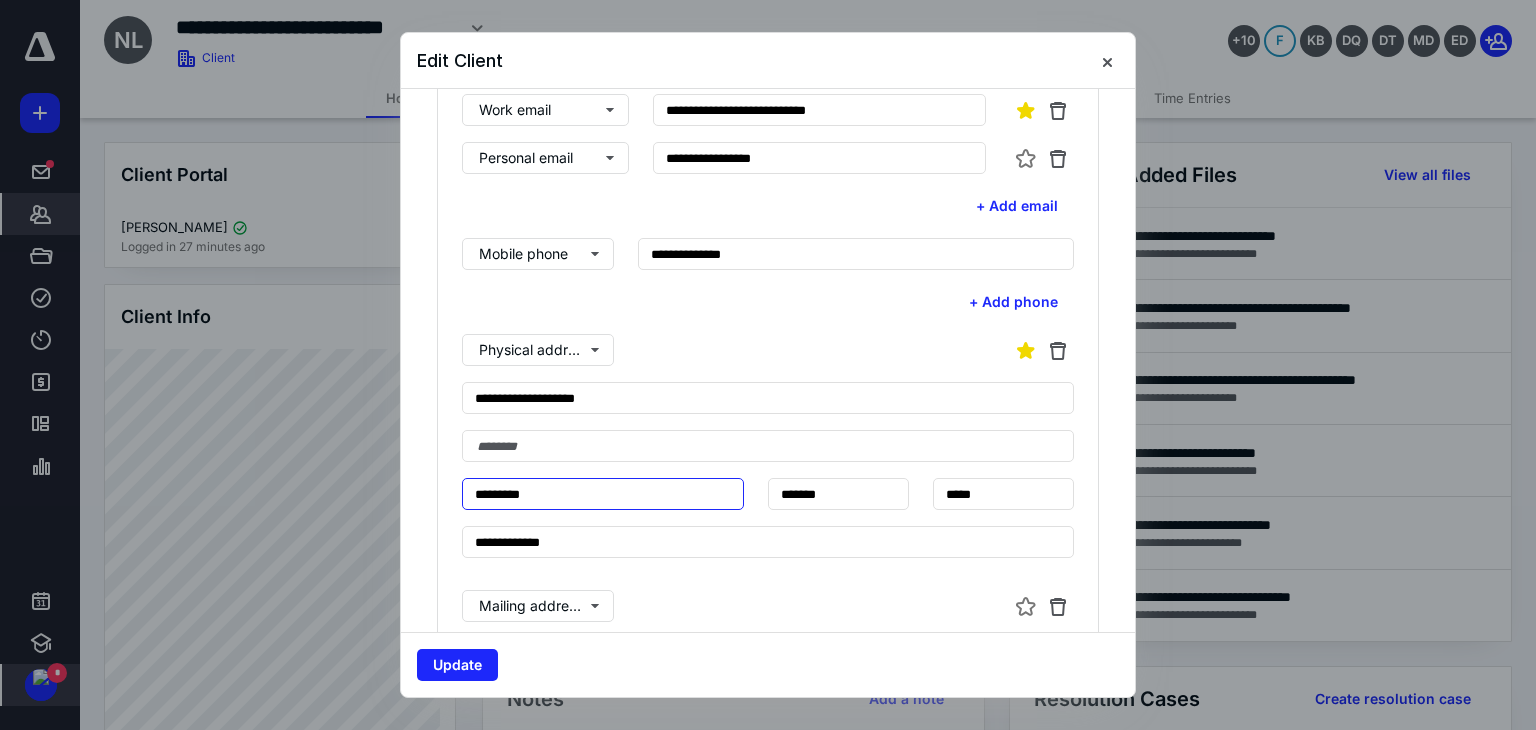 drag, startPoint x: 447, startPoint y: 481, endPoint x: 23, endPoint y: 443, distance: 425.69943 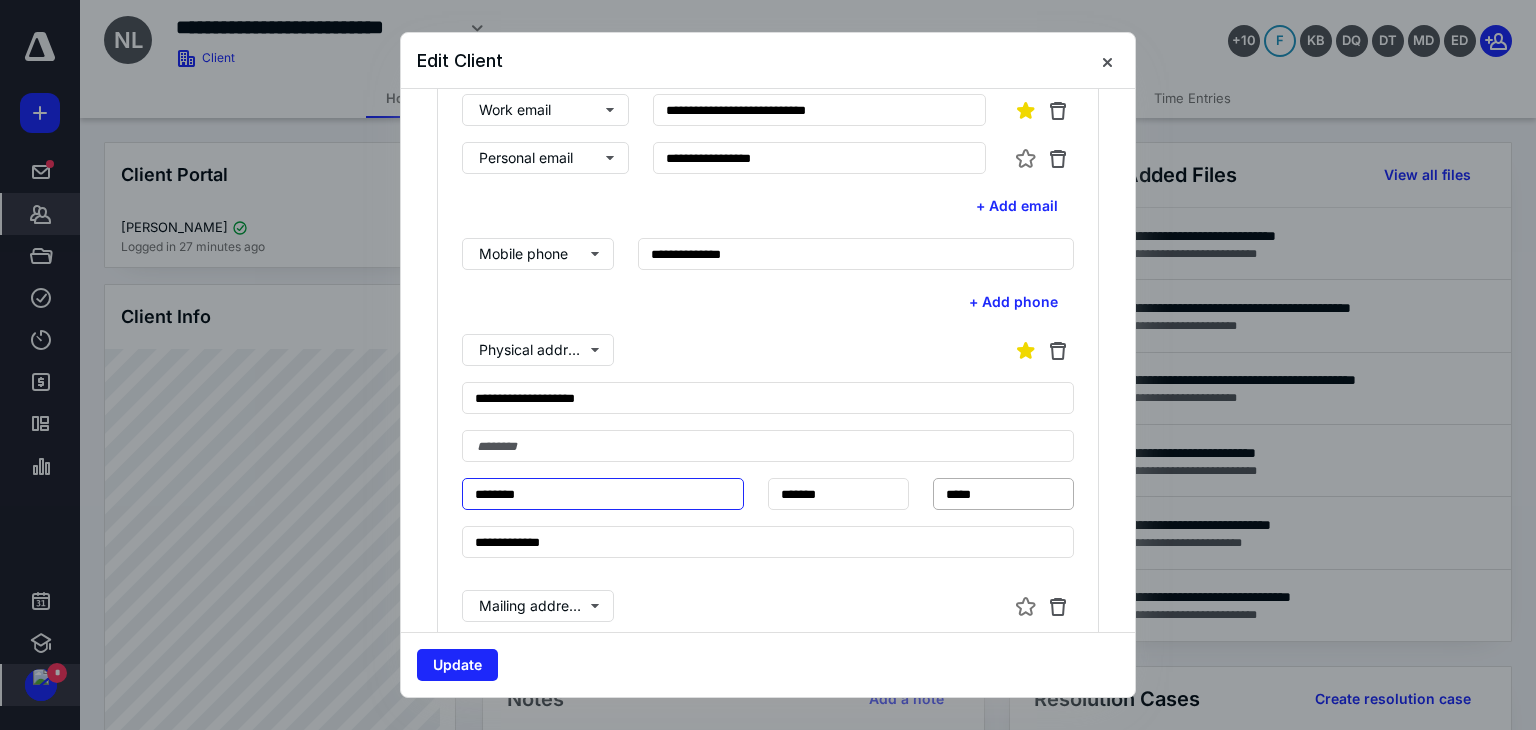 type on "********" 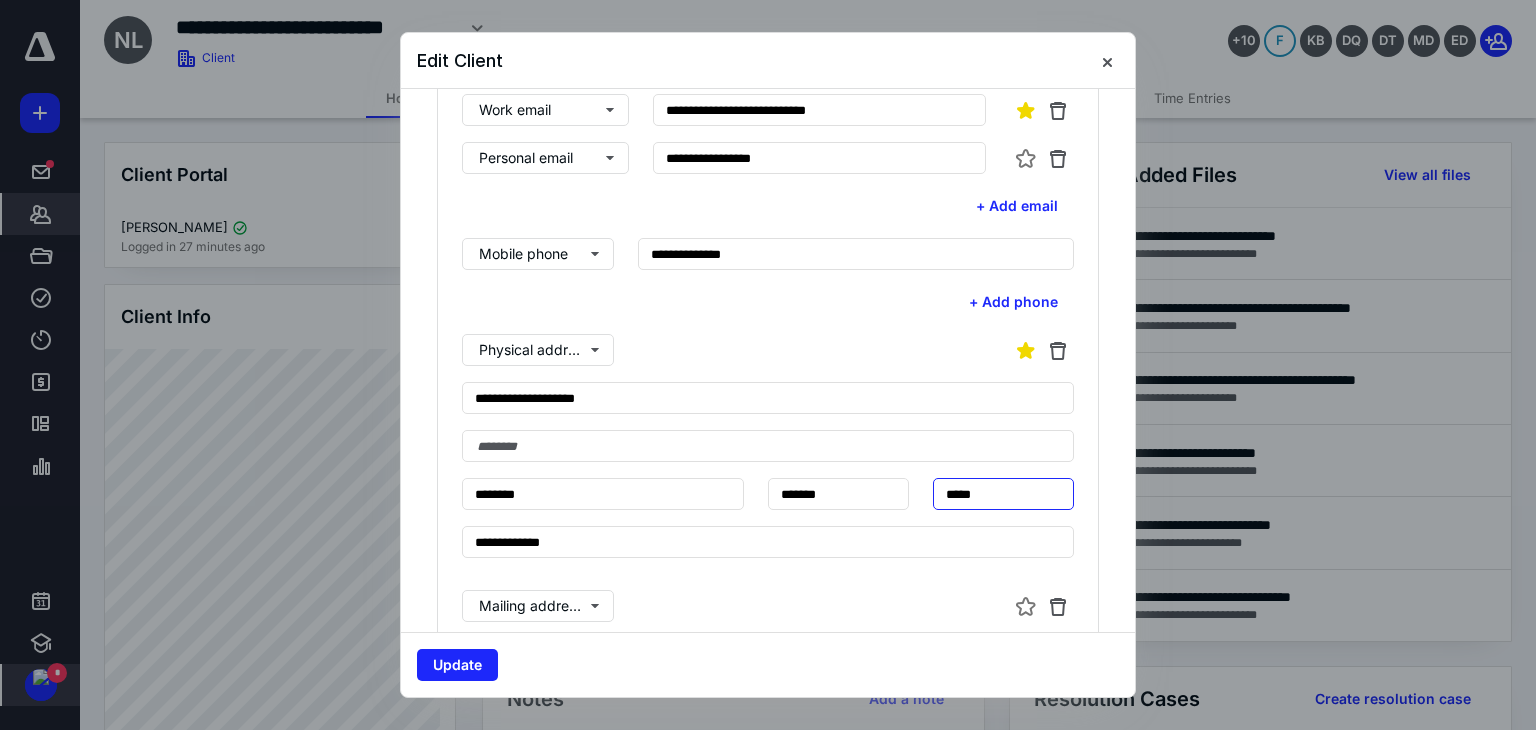click on "*****" at bounding box center (1003, 494) 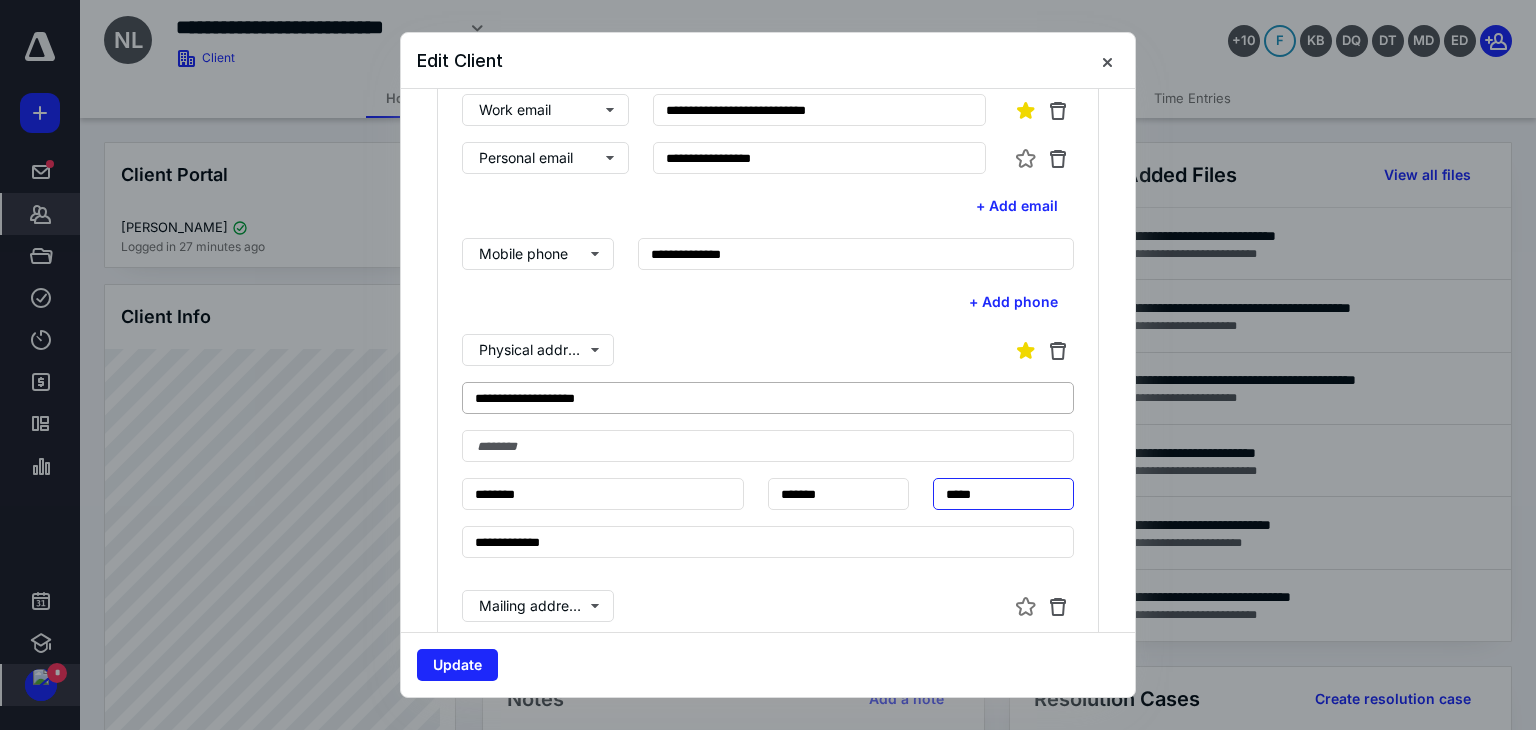 type on "*****" 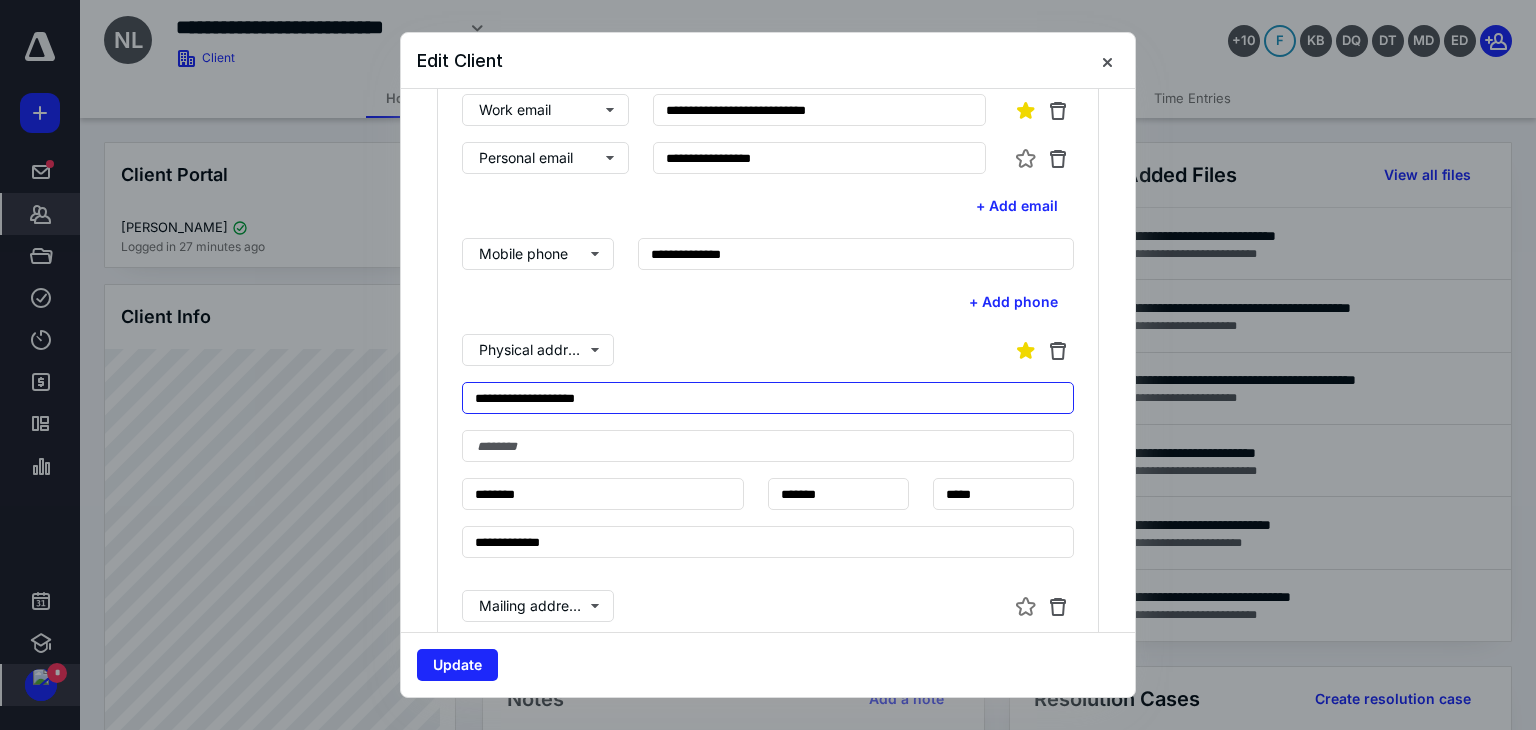 drag, startPoint x: 587, startPoint y: 405, endPoint x: 216, endPoint y: 417, distance: 371.19403 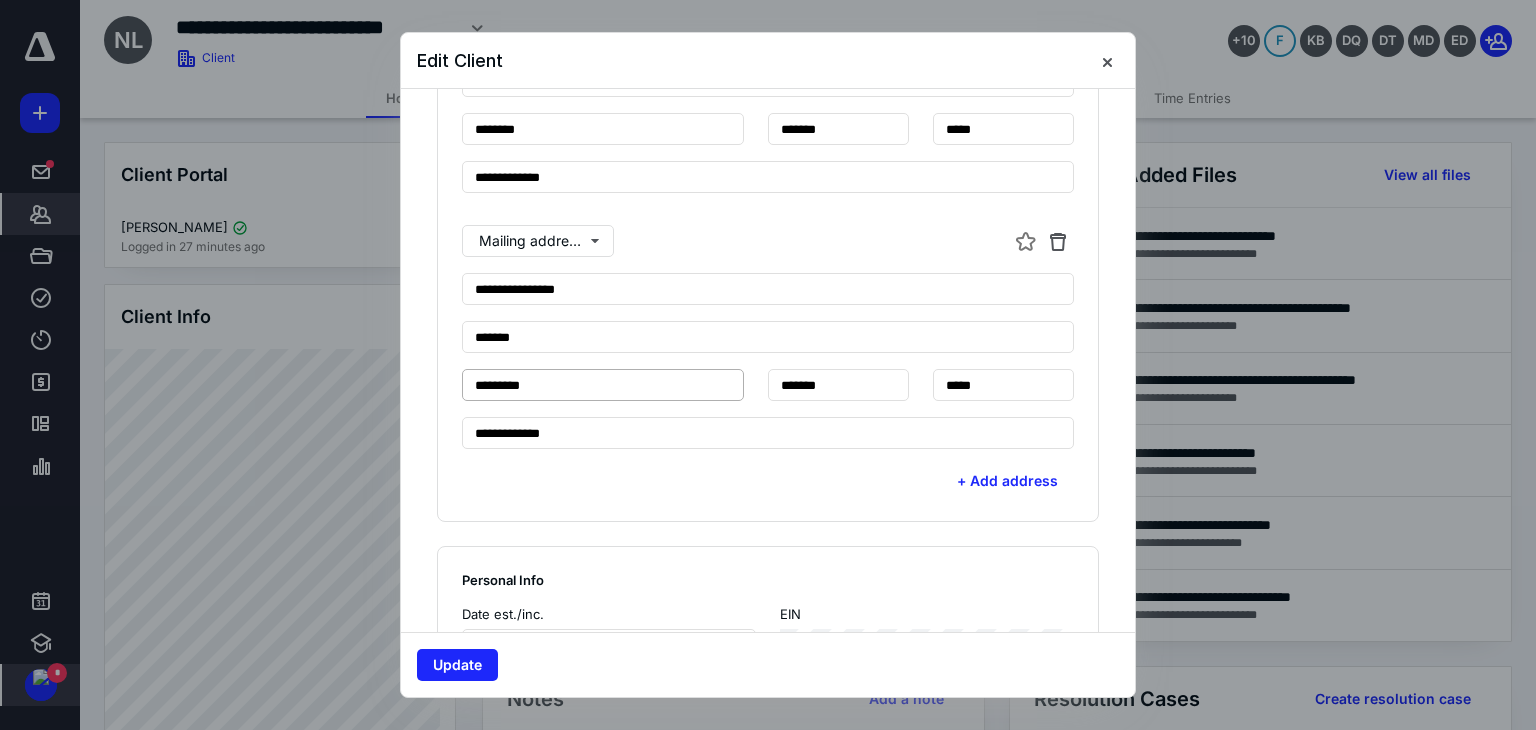 scroll, scrollTop: 1000, scrollLeft: 0, axis: vertical 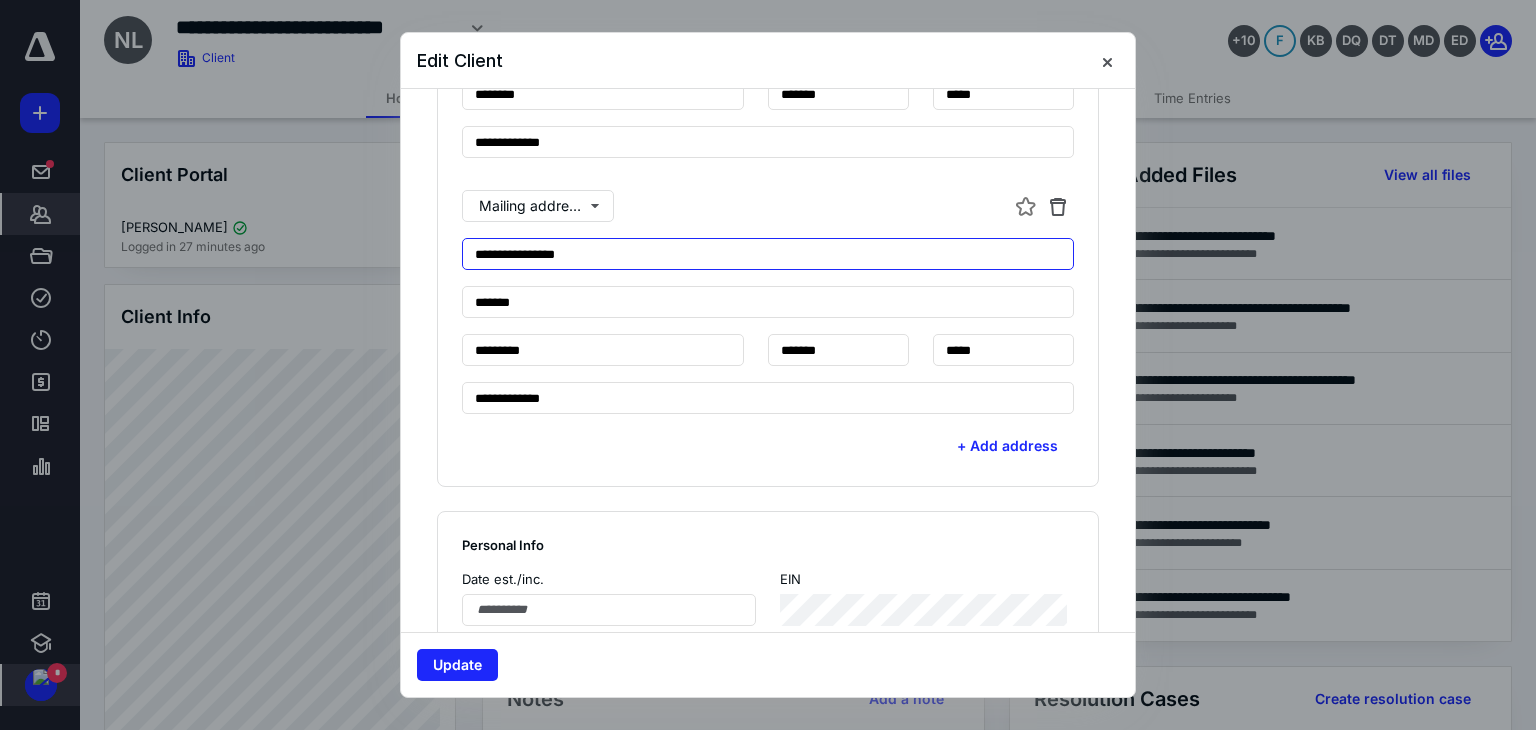 drag, startPoint x: 596, startPoint y: 252, endPoint x: 260, endPoint y: 269, distance: 336.42978 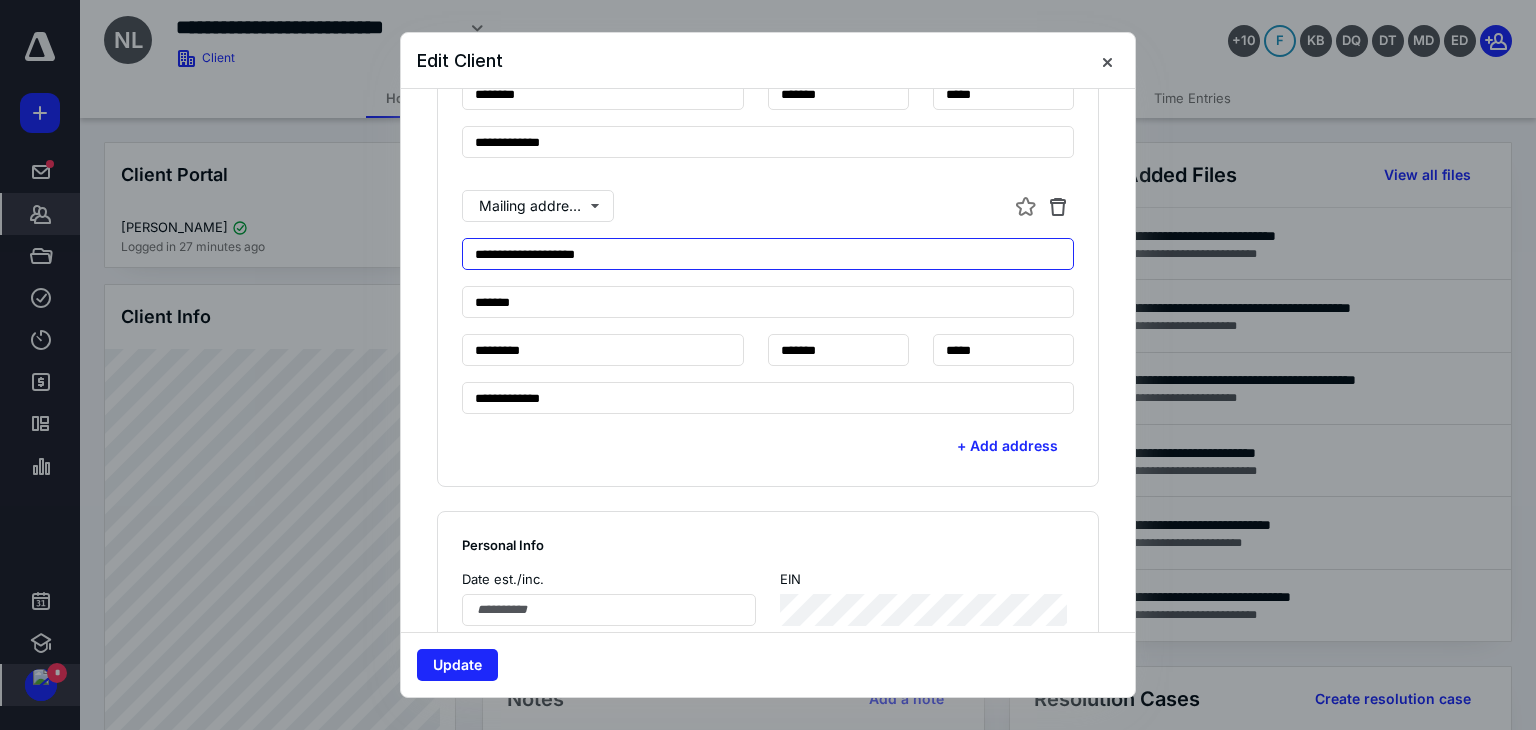 type on "**********" 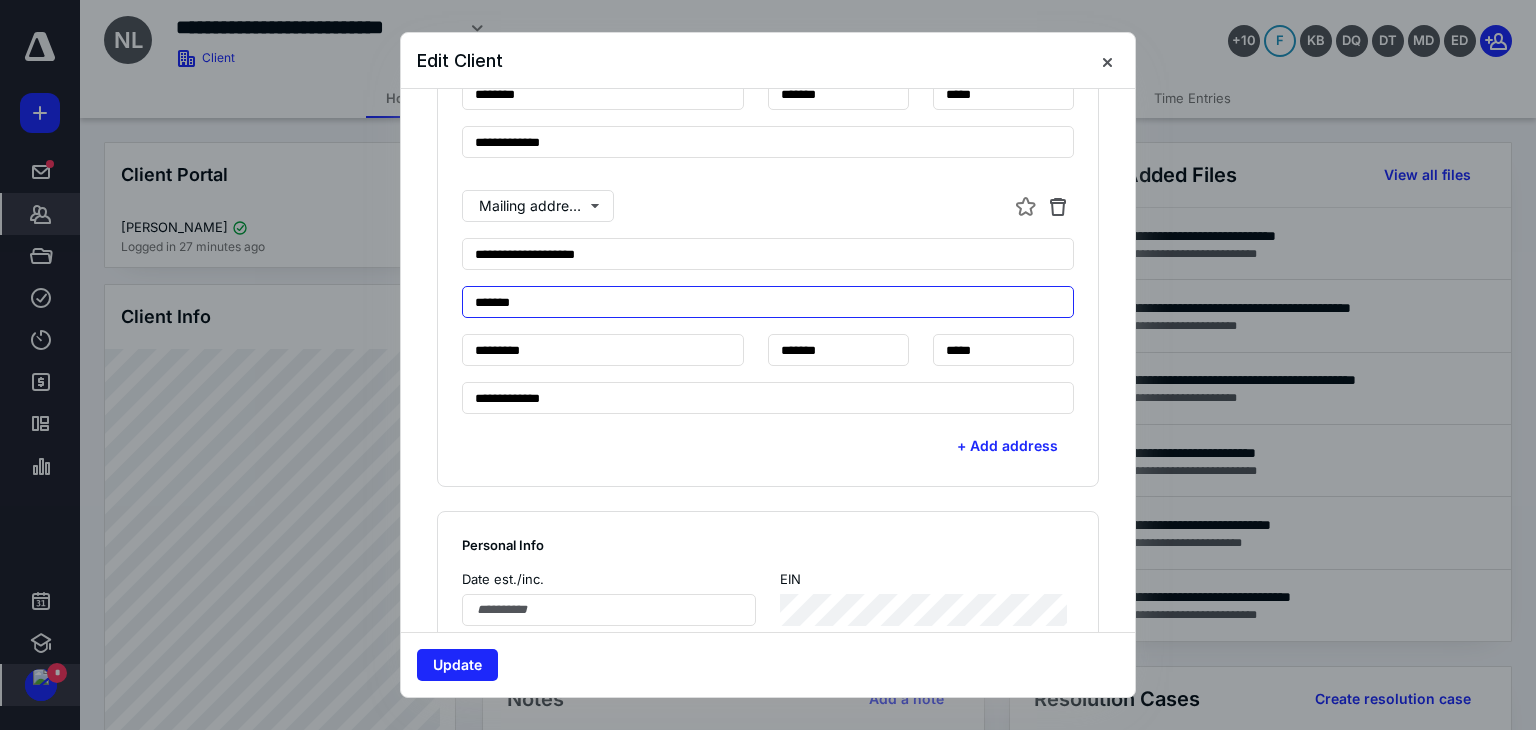 drag, startPoint x: 447, startPoint y: 305, endPoint x: 40, endPoint y: 325, distance: 407.49112 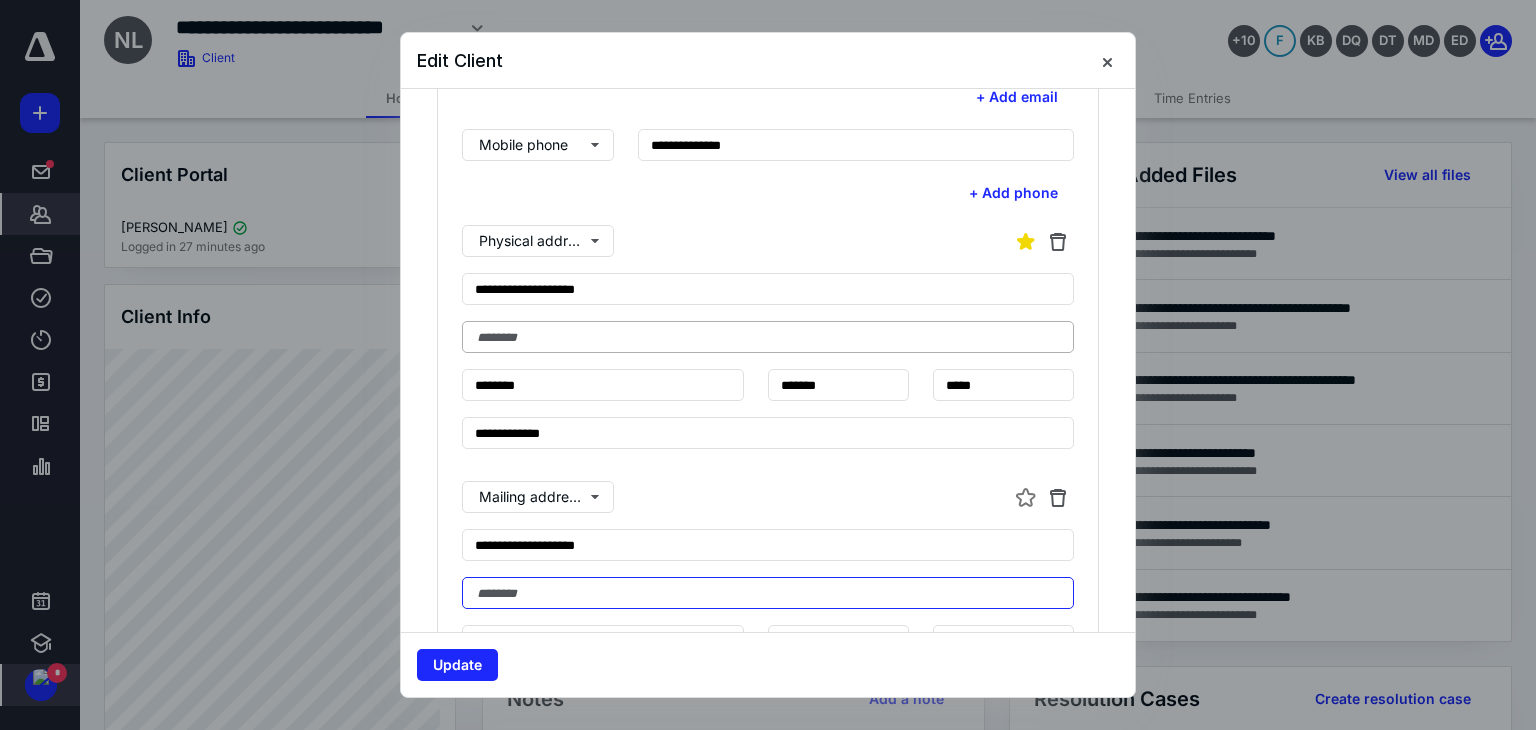 scroll, scrollTop: 700, scrollLeft: 0, axis: vertical 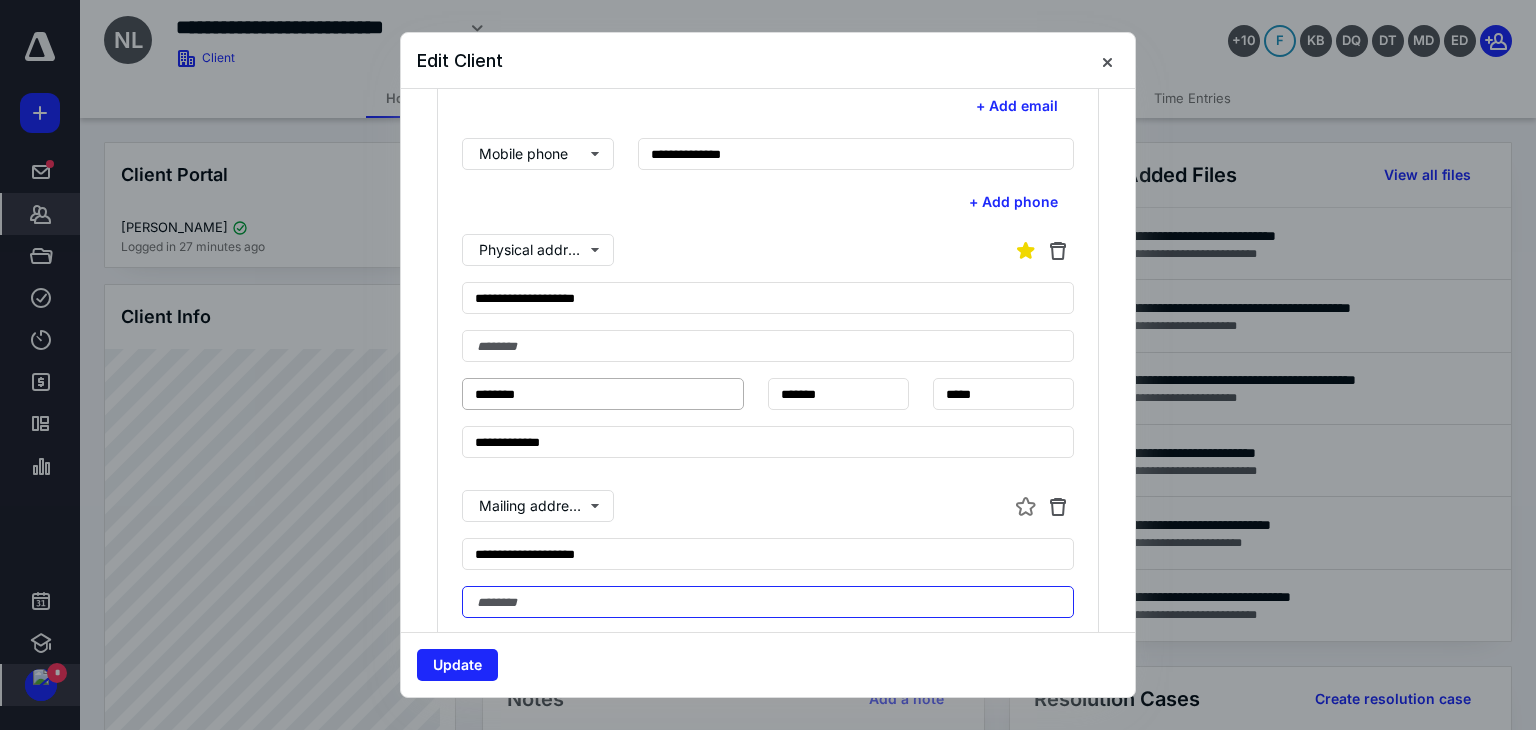 type 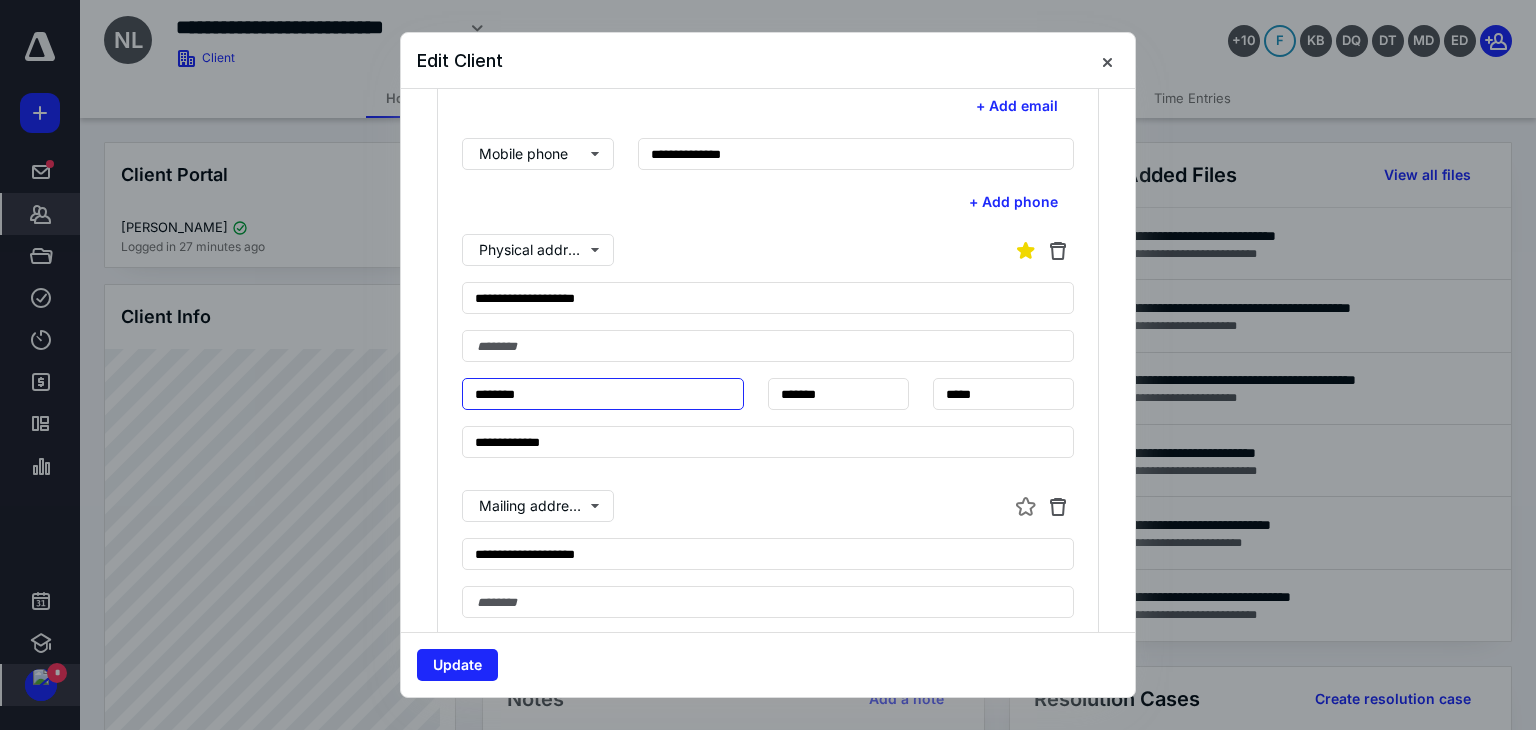 drag, startPoint x: 552, startPoint y: 392, endPoint x: 250, endPoint y: 395, distance: 302.0149 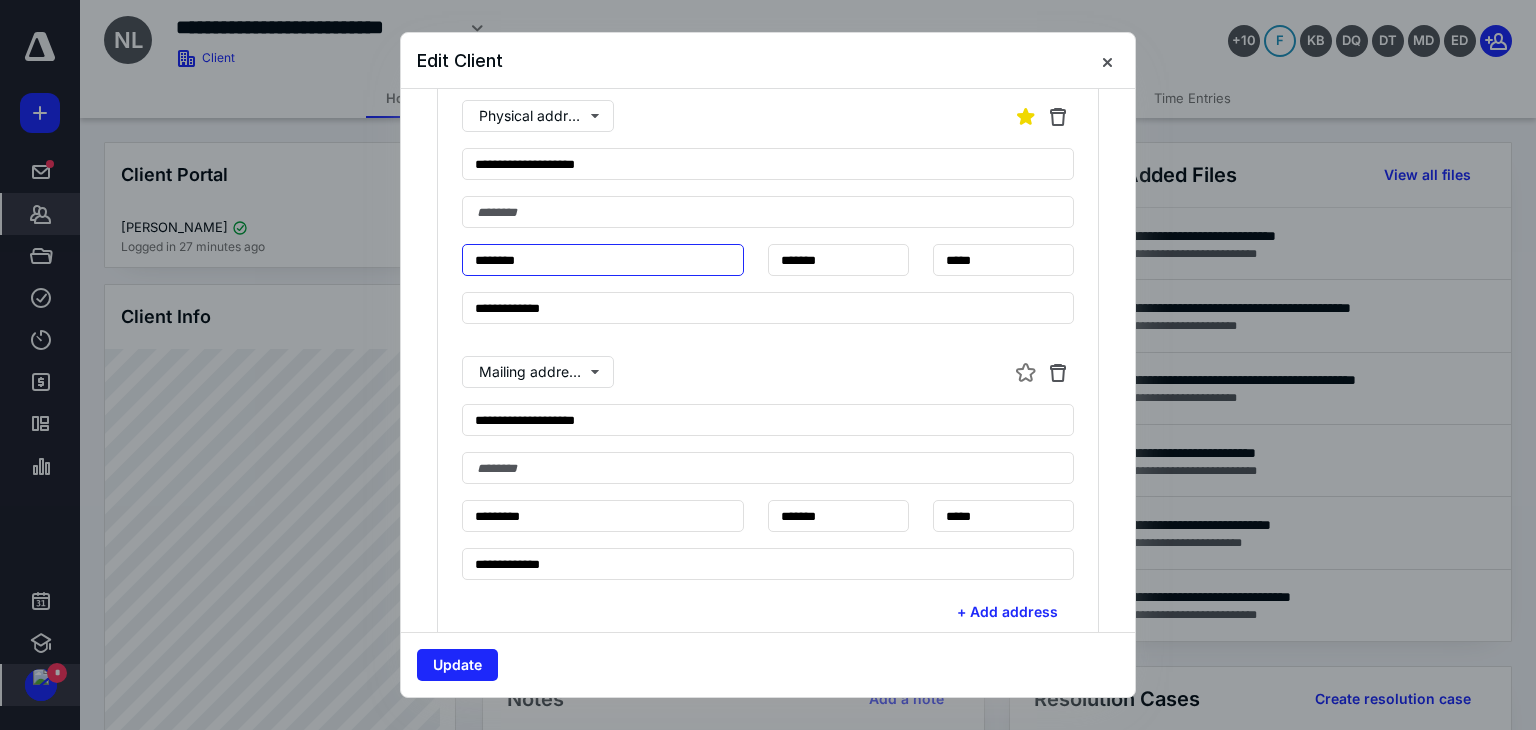 scroll, scrollTop: 1000, scrollLeft: 0, axis: vertical 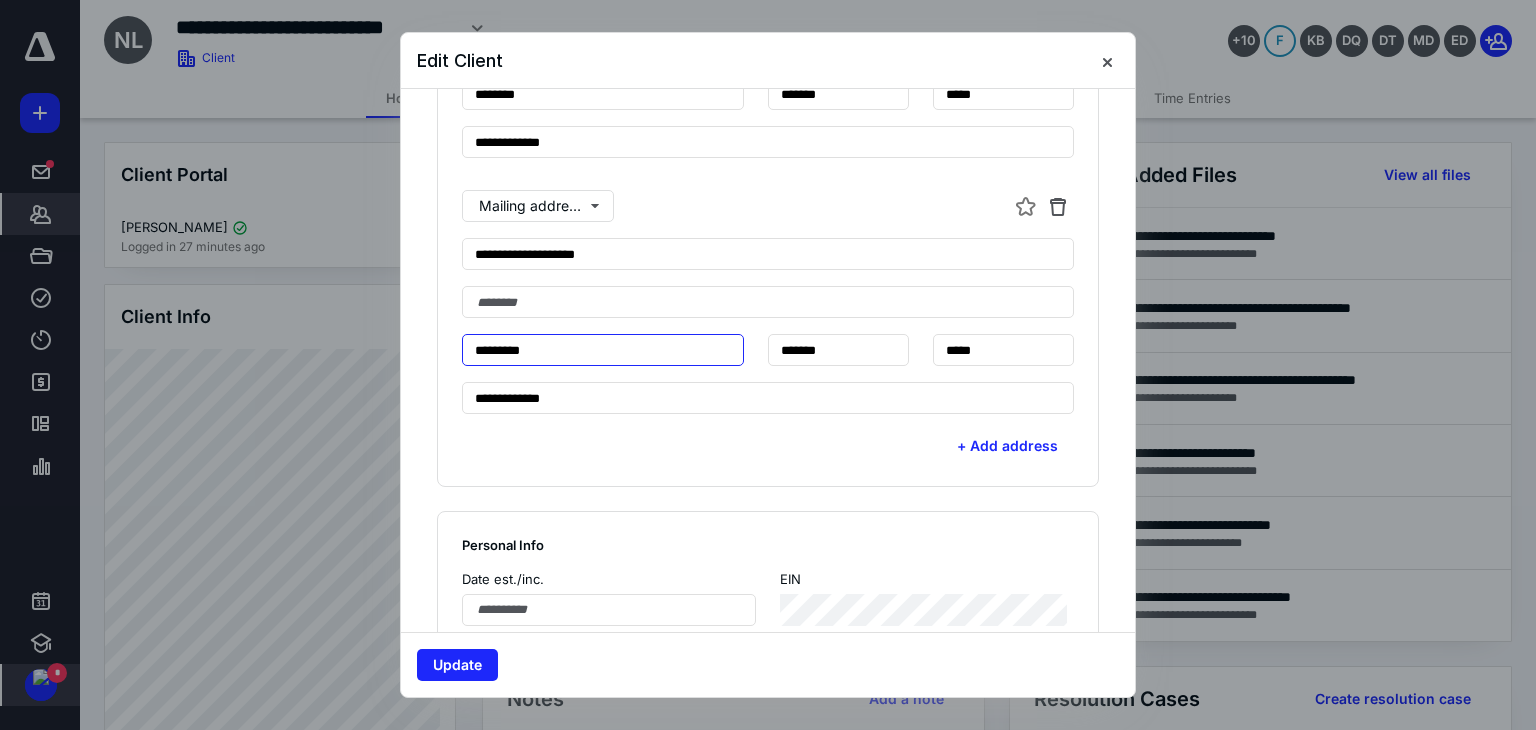 drag, startPoint x: 414, startPoint y: 353, endPoint x: 318, endPoint y: 351, distance: 96.02083 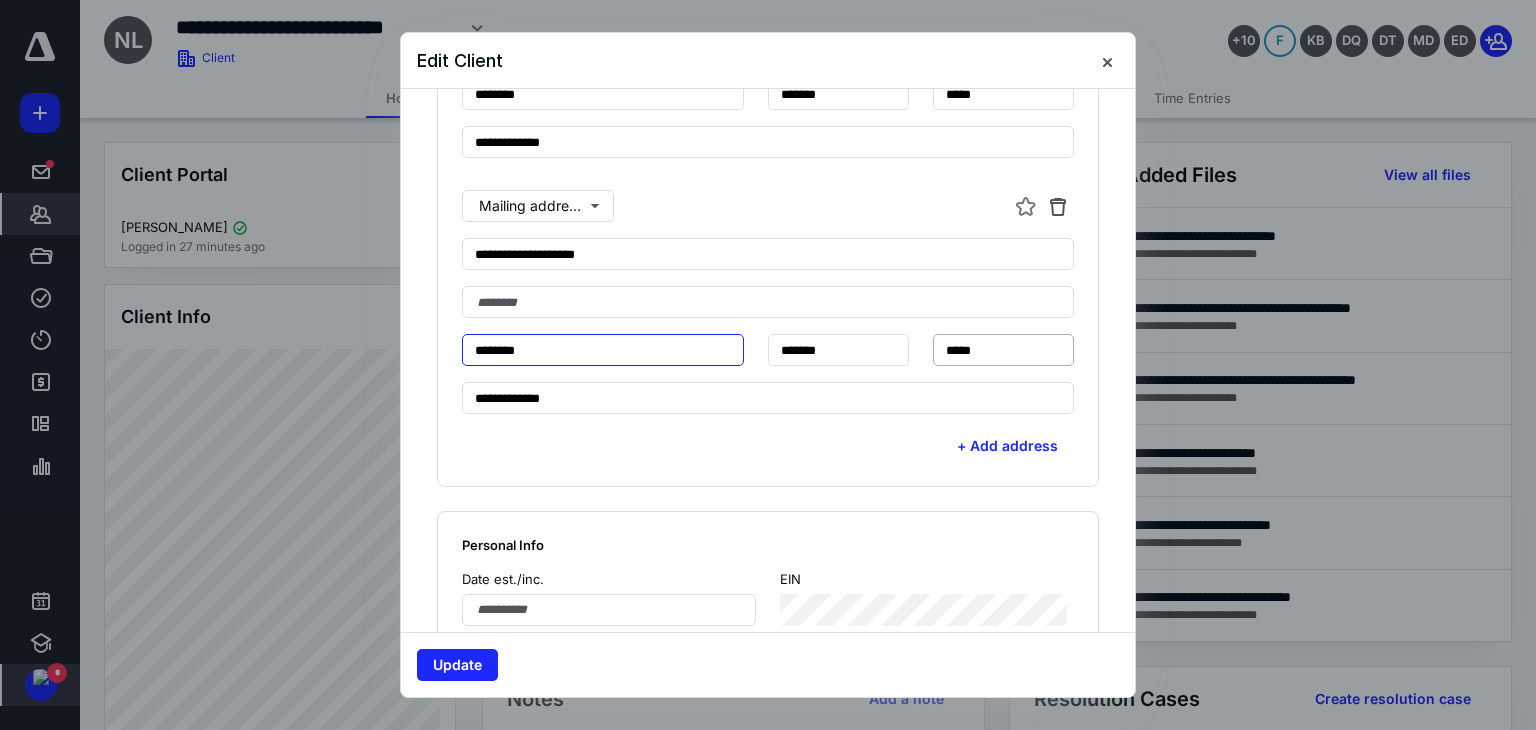 type on "********" 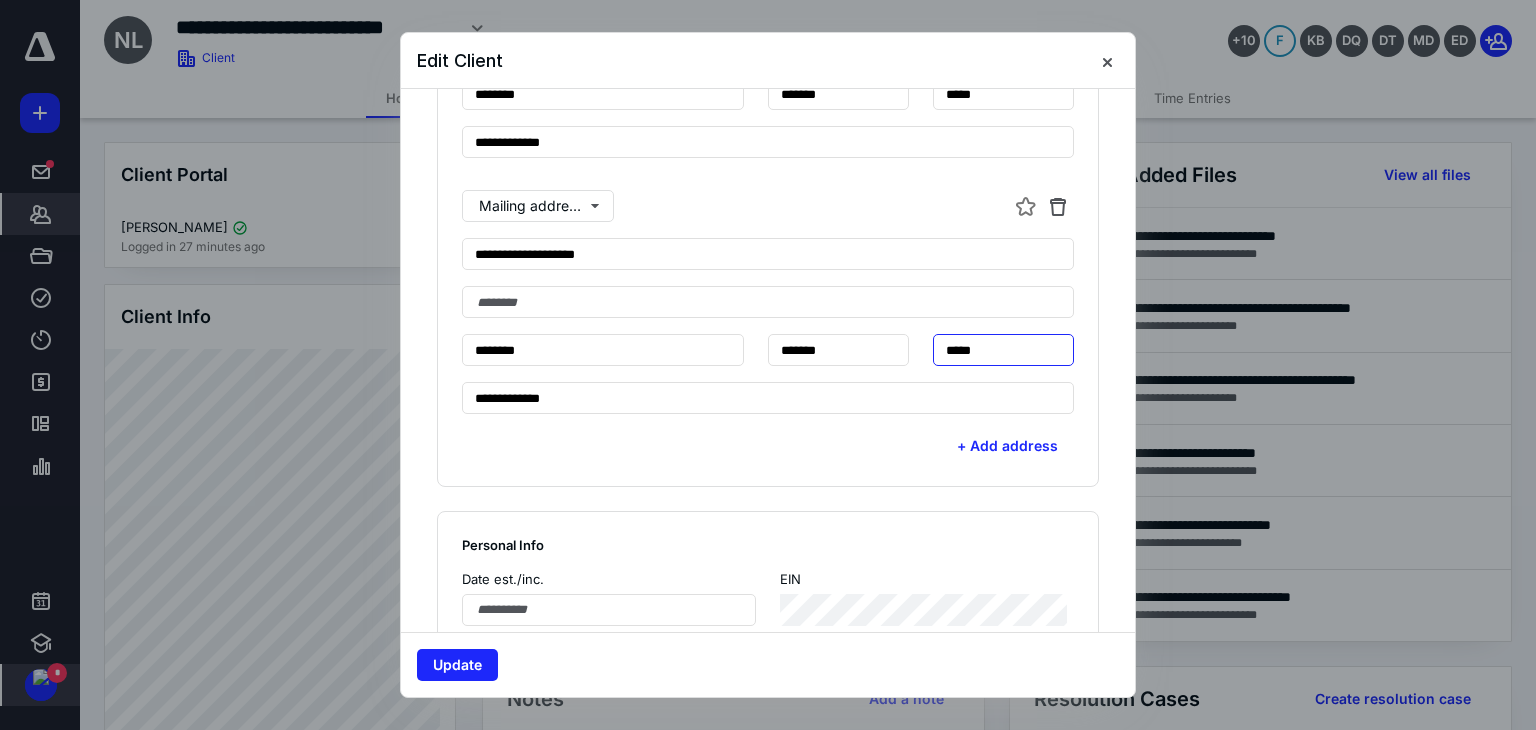 click on "*****" at bounding box center [1003, 350] 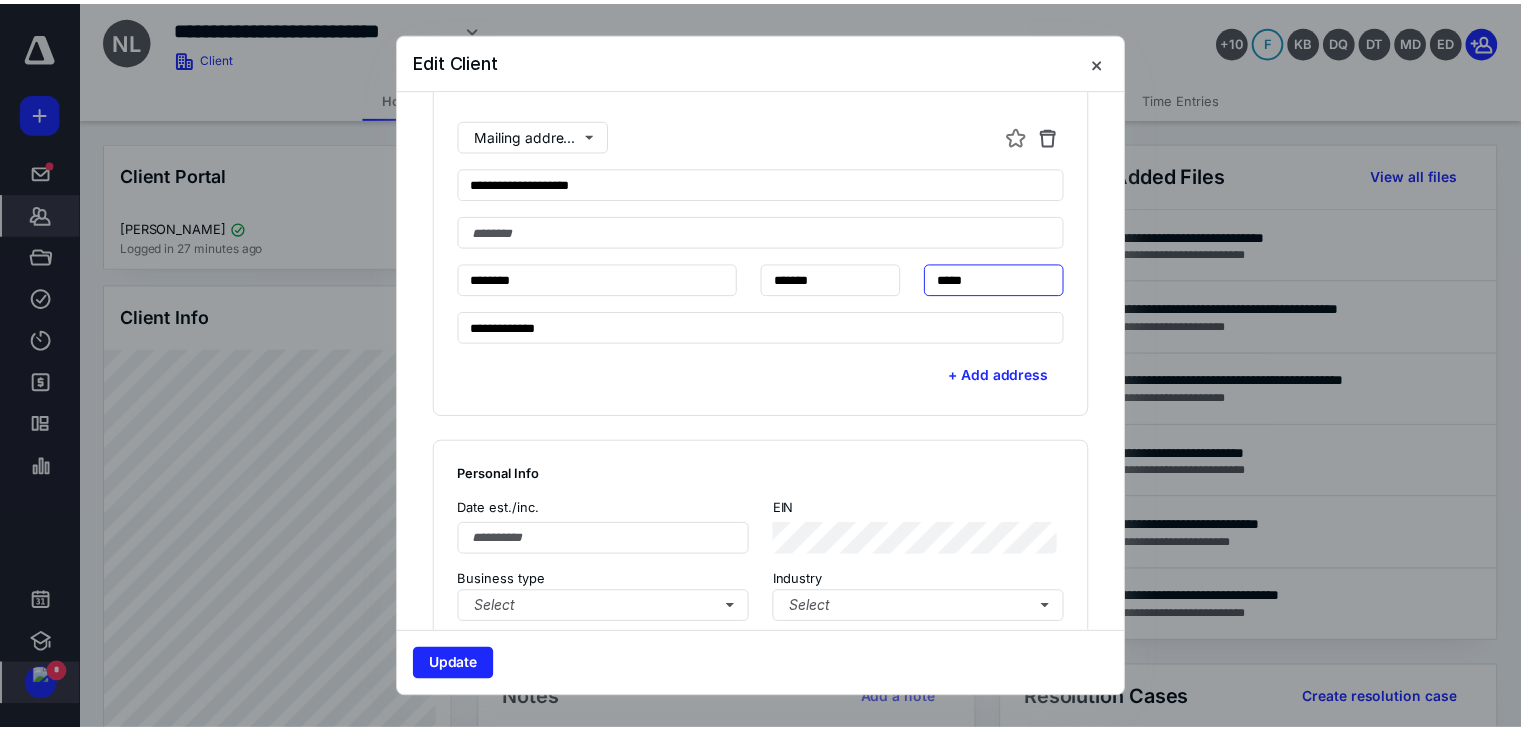 scroll, scrollTop: 1400, scrollLeft: 0, axis: vertical 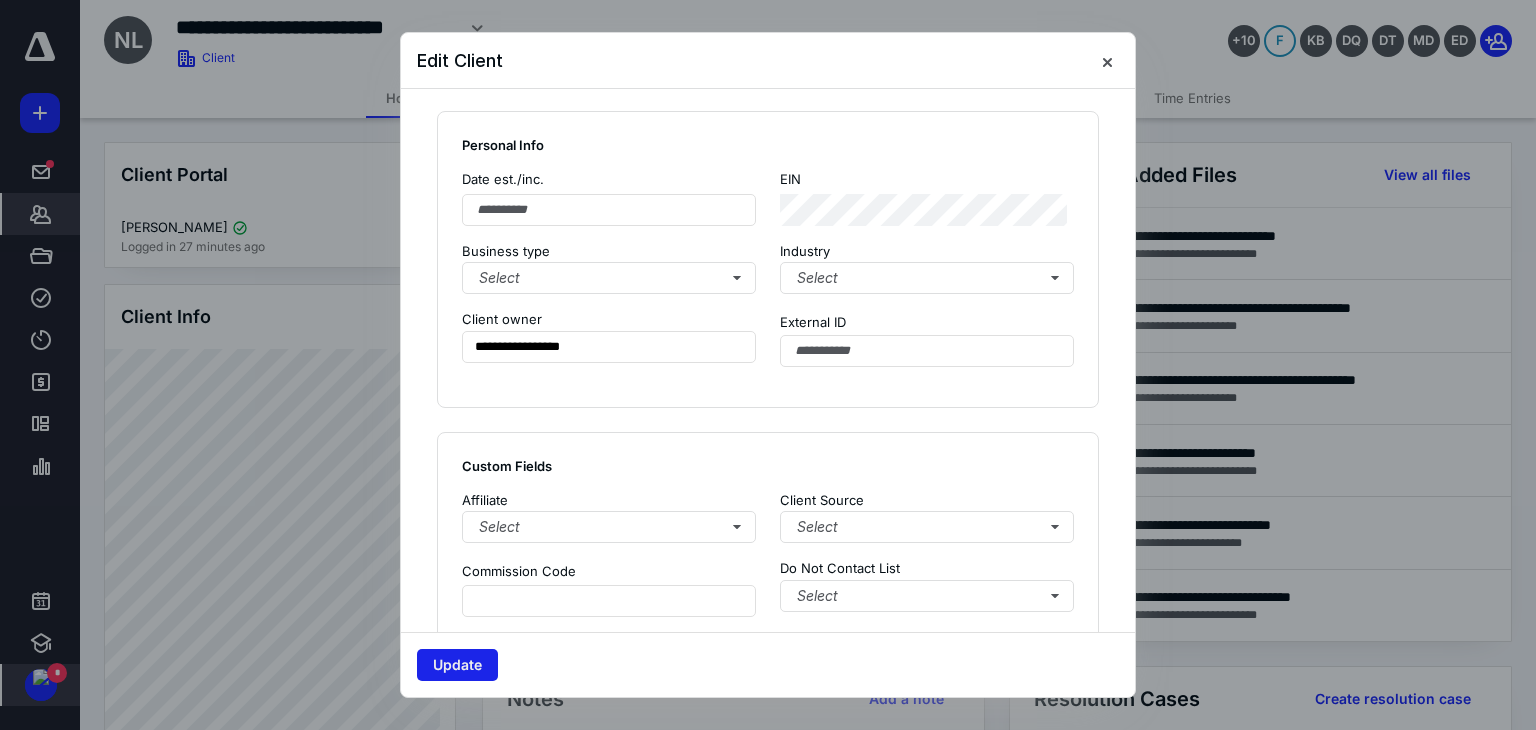 type on "*****" 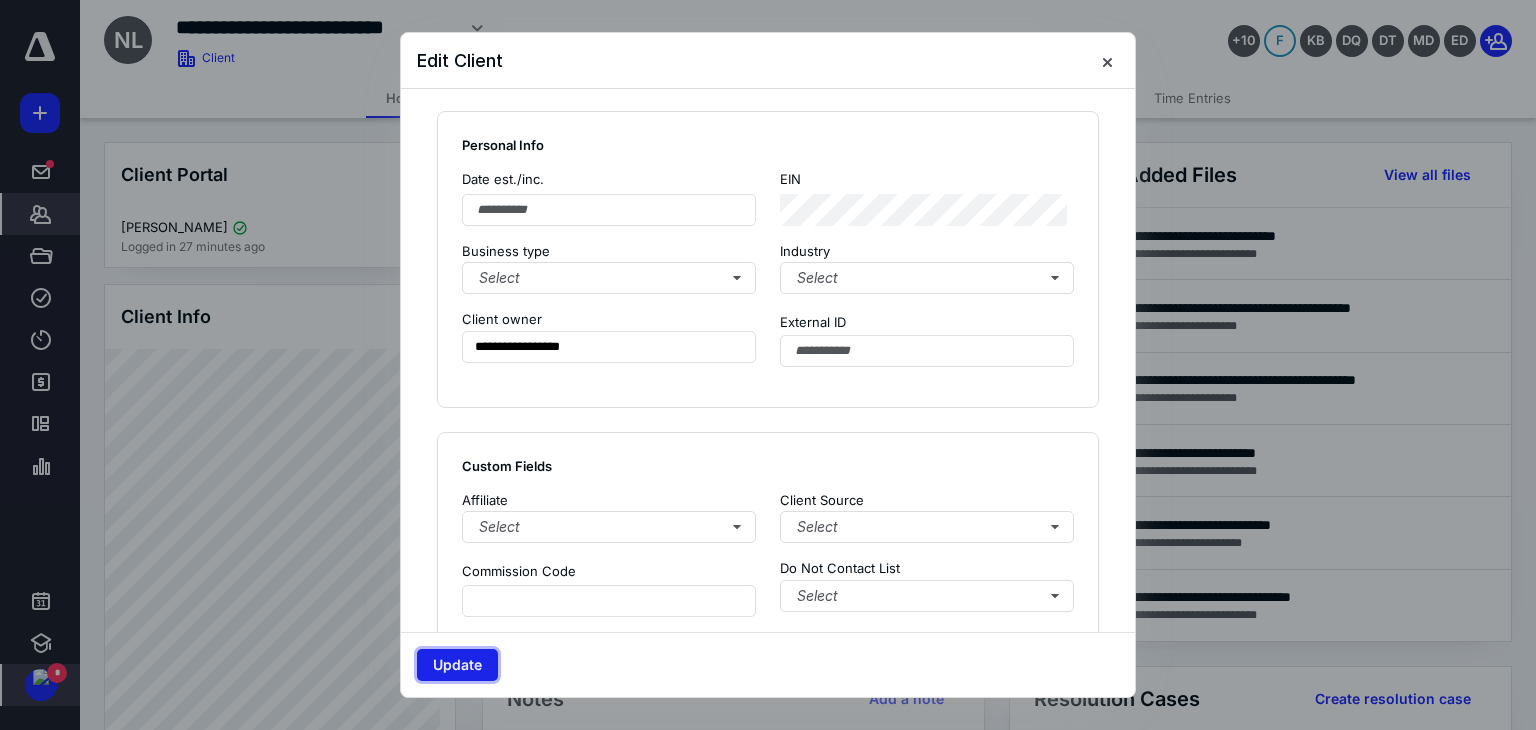 click on "Update" at bounding box center [457, 665] 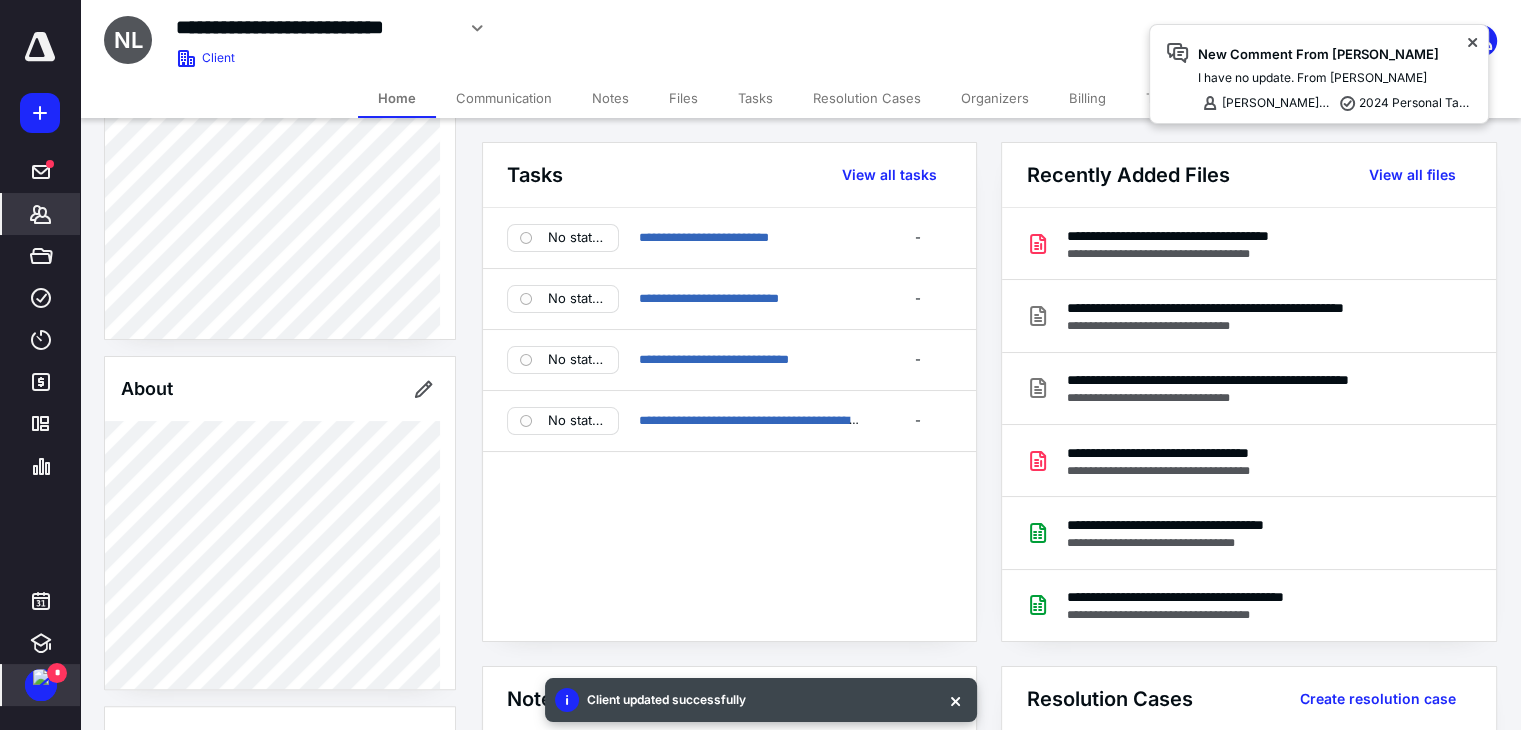 scroll, scrollTop: 969, scrollLeft: 0, axis: vertical 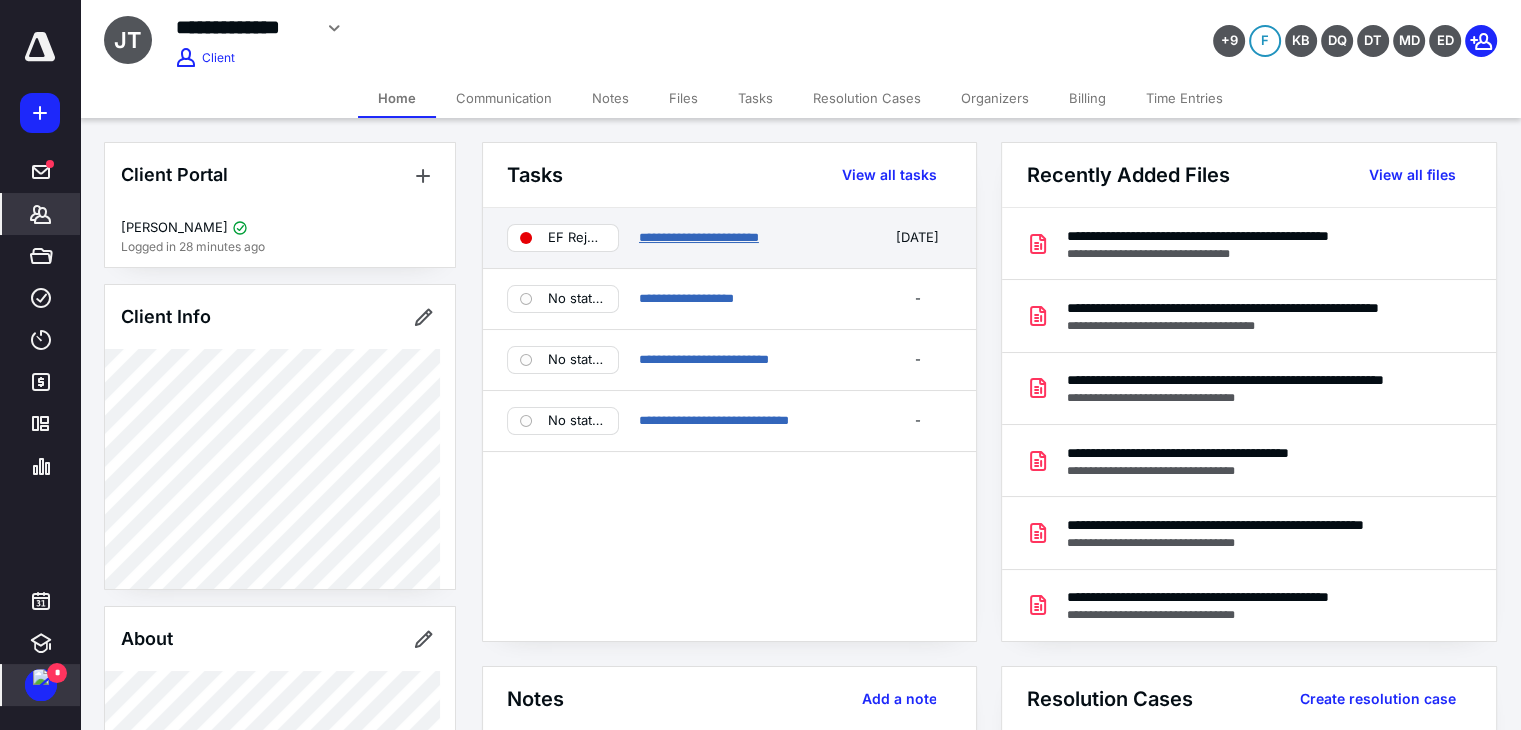 click on "**********" at bounding box center [699, 237] 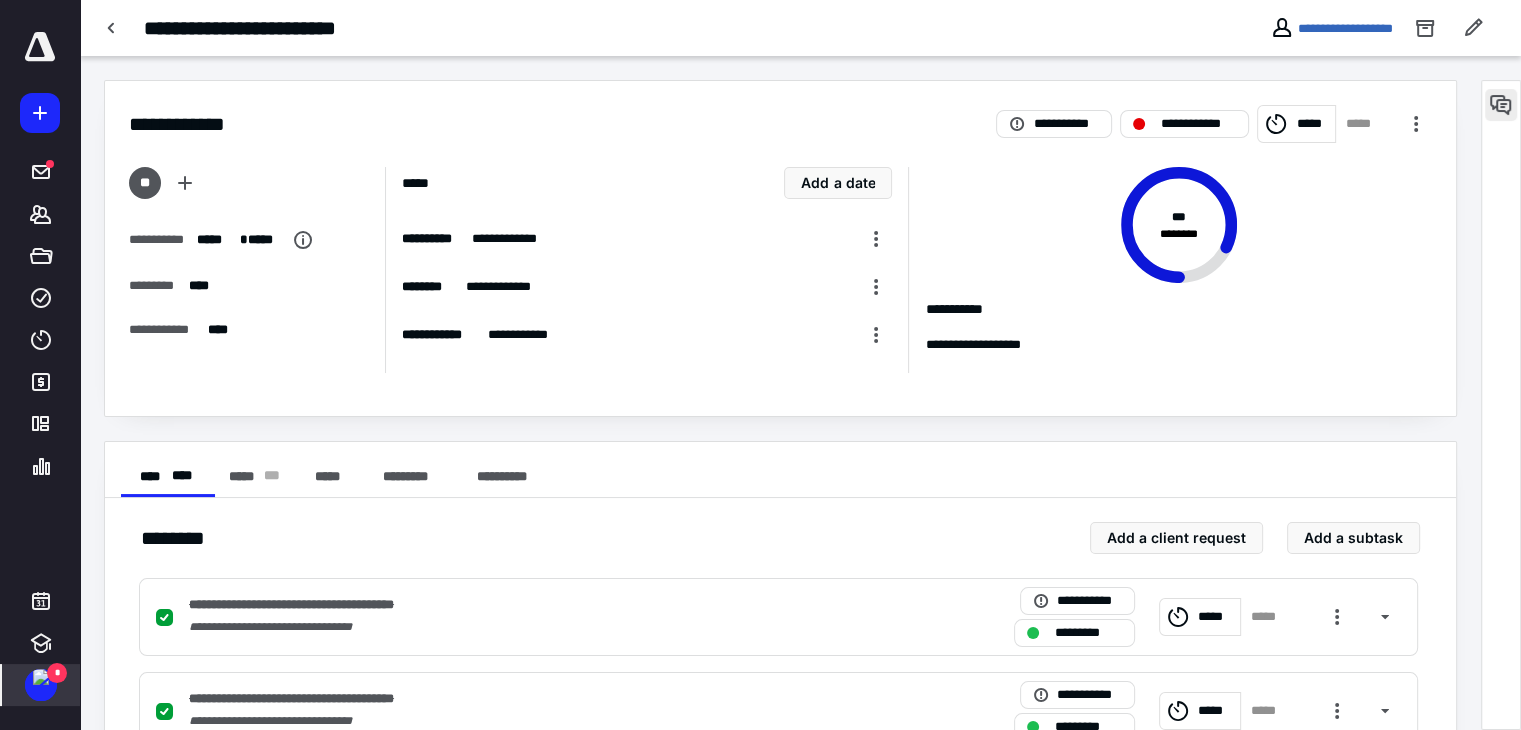 click at bounding box center (1501, 105) 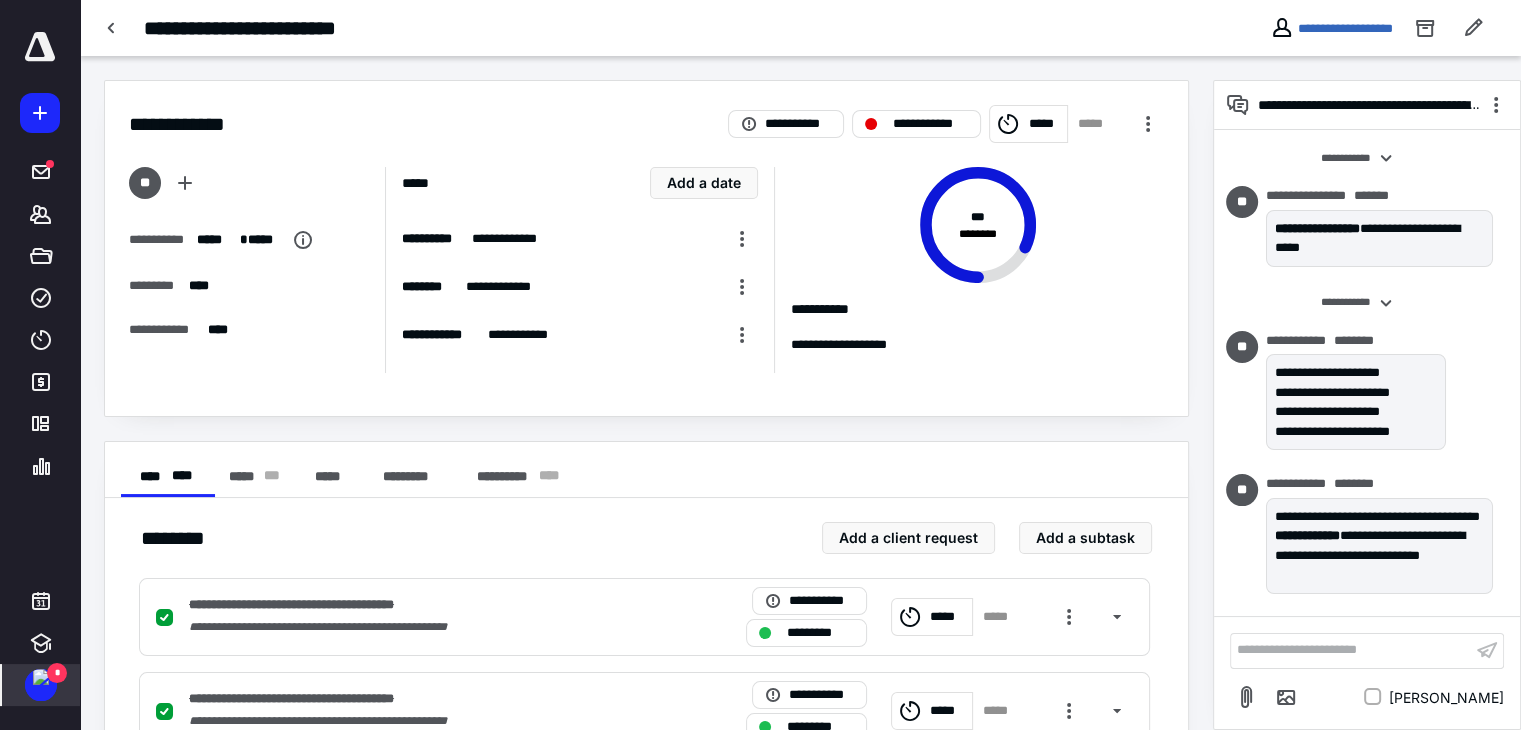 scroll, scrollTop: 503, scrollLeft: 0, axis: vertical 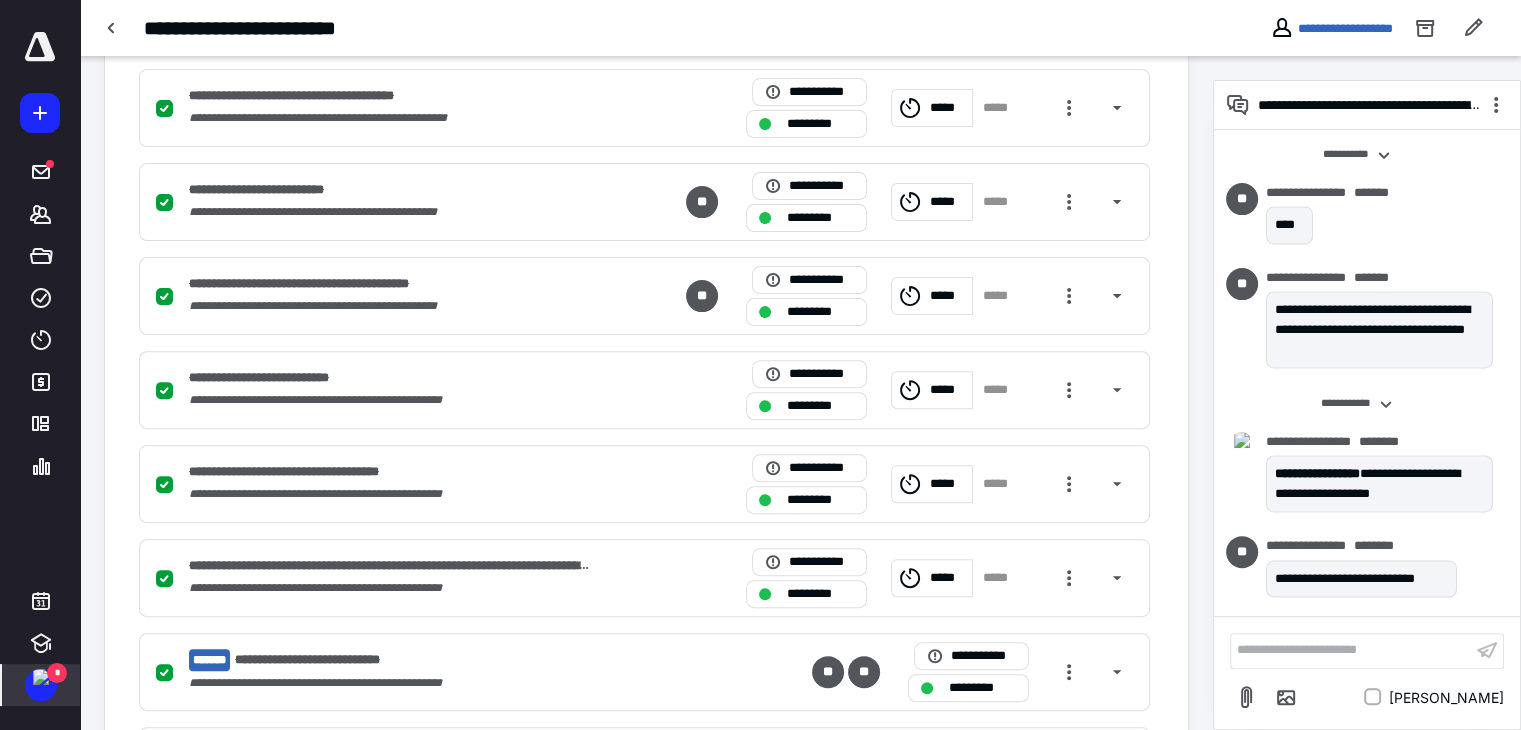 click on "**********" at bounding box center [1351, 650] 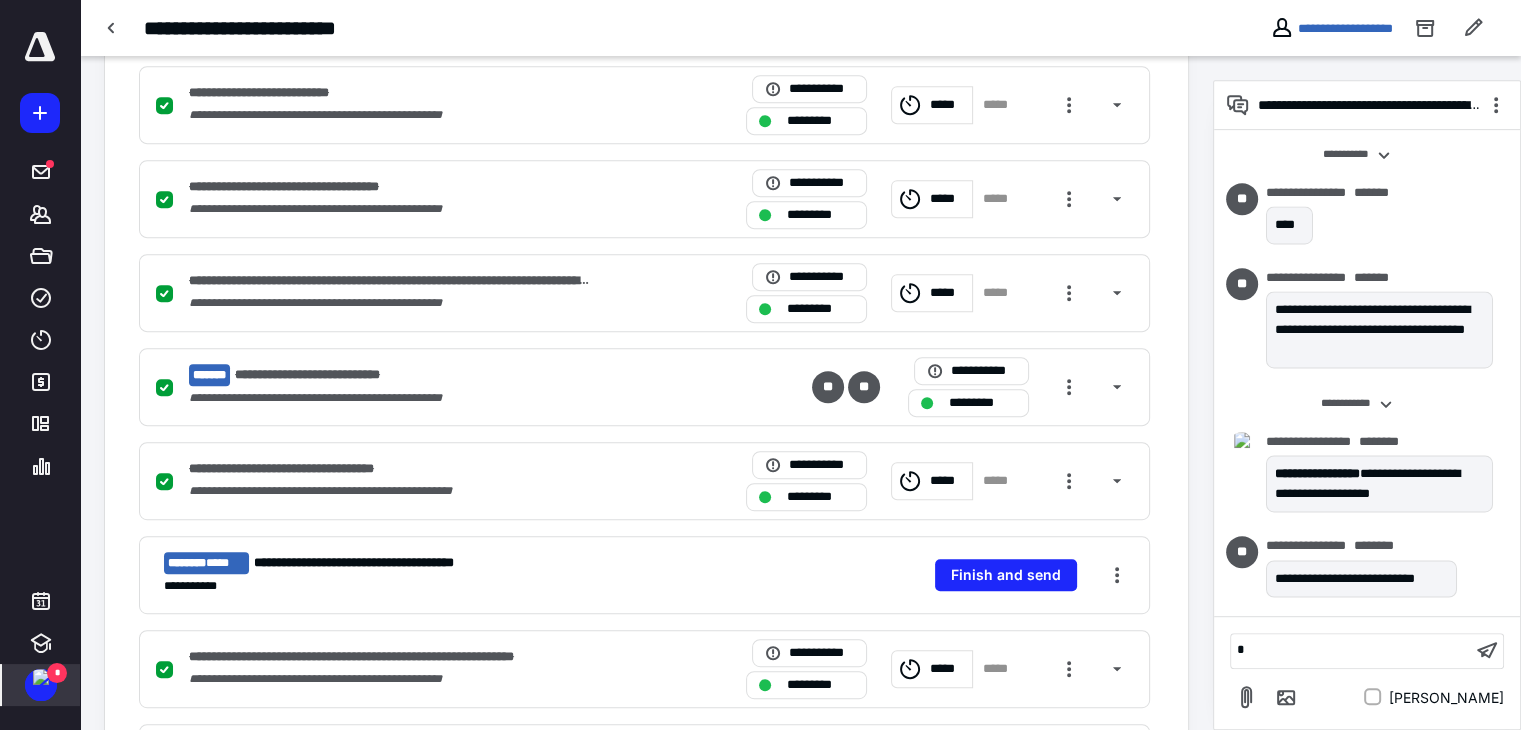 type 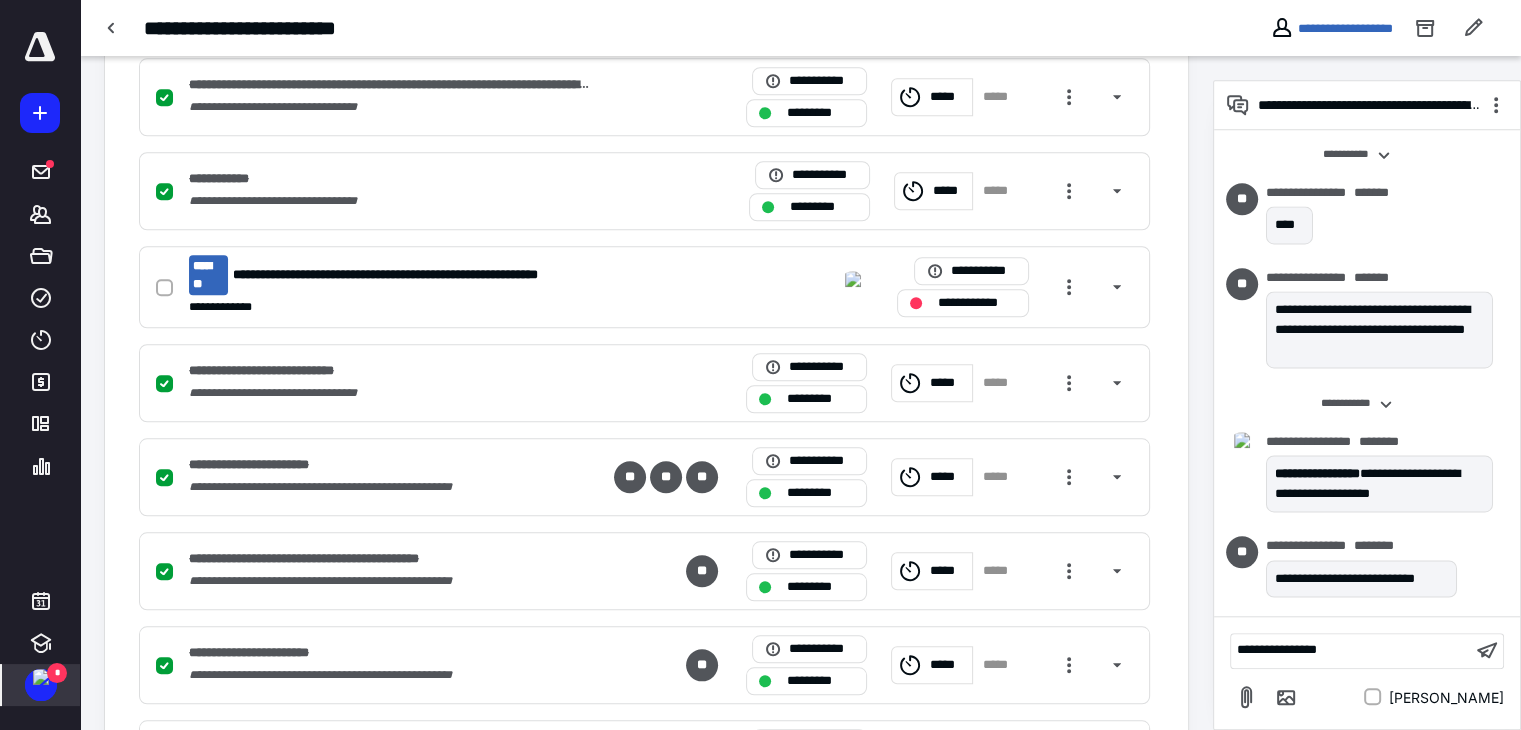 scroll, scrollTop: 1948, scrollLeft: 0, axis: vertical 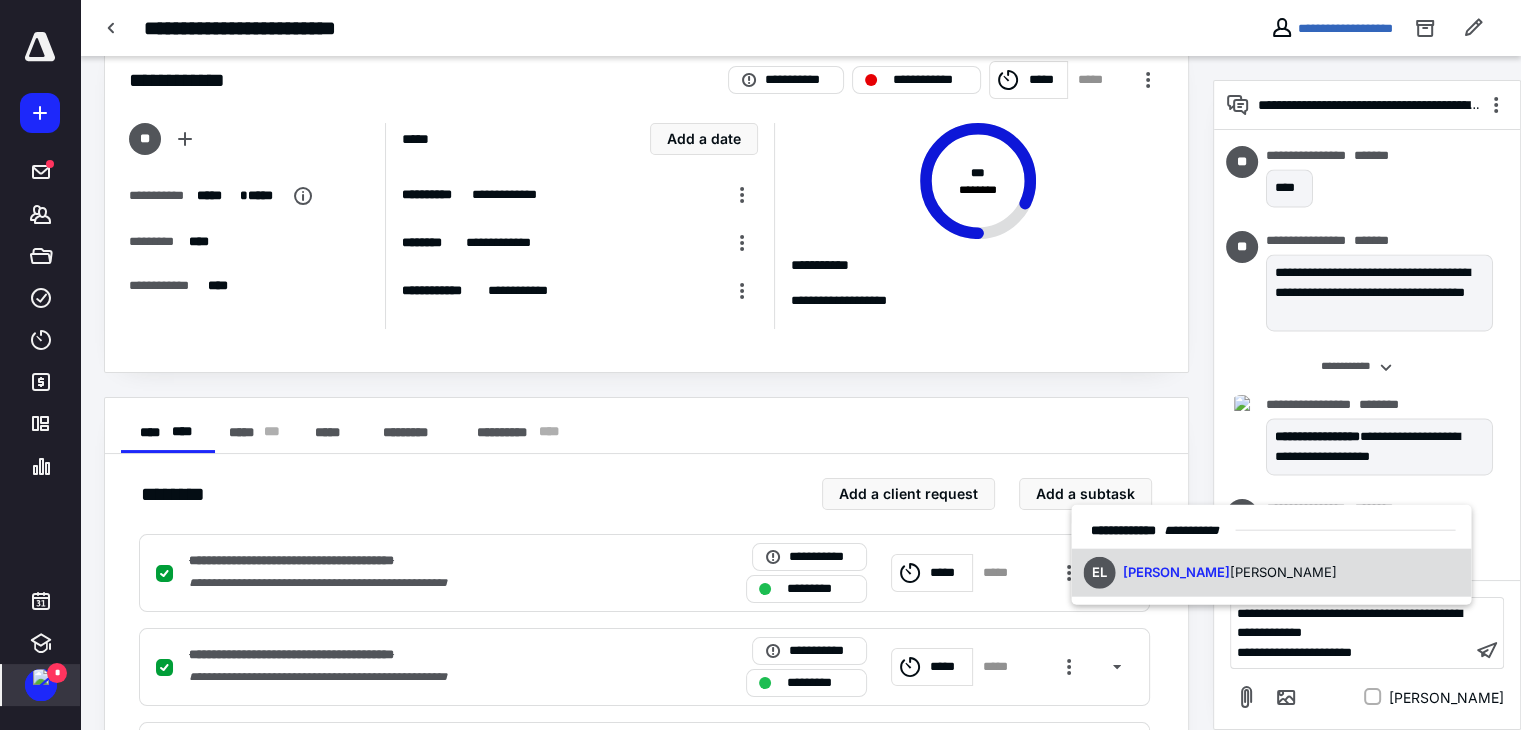 click on "EL [PERSON_NAME] [PERSON_NAME]" at bounding box center (1271, 572) 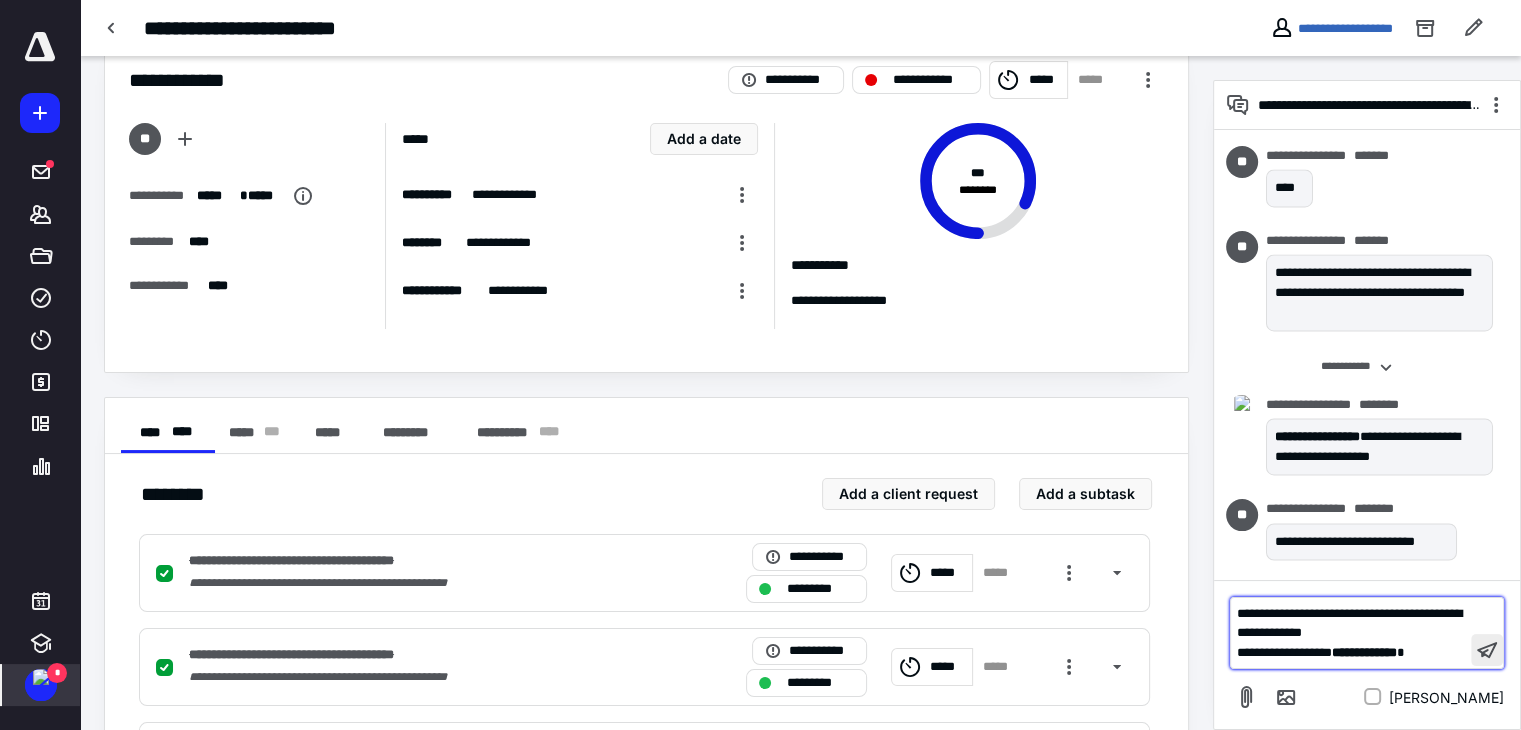 click at bounding box center (1487, 650) 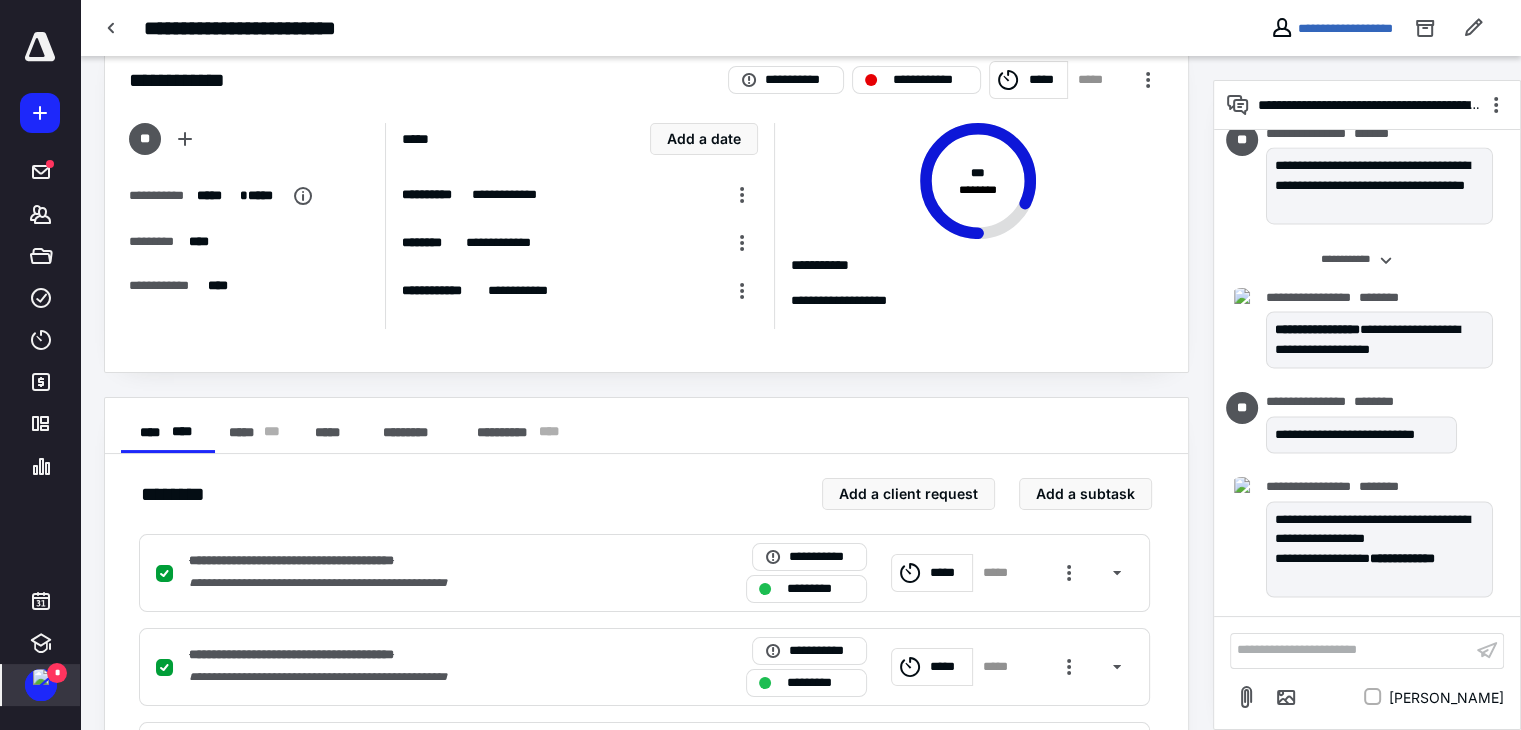 click on "**********" at bounding box center (595, 28) 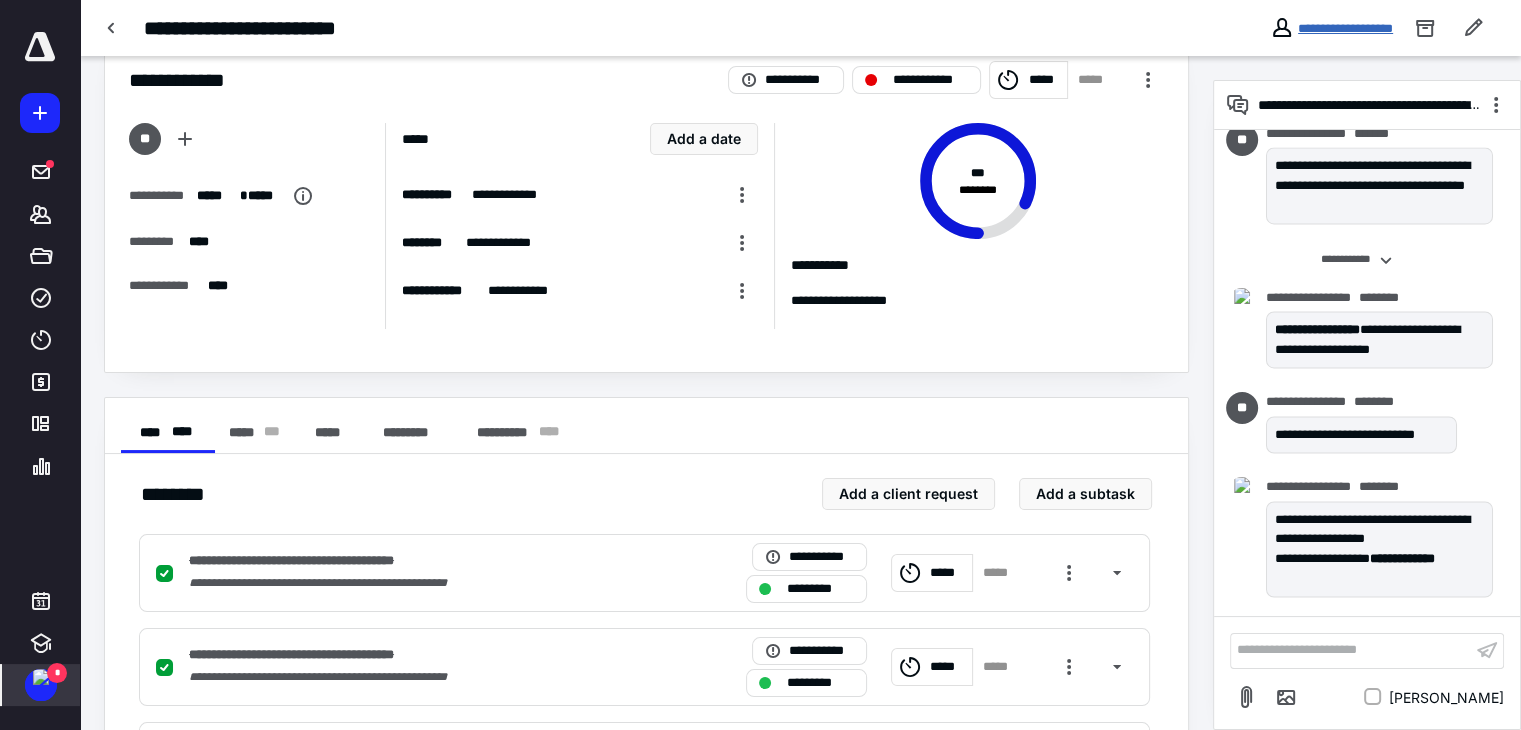 click on "**********" at bounding box center (1345, 28) 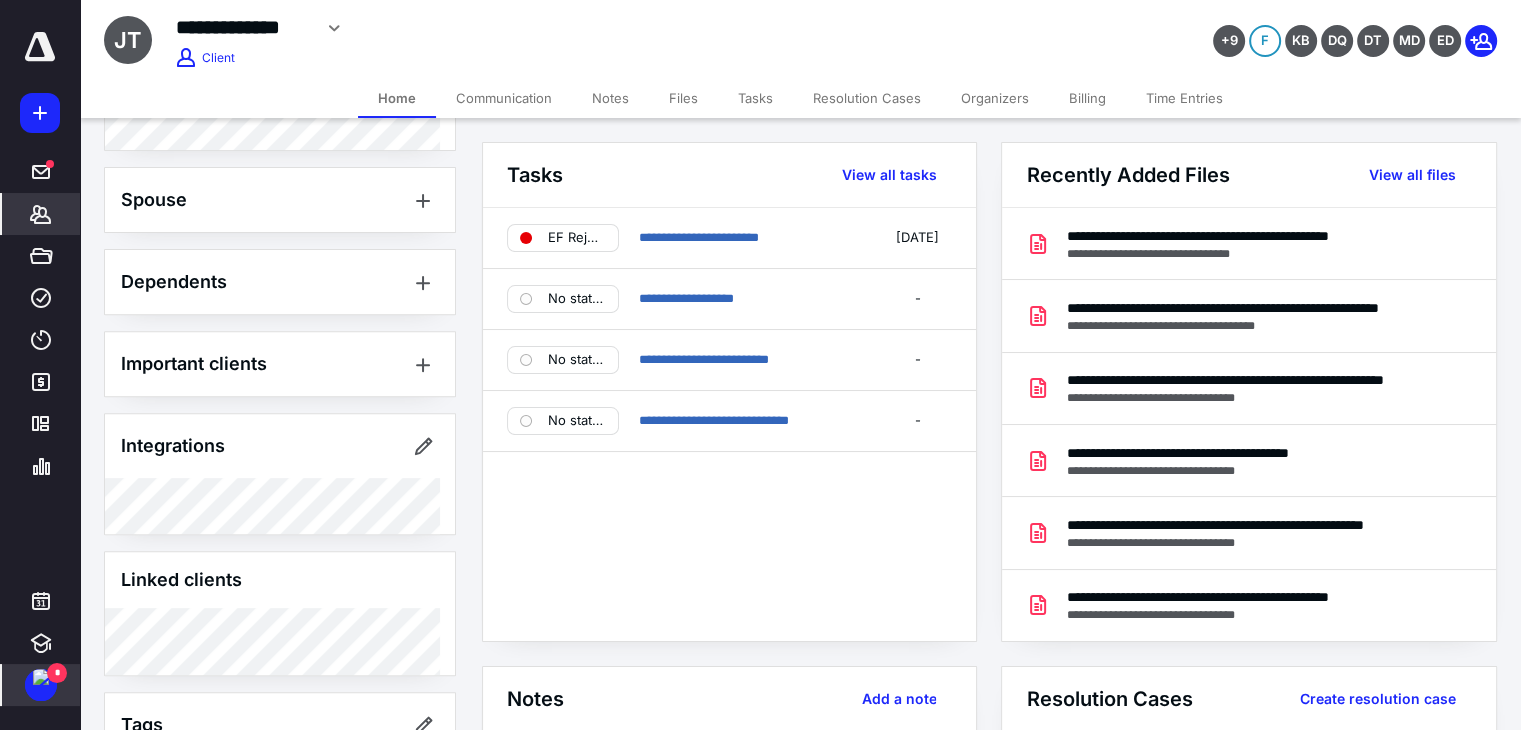 scroll, scrollTop: 898, scrollLeft: 0, axis: vertical 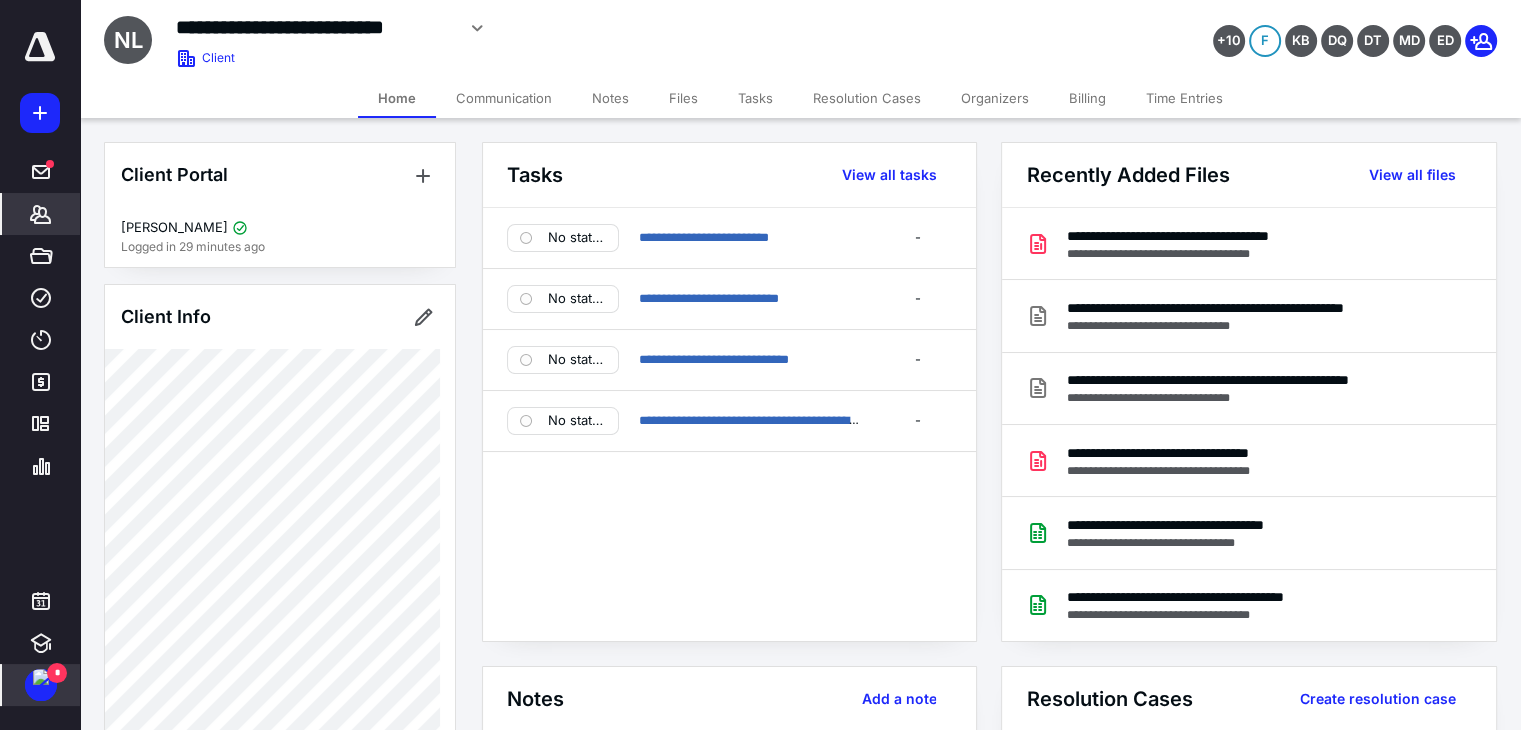 click on "*" at bounding box center (41, 685) 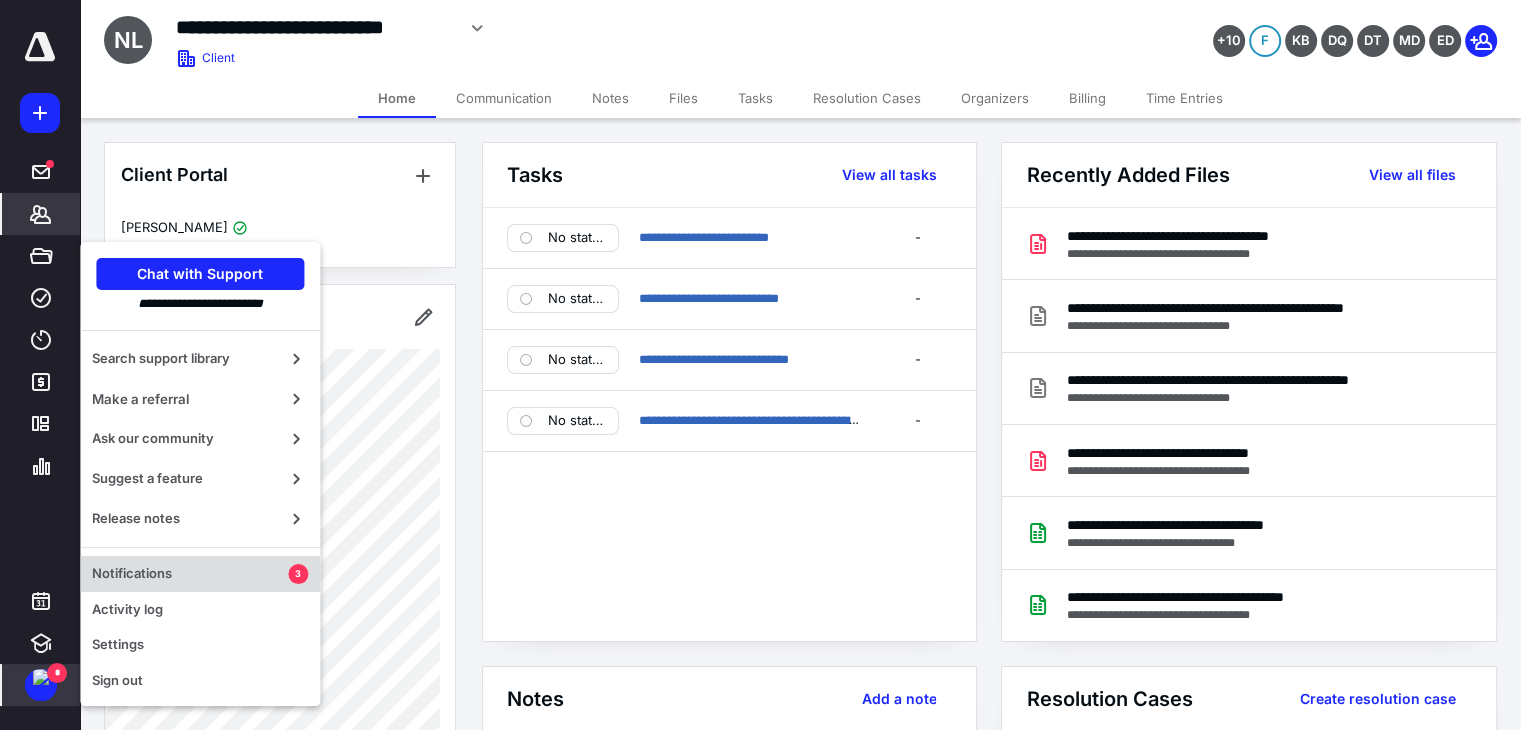 click on "Notifications" at bounding box center [190, 574] 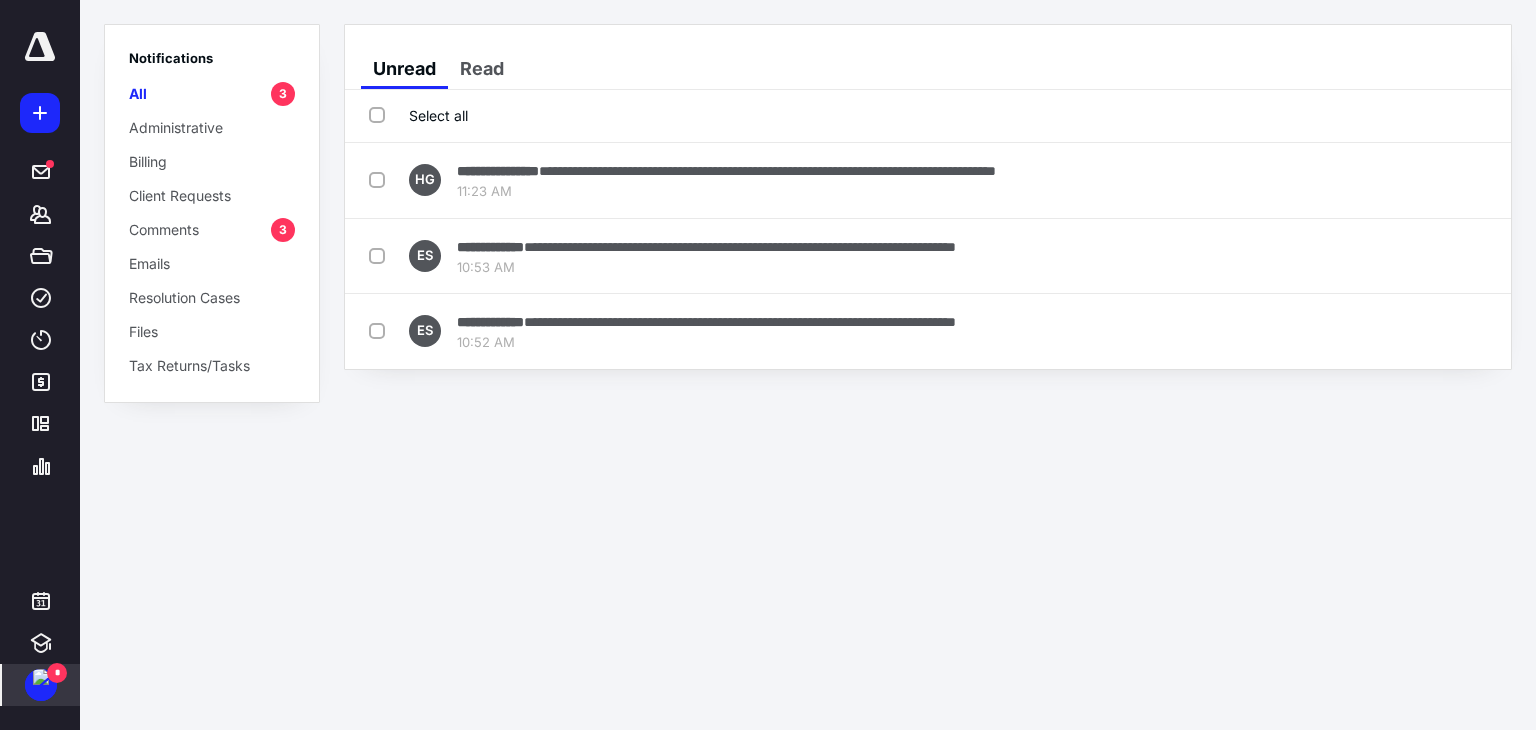 click on "Comments" at bounding box center (164, 229) 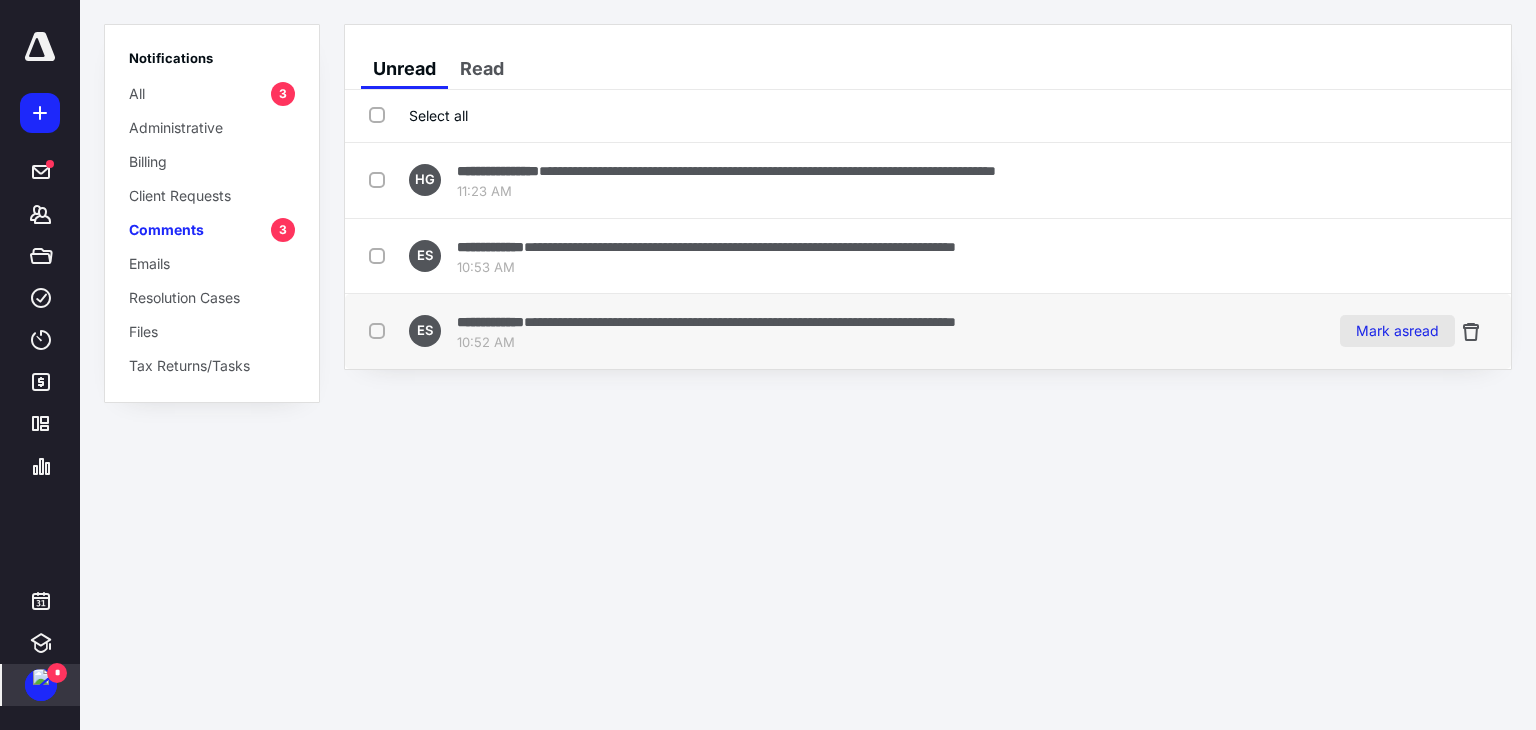 click on "Mark as  read" at bounding box center [1397, 331] 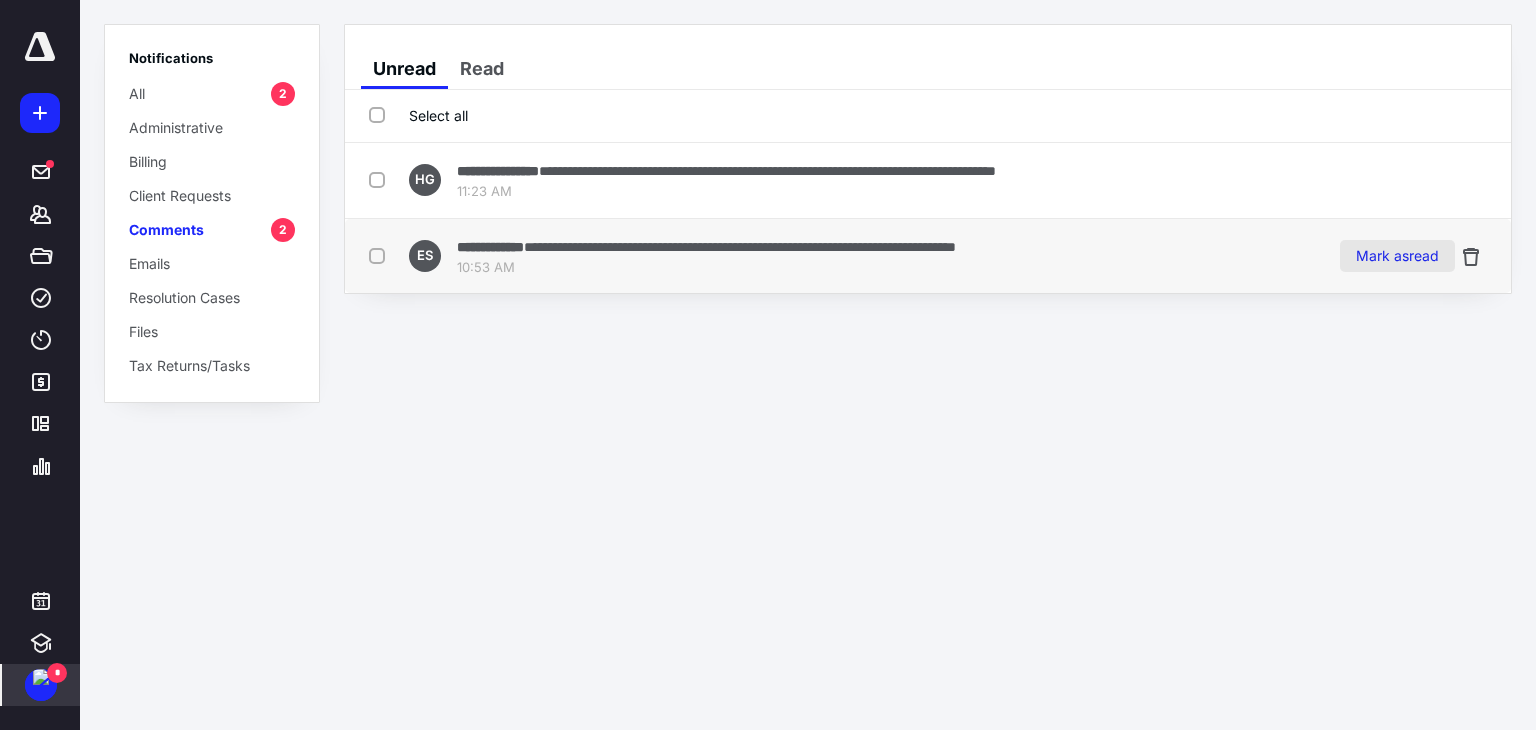 click on "Mark as  read" at bounding box center [1397, 256] 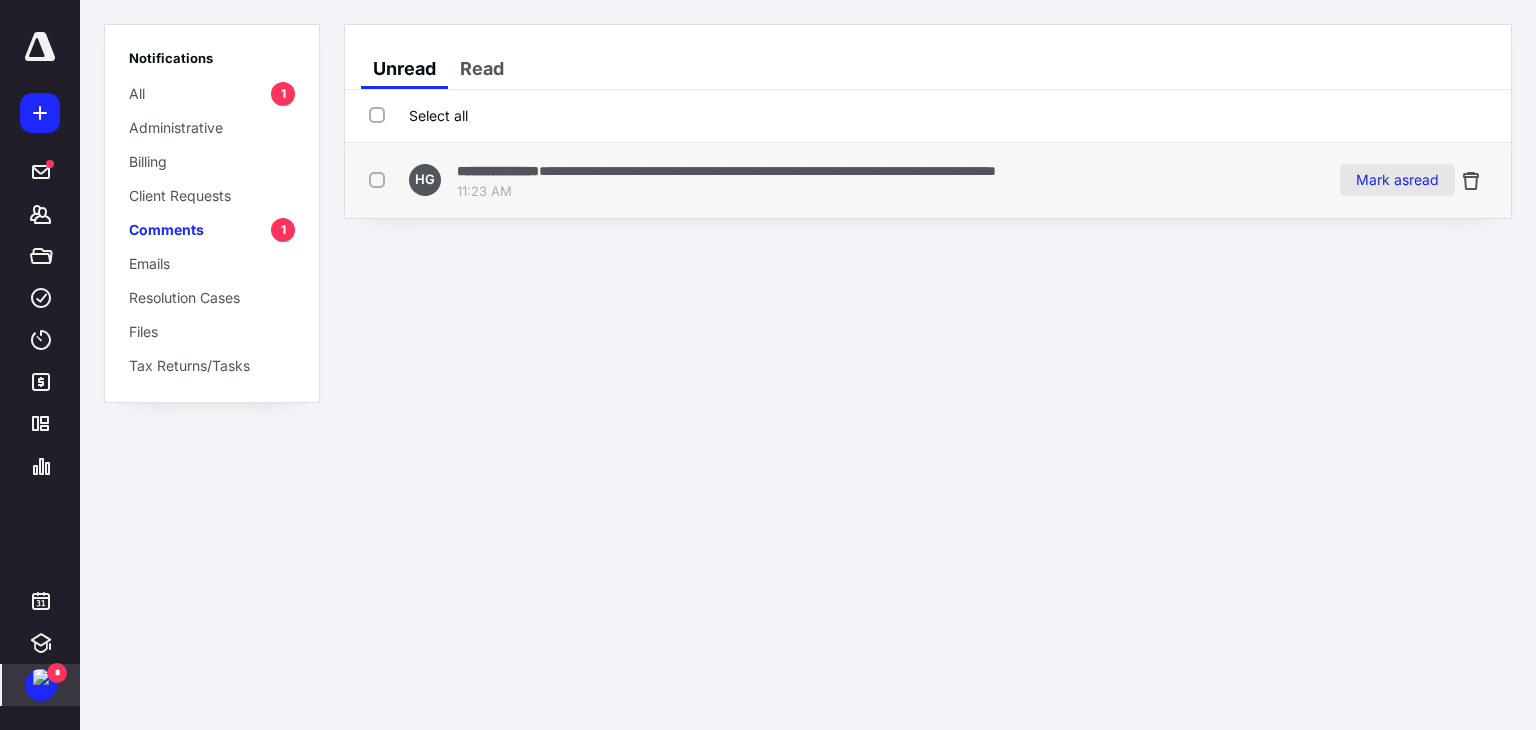 click on "Mark as  read" at bounding box center (1397, 180) 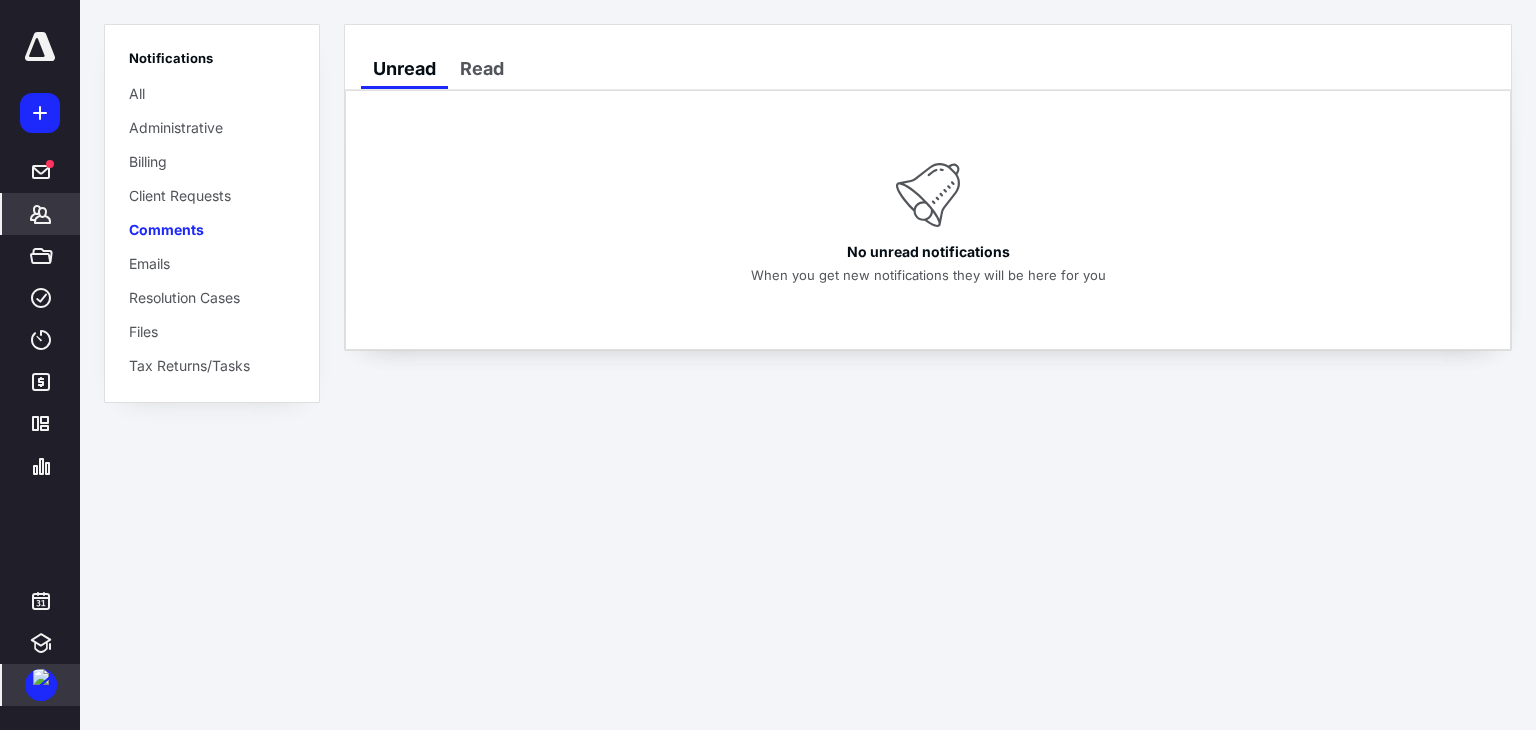 click 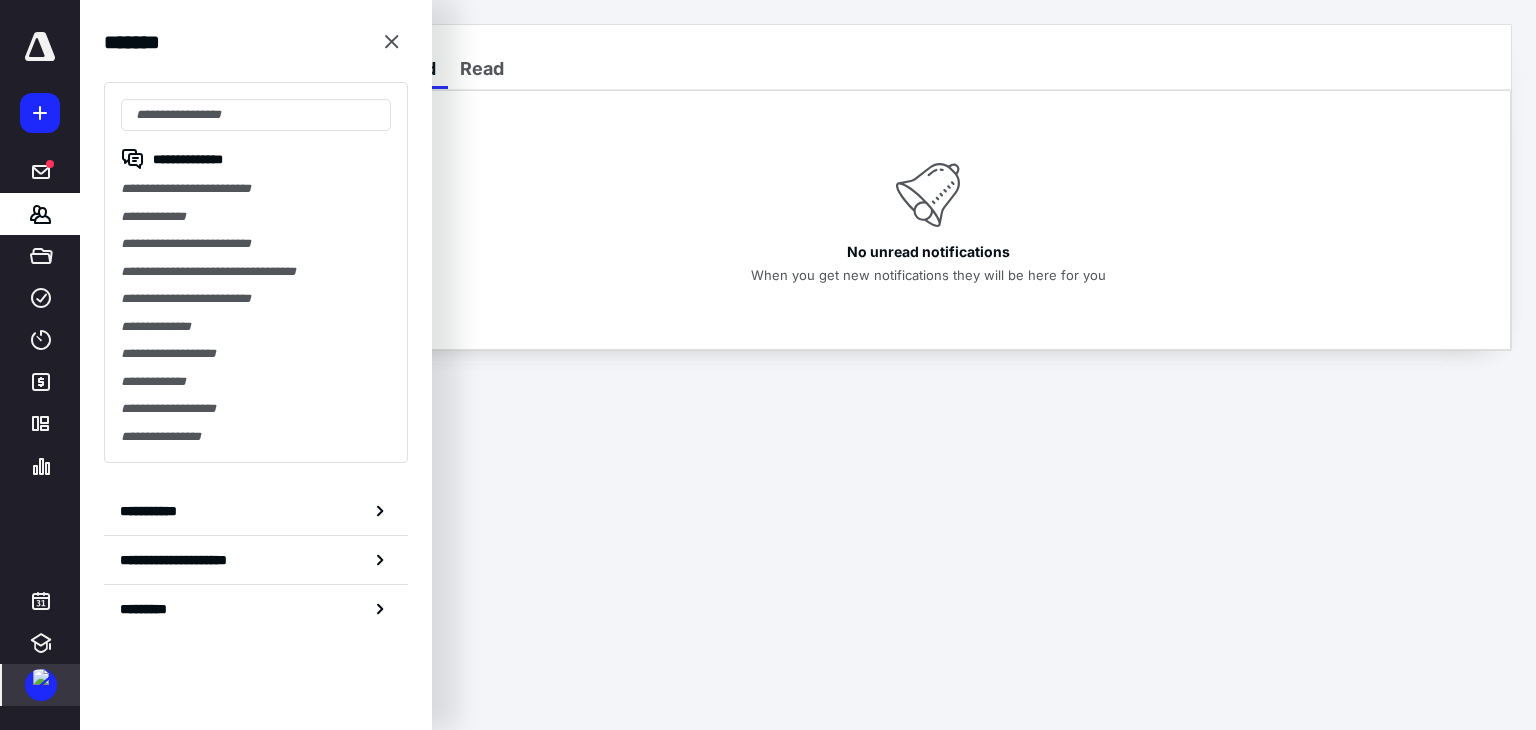 click on "**********" at bounding box center [256, 217] 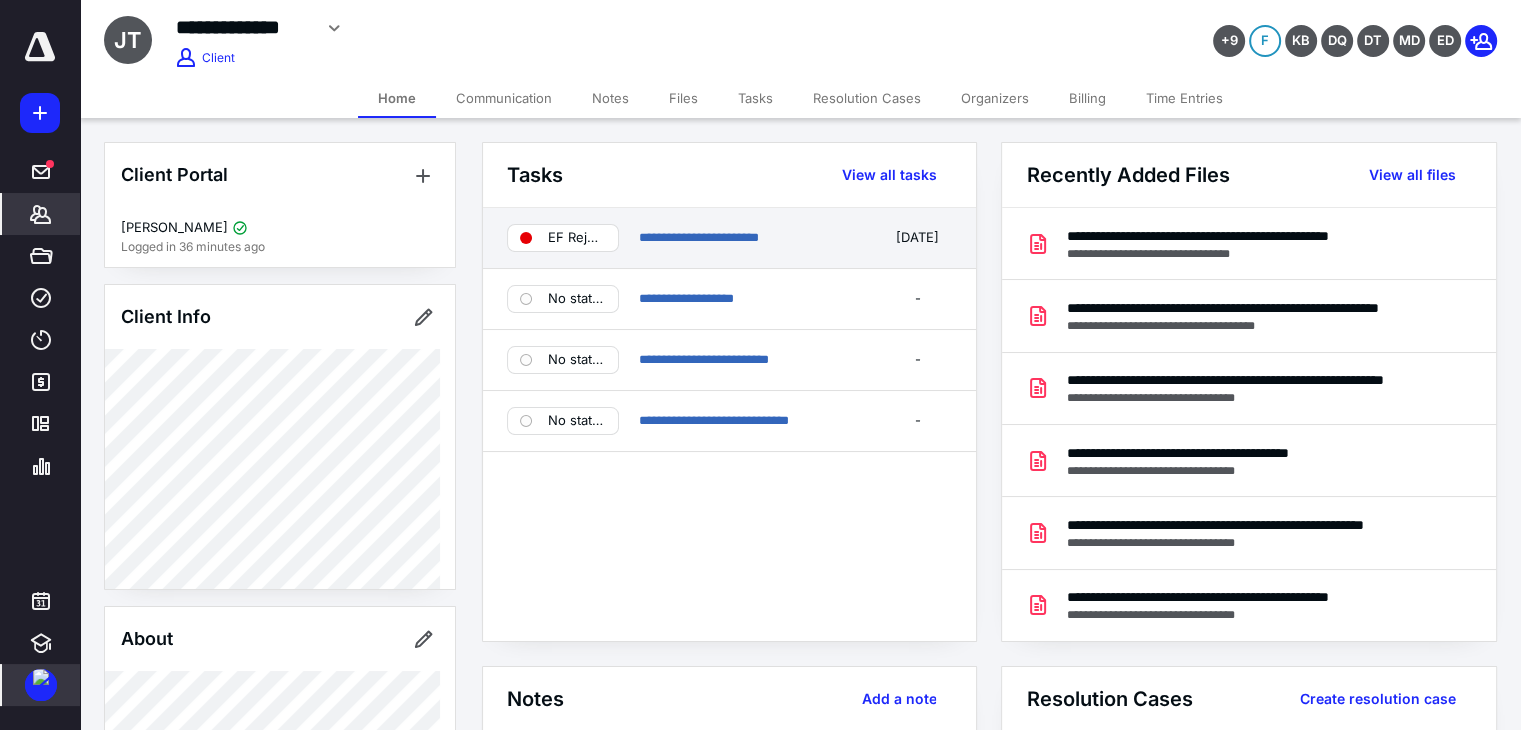 click on "**********" at bounding box center (751, 238) 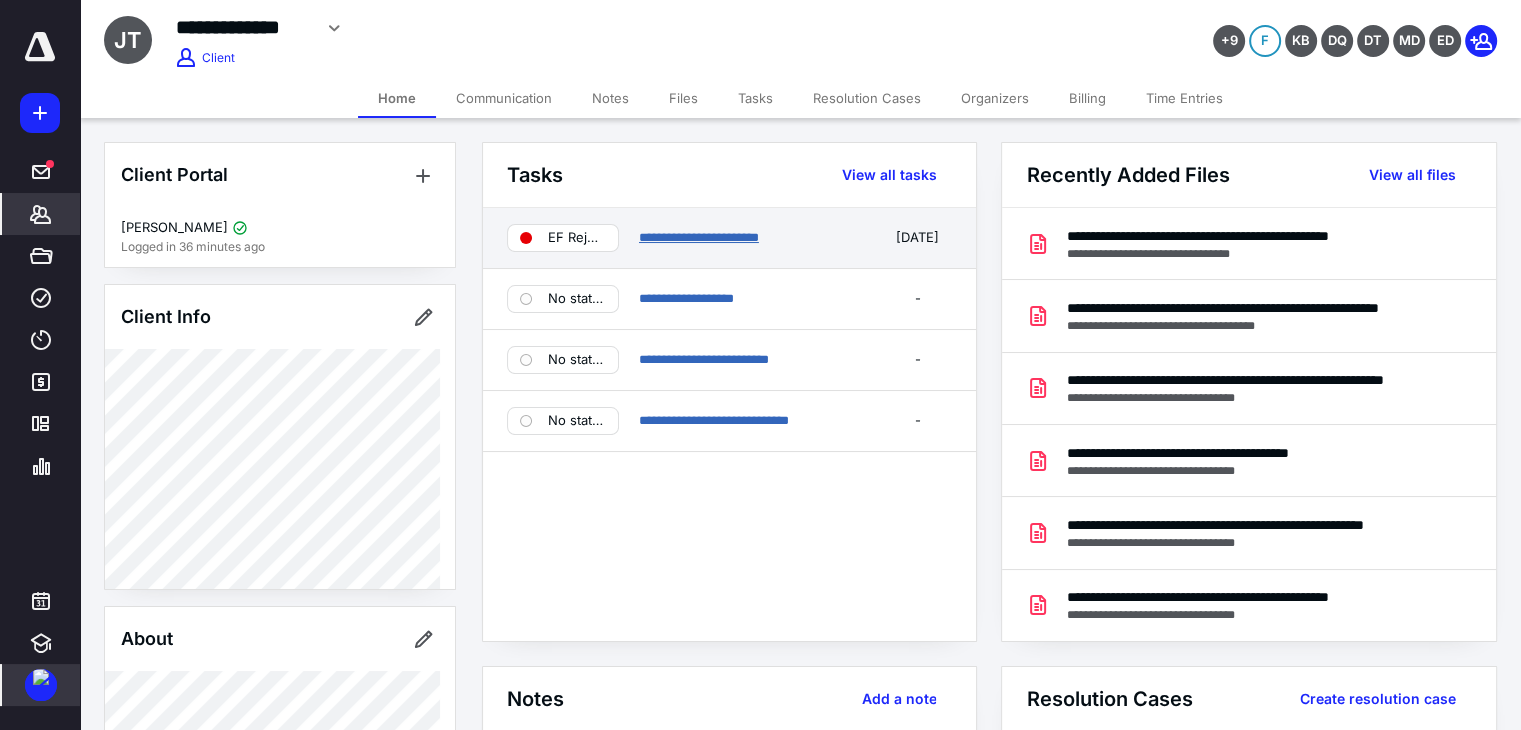click on "**********" at bounding box center (699, 237) 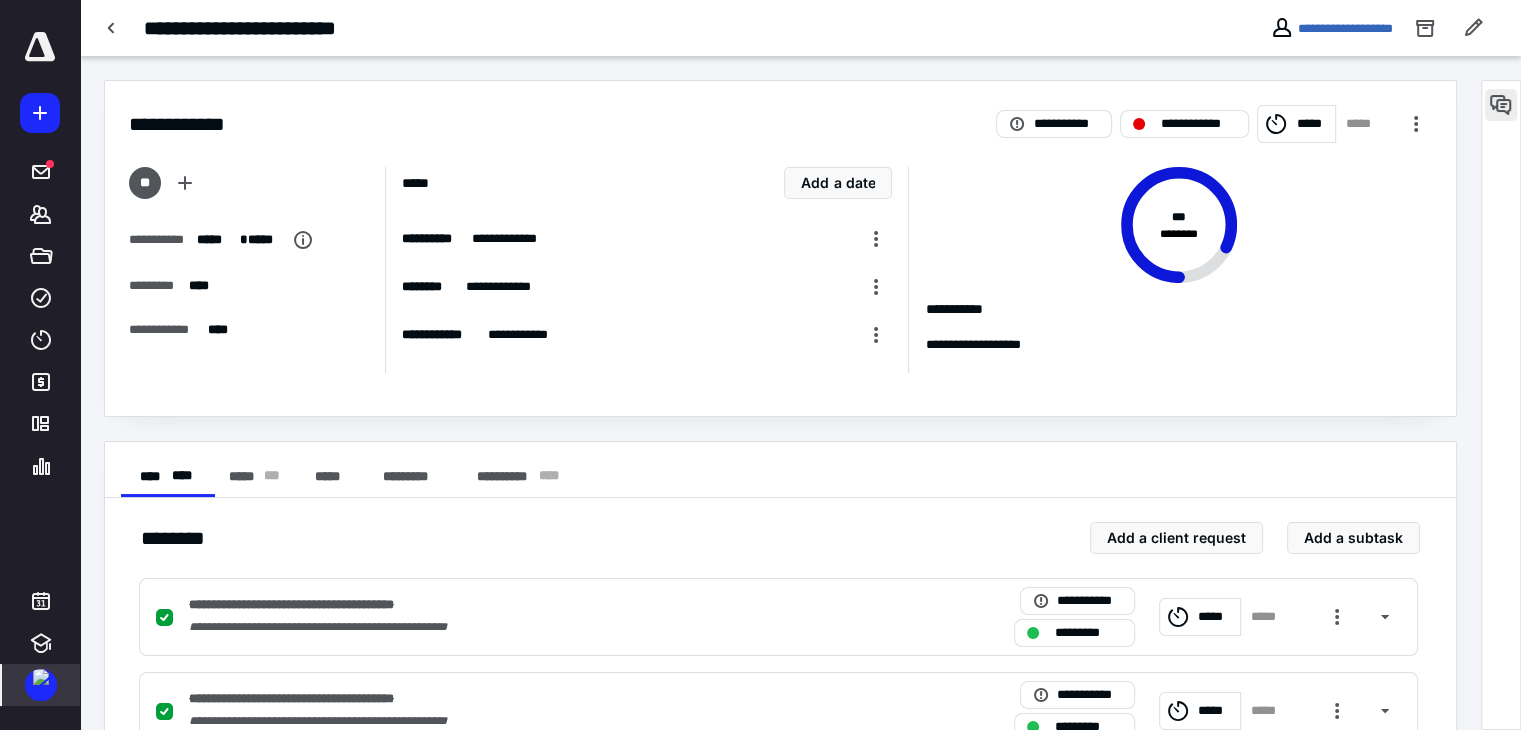 click at bounding box center [1501, 105] 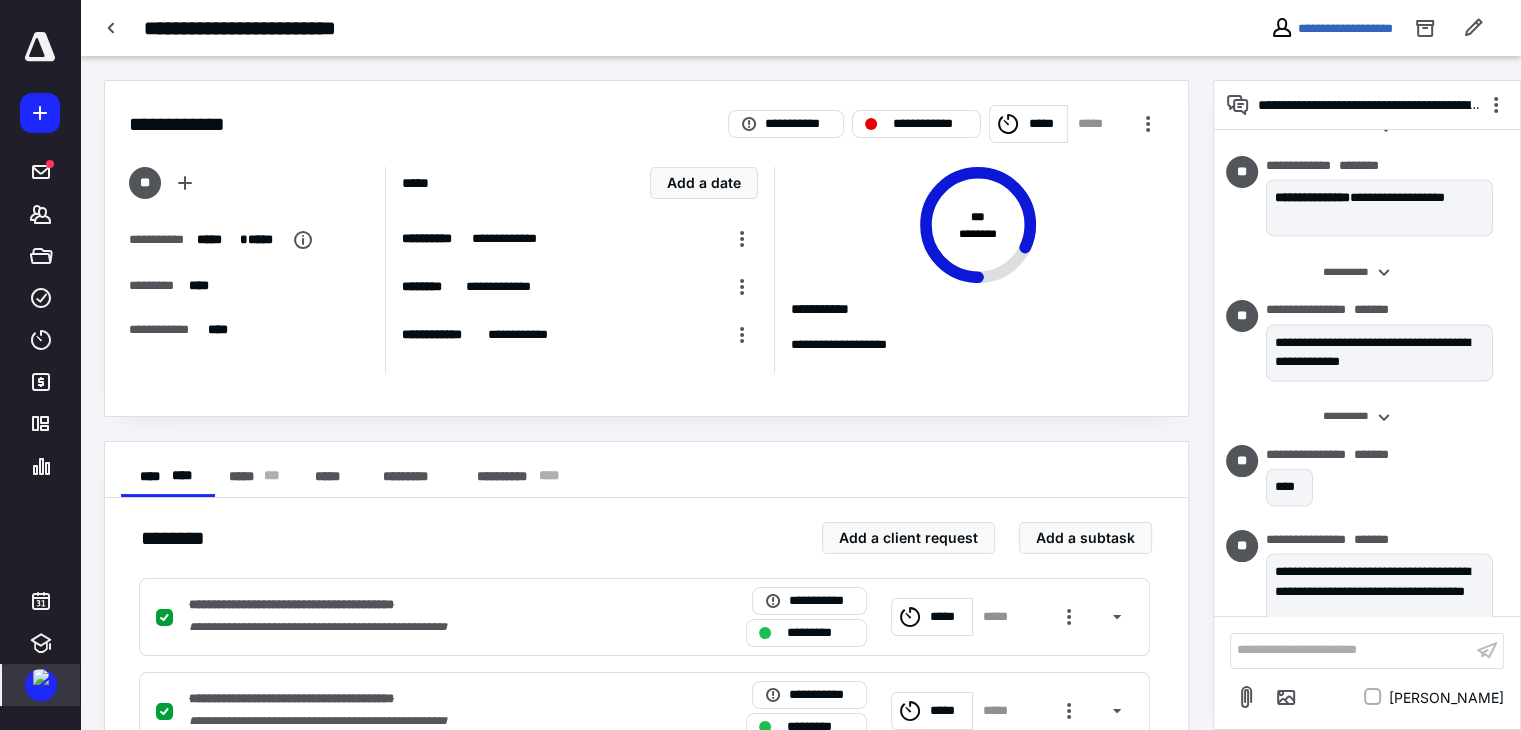 scroll, scrollTop: 3000, scrollLeft: 0, axis: vertical 